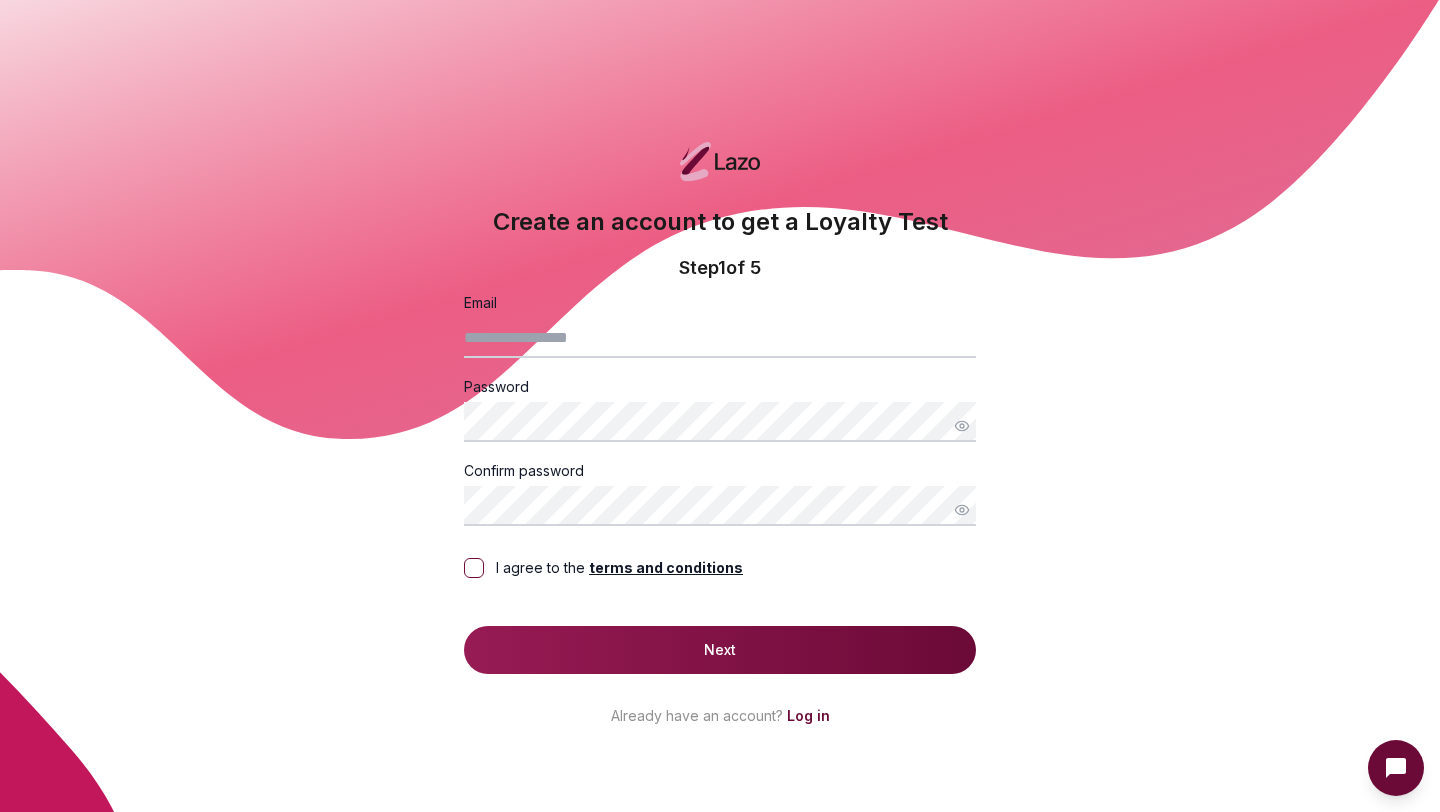 scroll, scrollTop: 0, scrollLeft: 0, axis: both 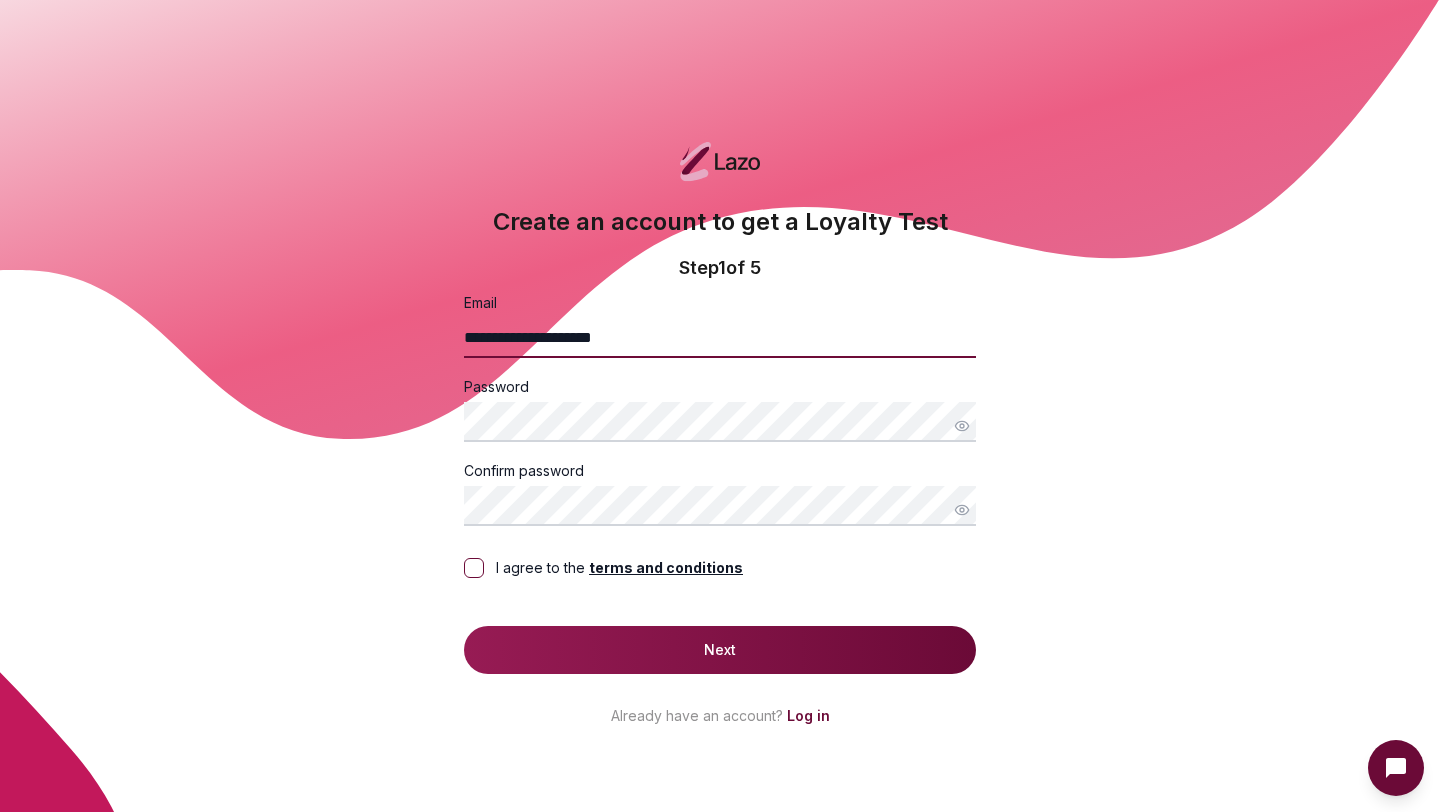 click on "**********" at bounding box center [720, 338] 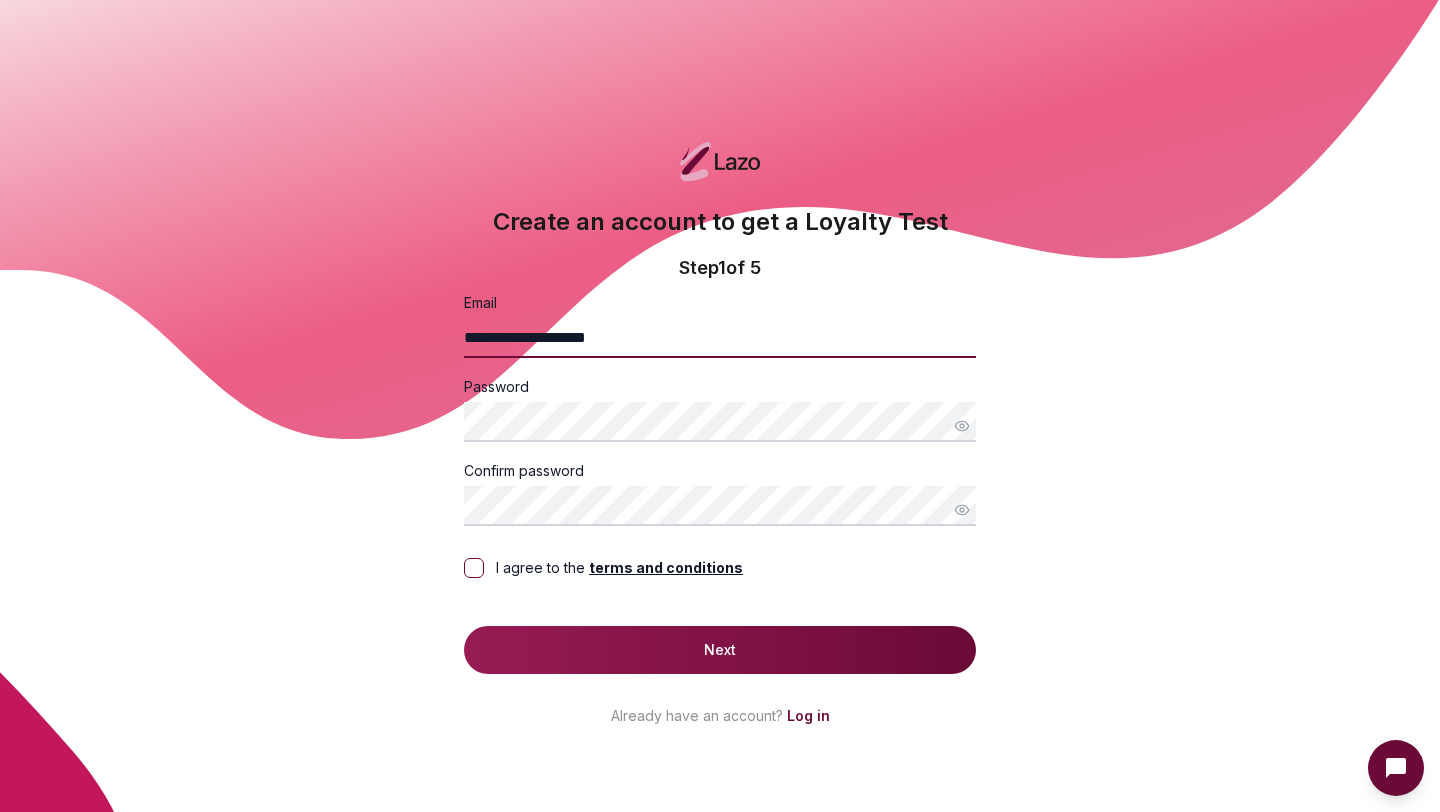 type on "**********" 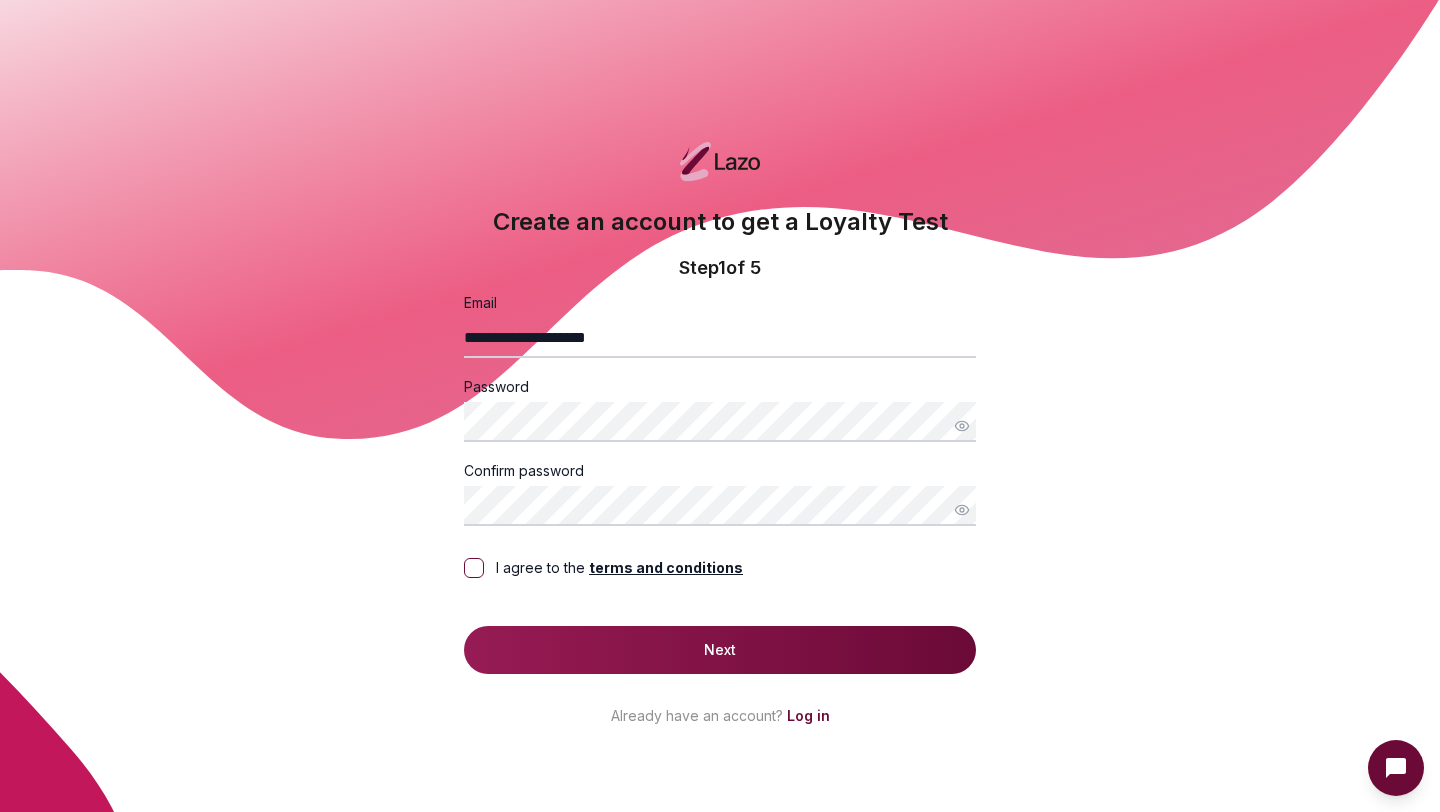 type 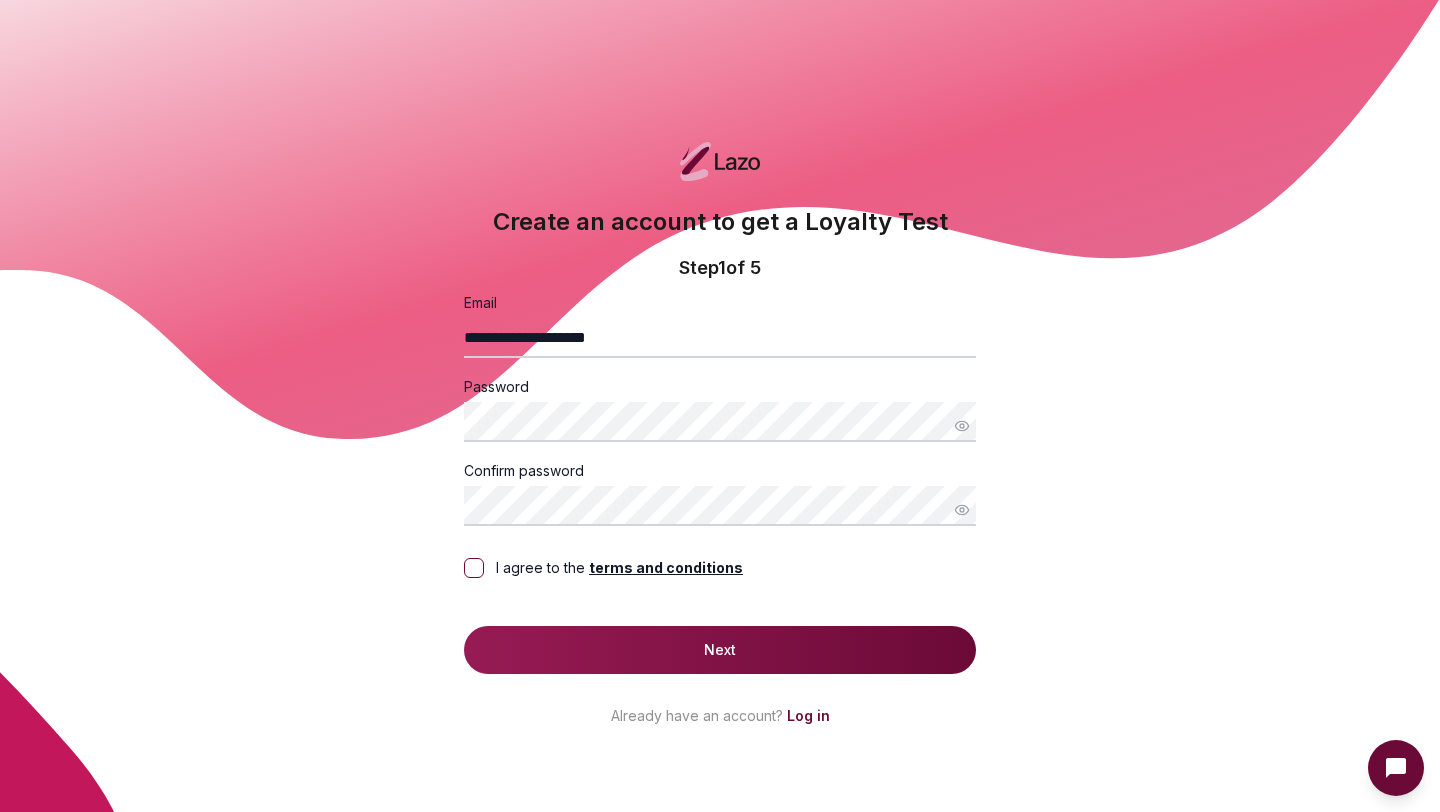 click on "I agree to the  terms and conditions" at bounding box center [474, 568] 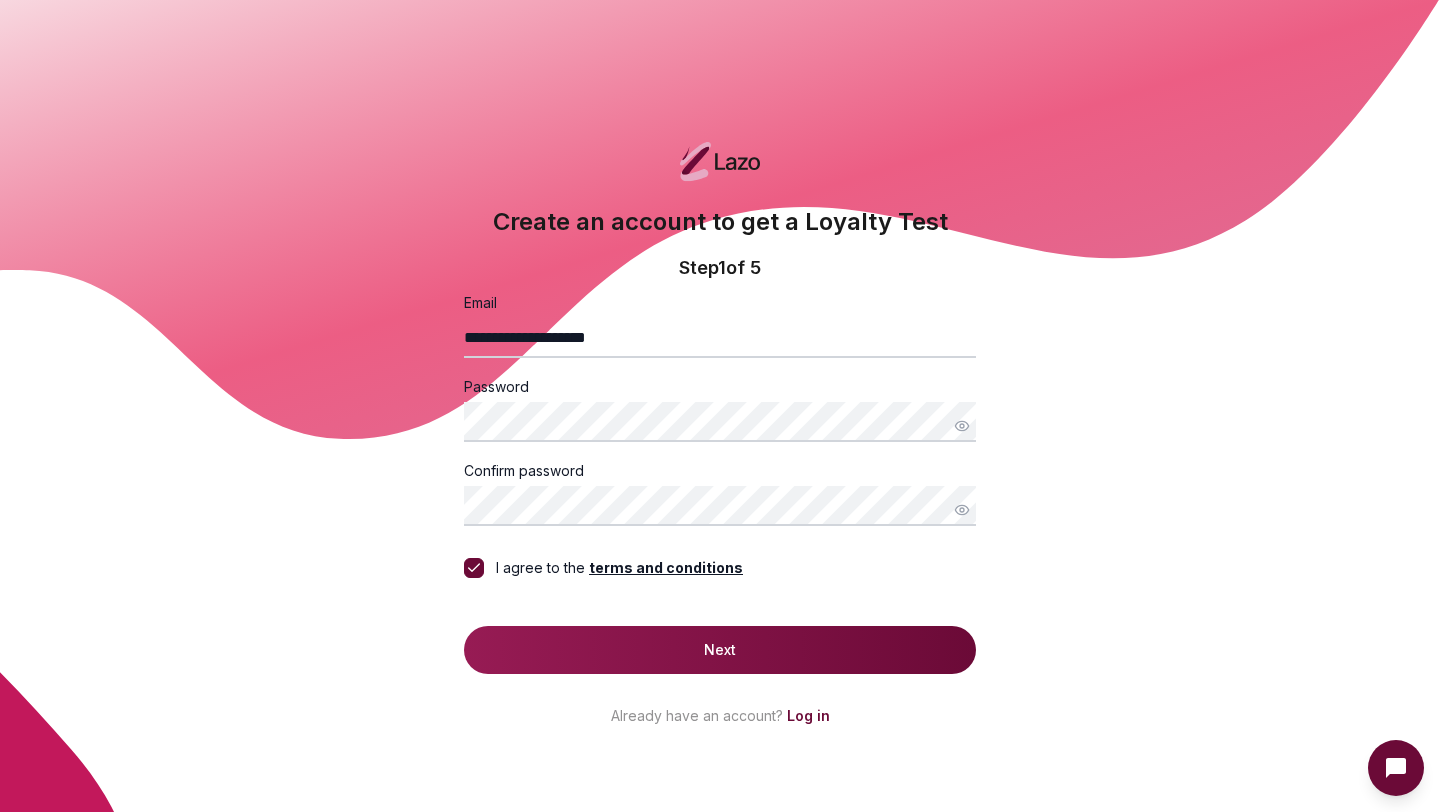 click on "Next" at bounding box center [720, 650] 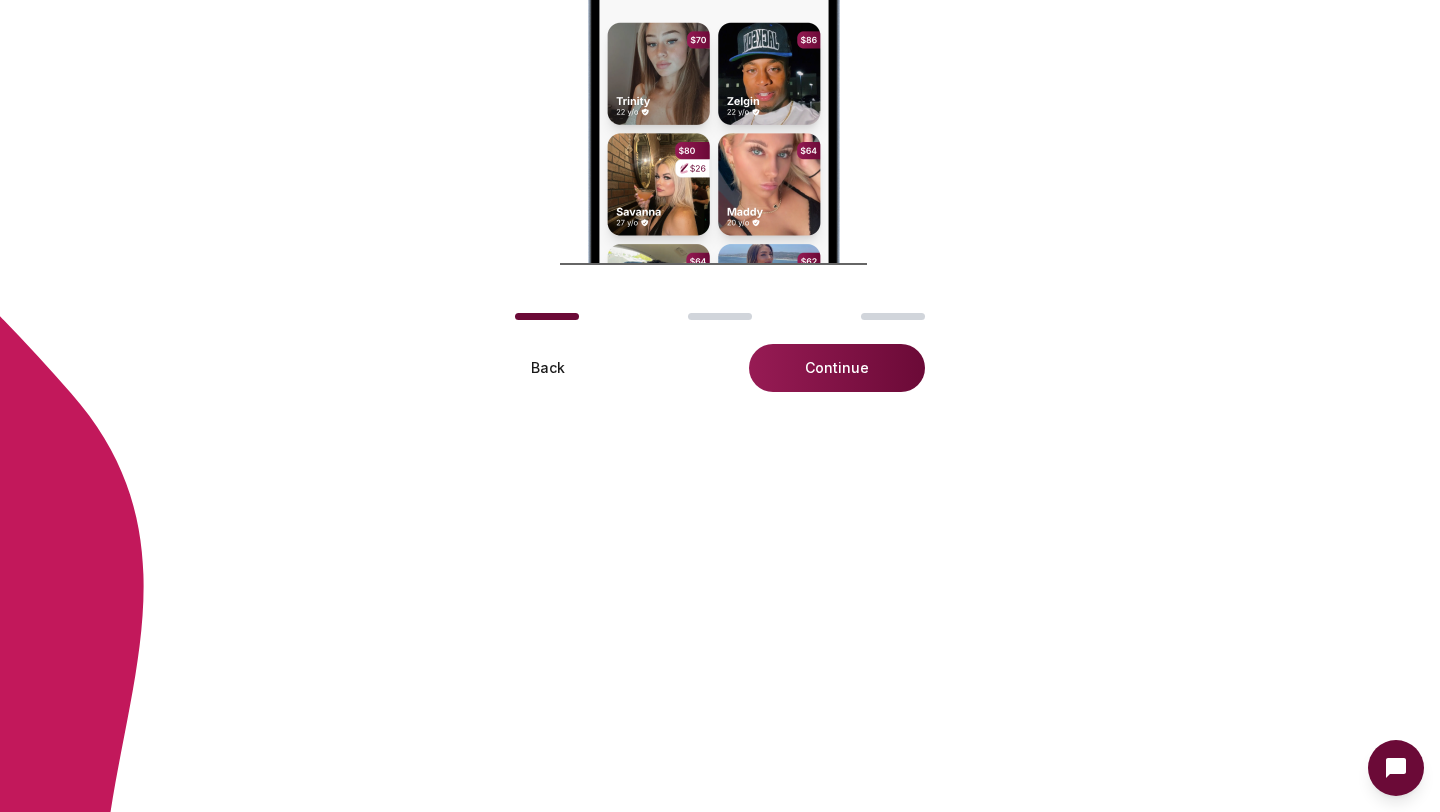 scroll, scrollTop: 448, scrollLeft: 0, axis: vertical 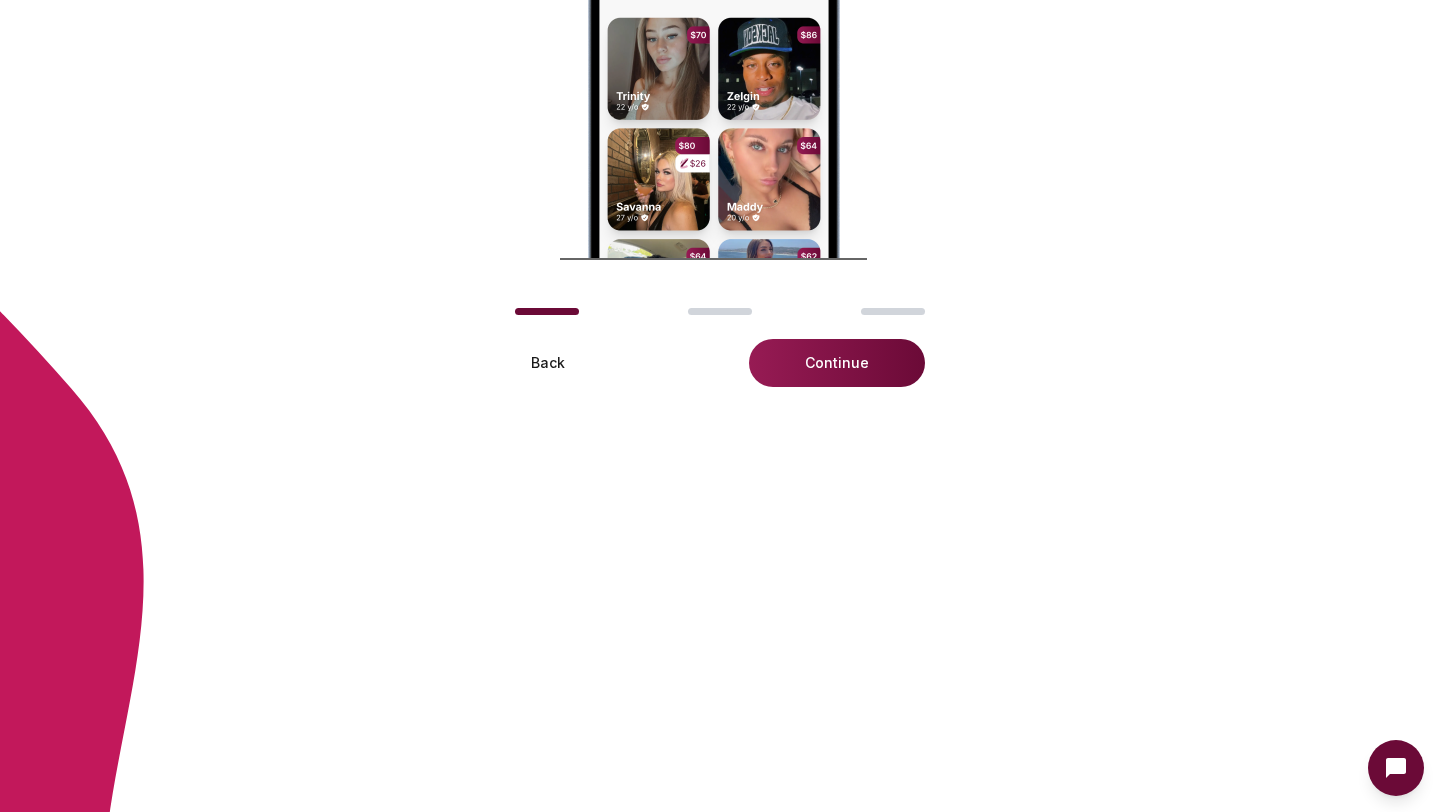 click on "Continue" at bounding box center [837, 363] 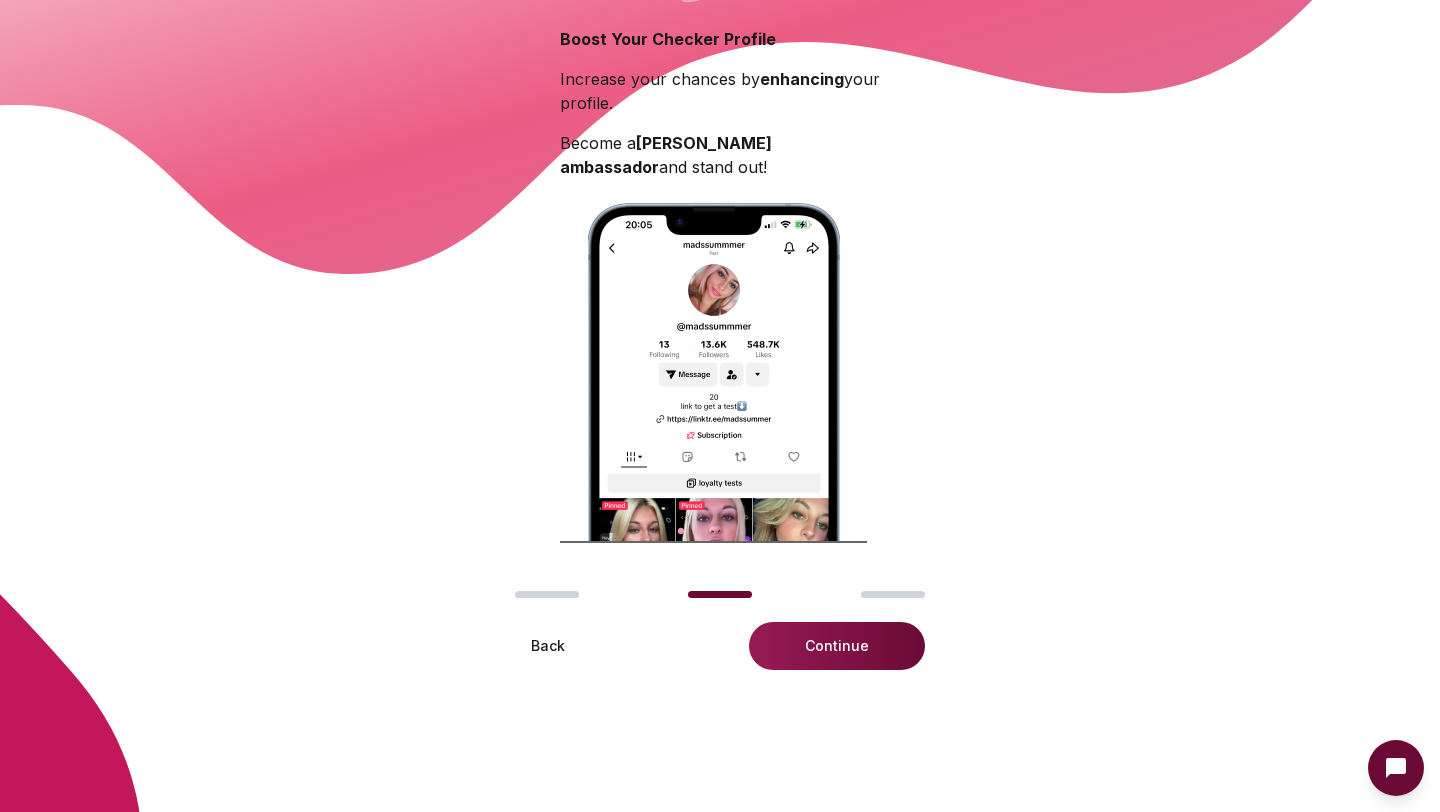 scroll, scrollTop: 191, scrollLeft: 0, axis: vertical 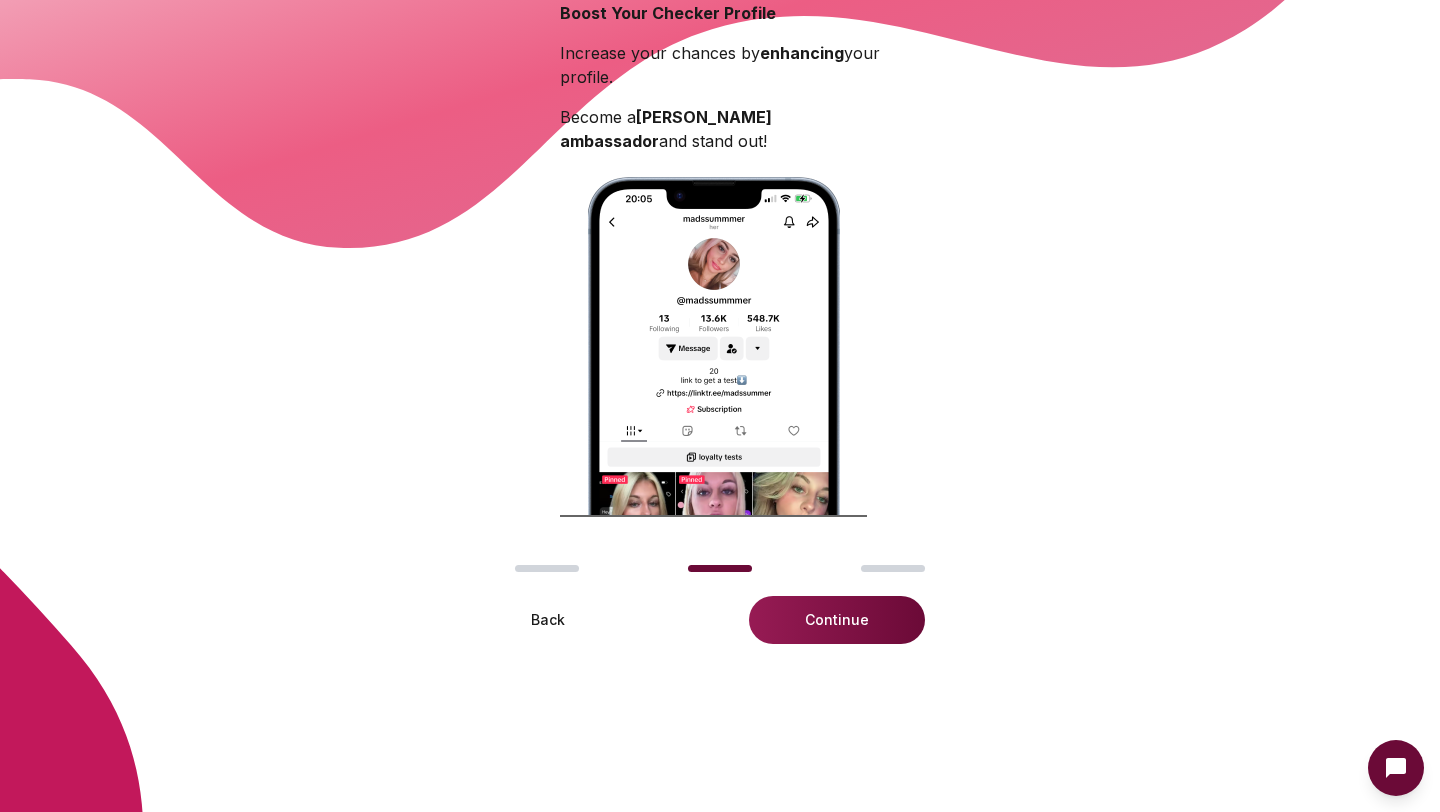click on "Continue" at bounding box center [837, 620] 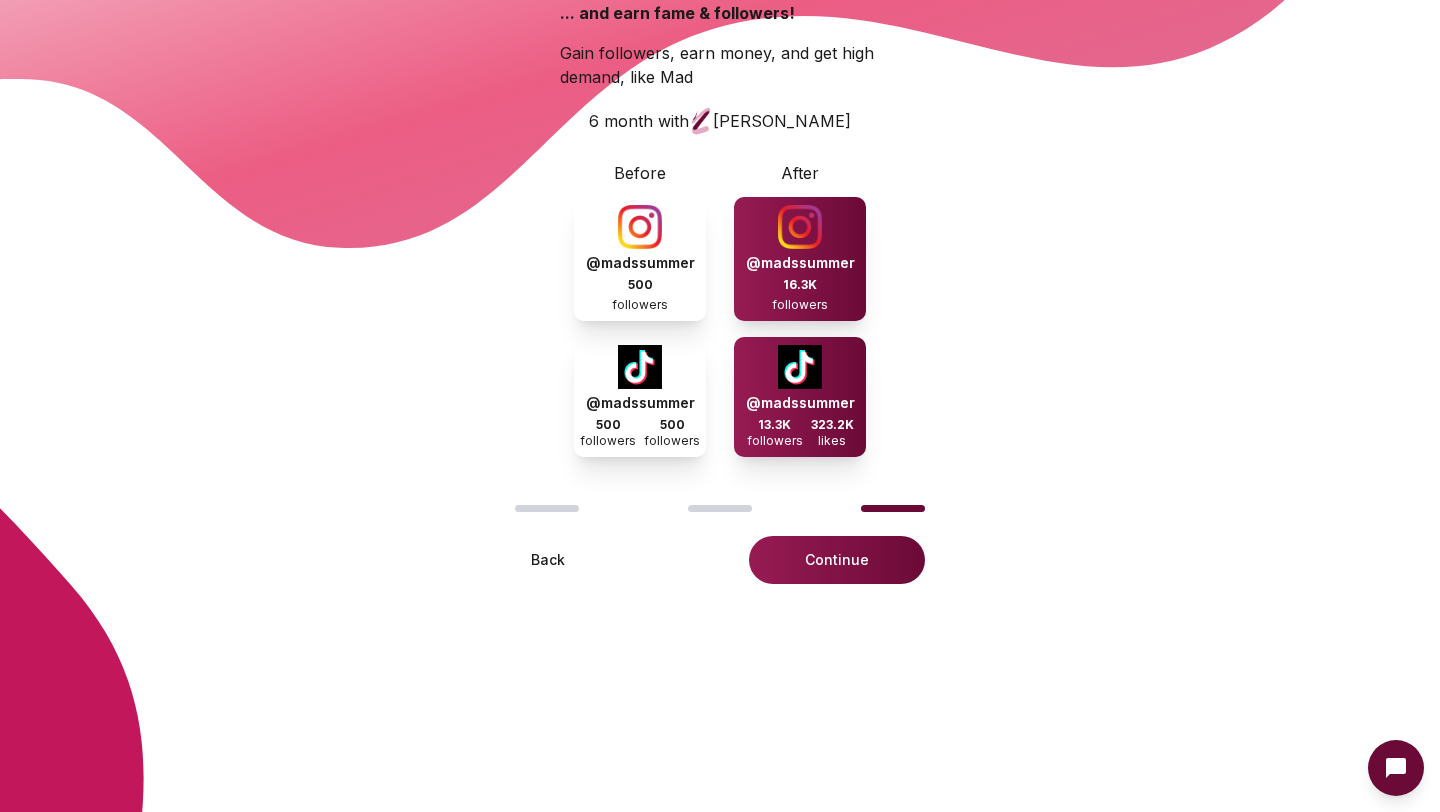 scroll, scrollTop: 0, scrollLeft: 0, axis: both 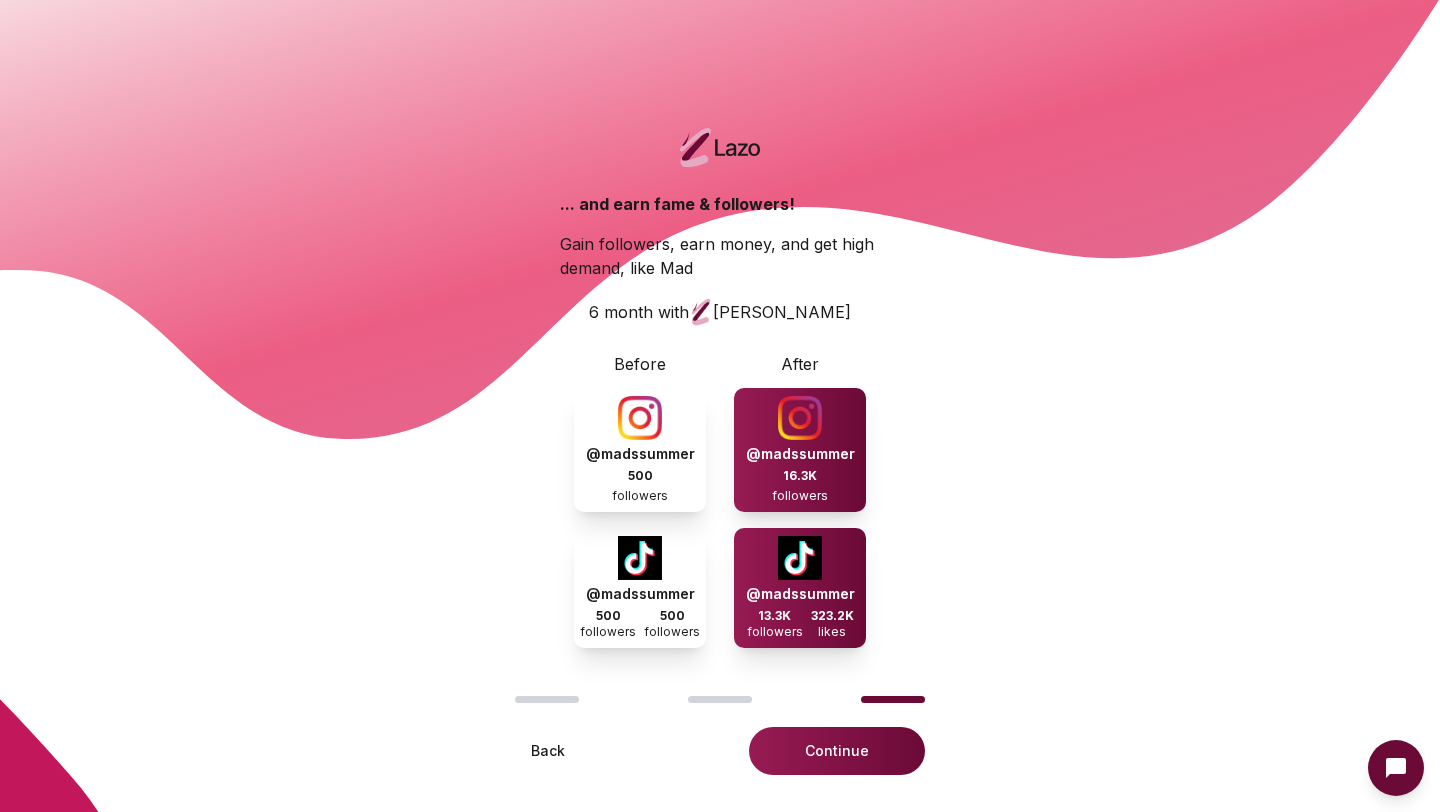 click on "Continue" at bounding box center [837, 751] 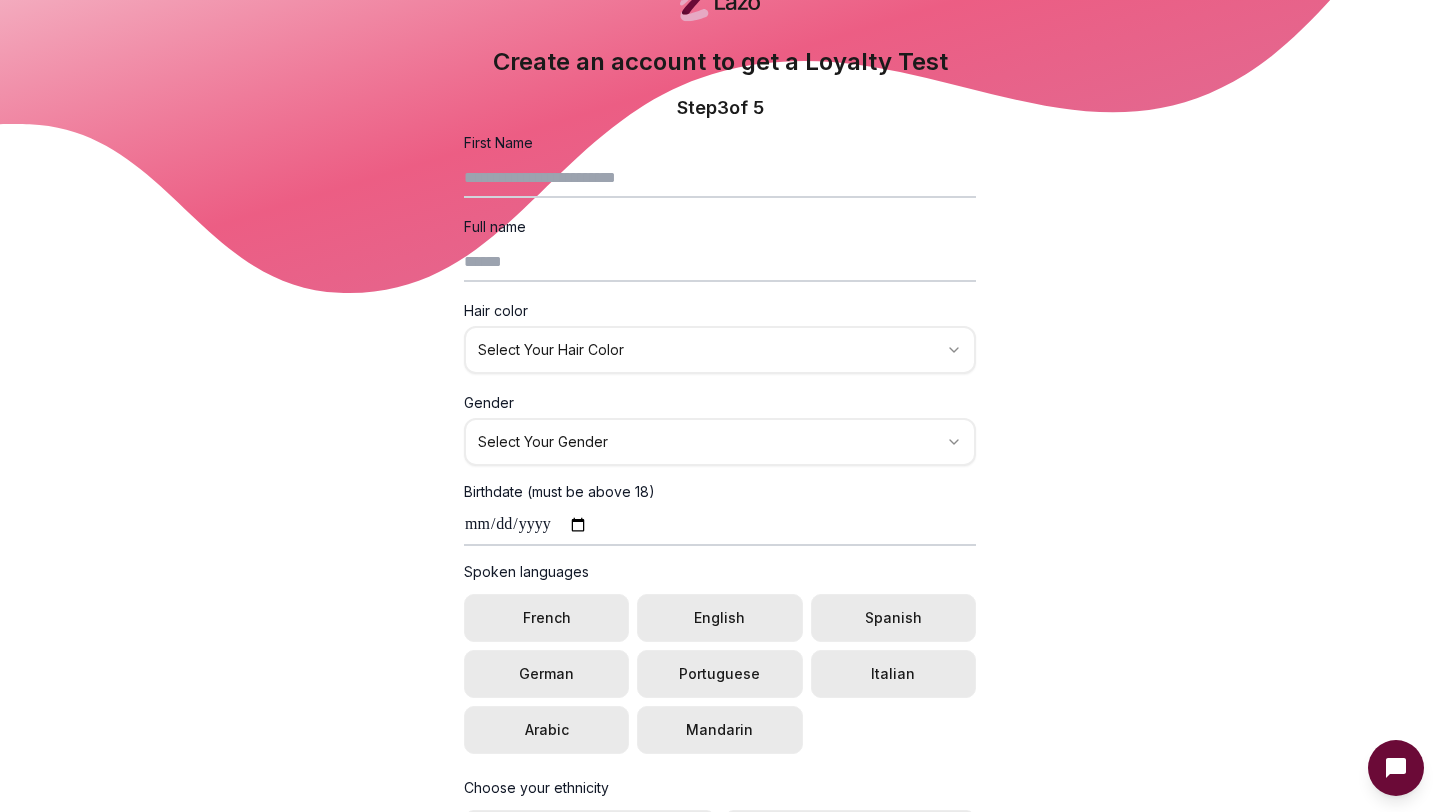 scroll, scrollTop: 0, scrollLeft: 0, axis: both 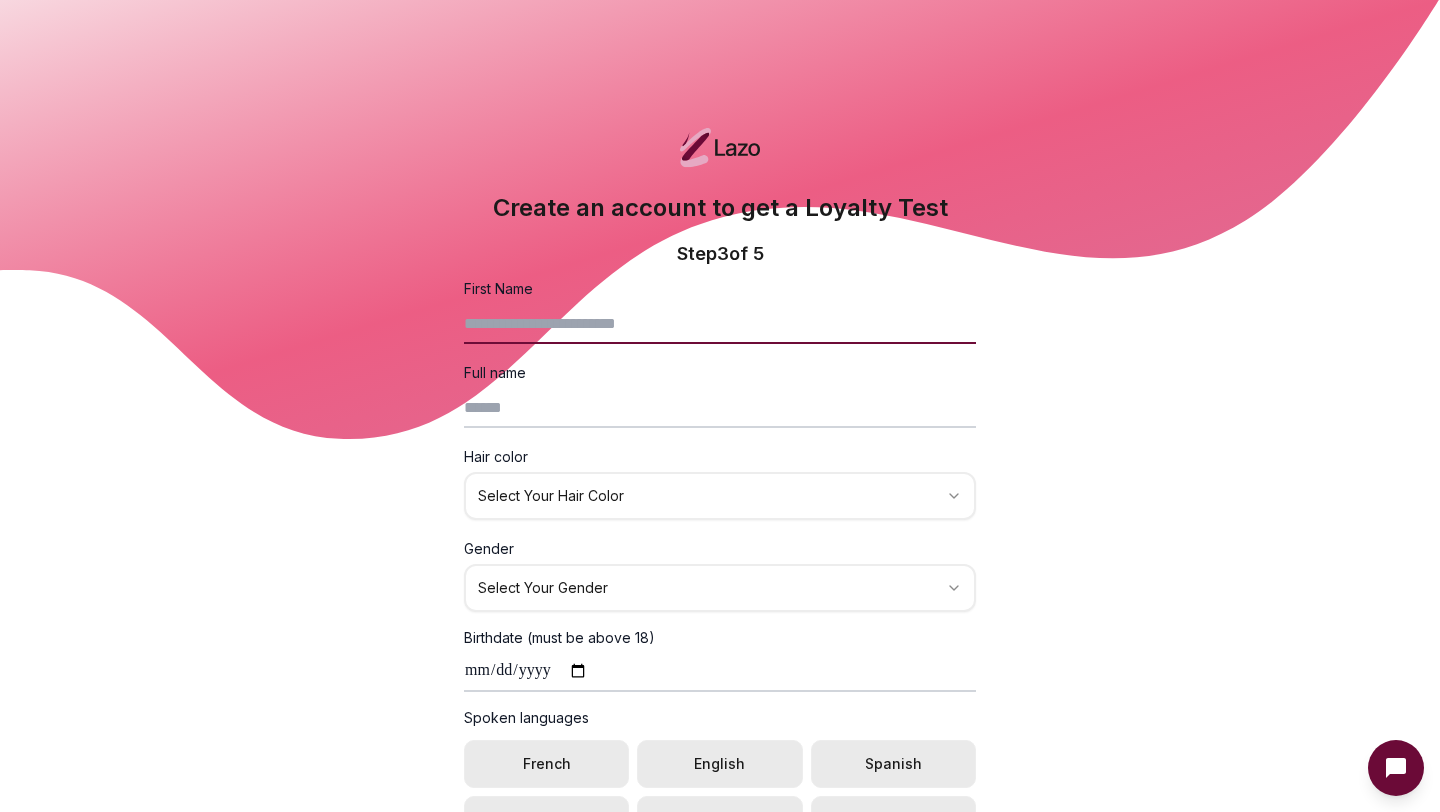 click on "First Name" at bounding box center (720, 324) 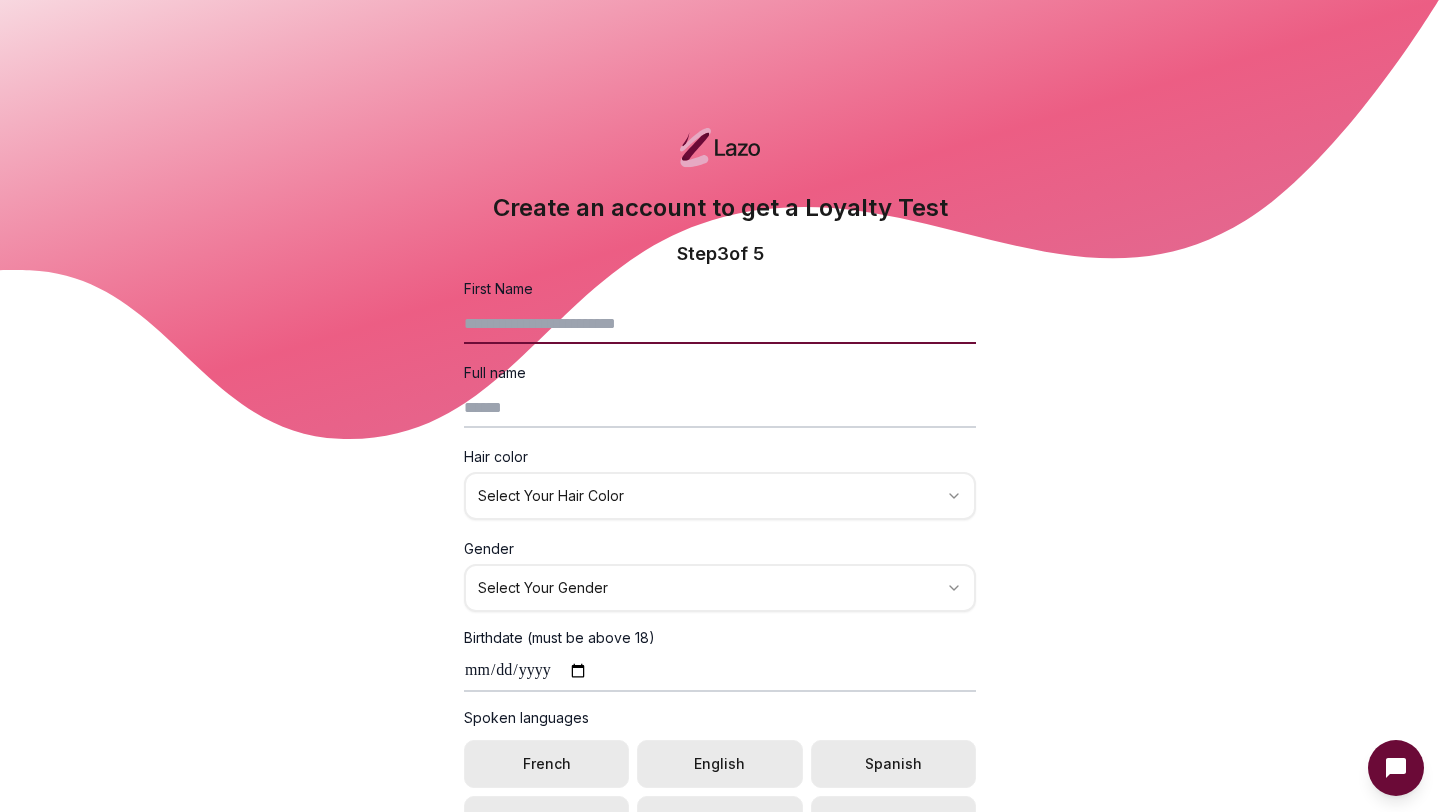 click on "First Name" at bounding box center (720, 324) 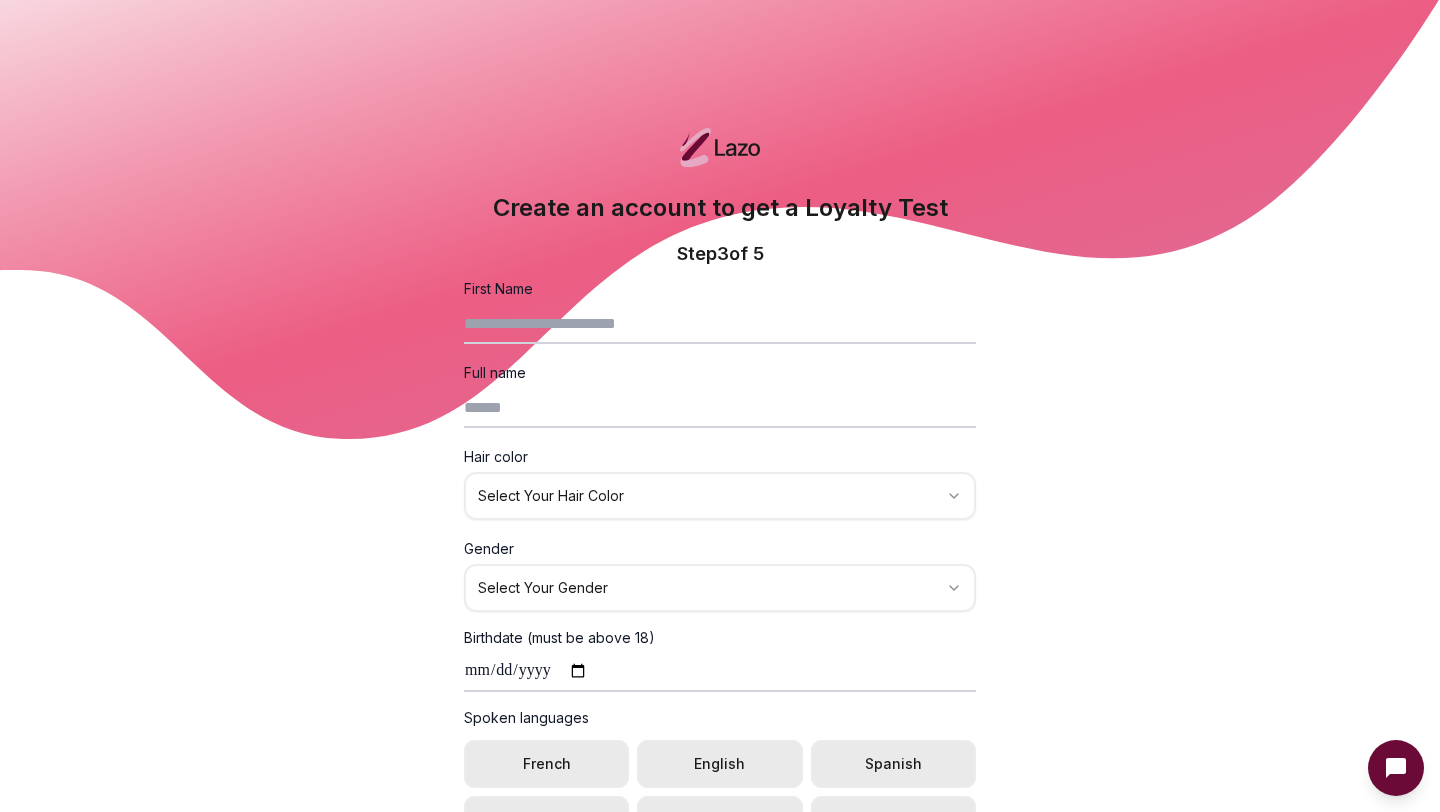 click on "**********" at bounding box center (720, 690) 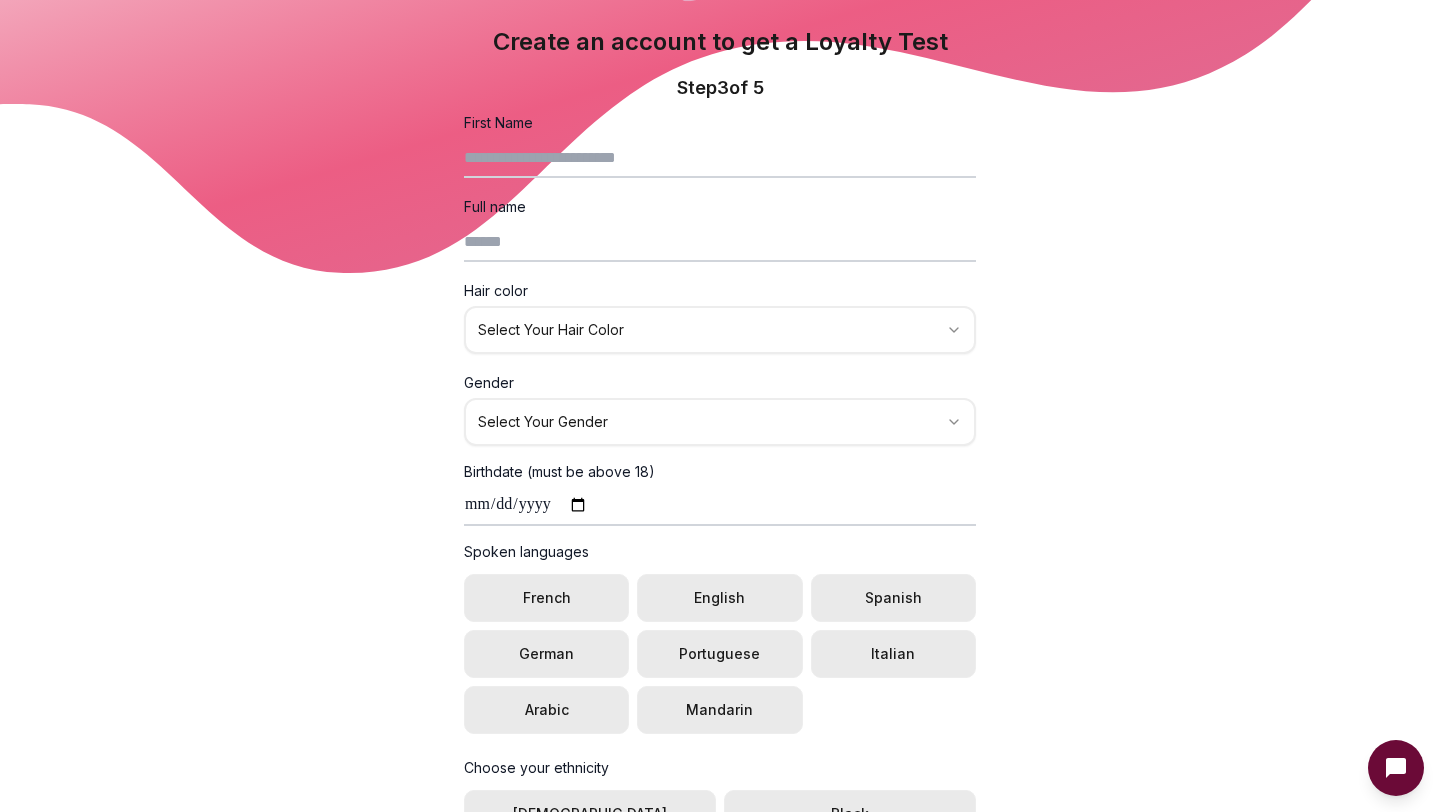 scroll, scrollTop: 0, scrollLeft: 0, axis: both 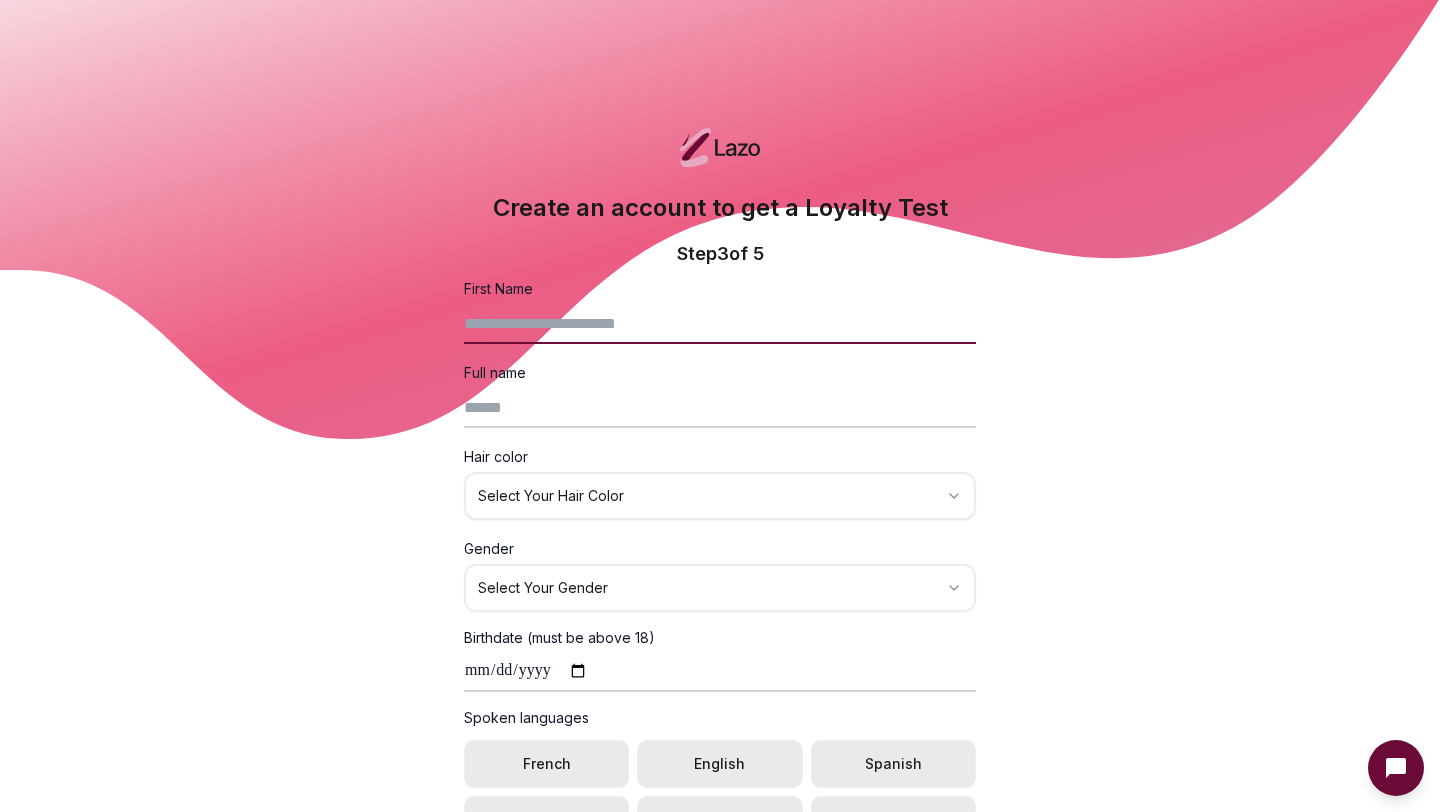 click on "First Name" at bounding box center (720, 324) 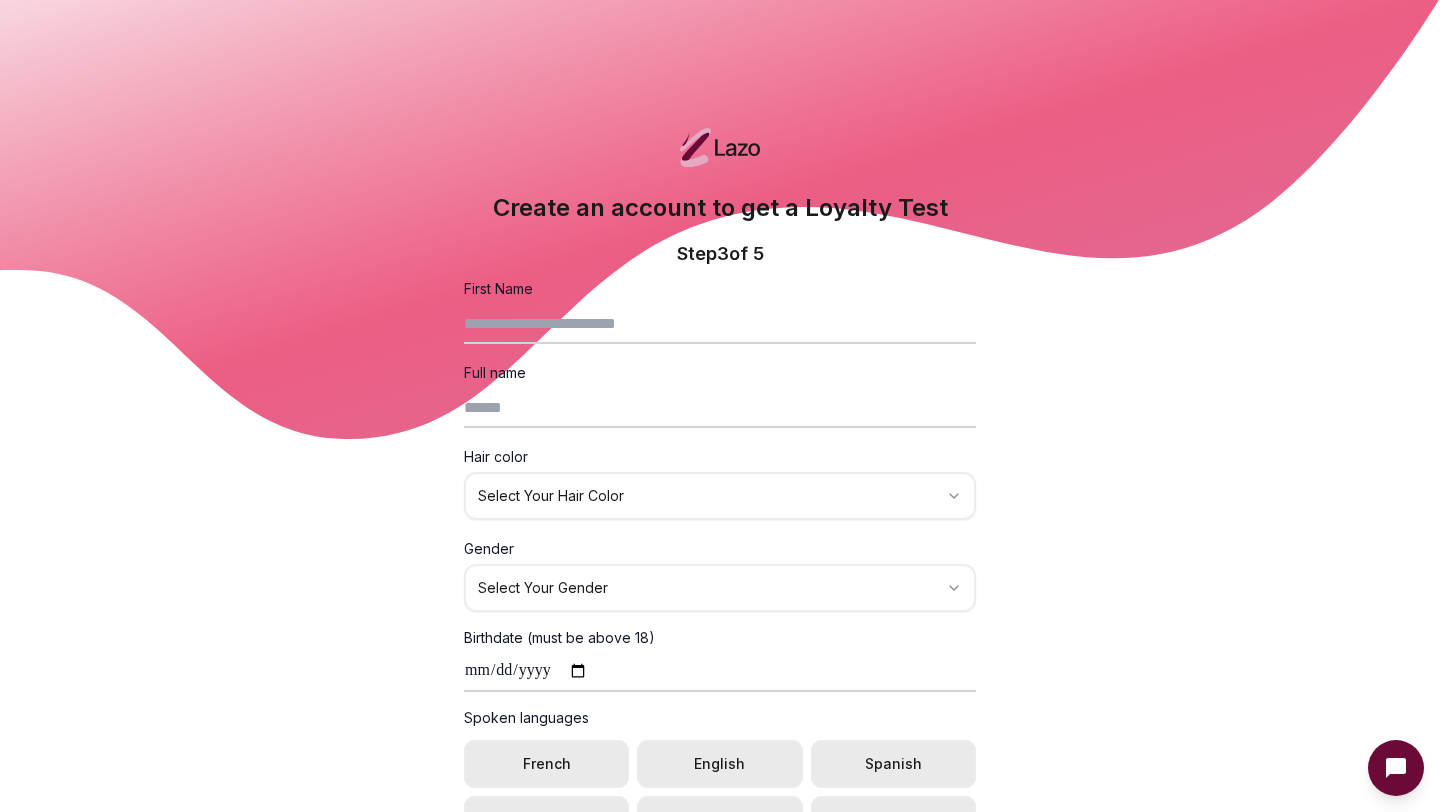 click 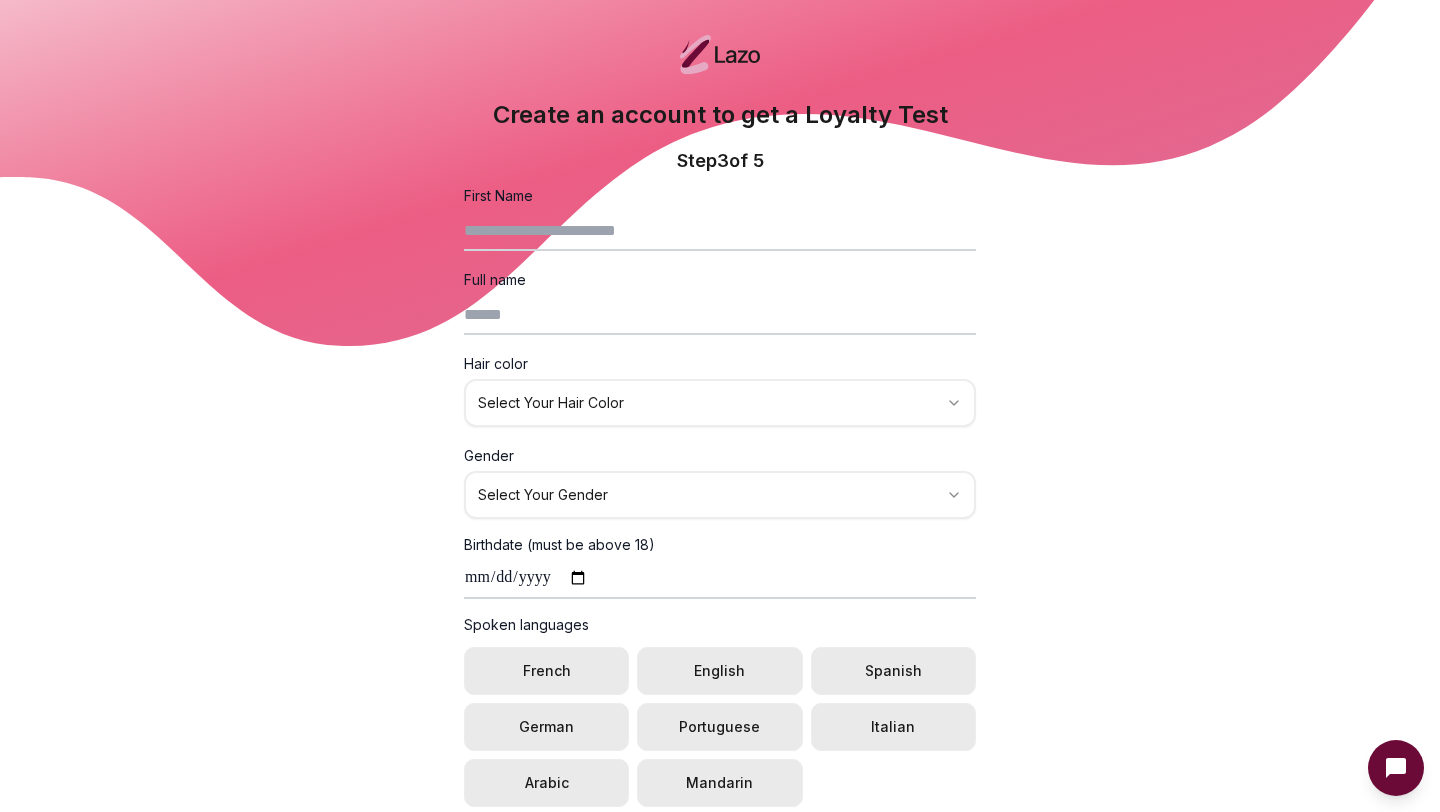 scroll, scrollTop: 0, scrollLeft: 0, axis: both 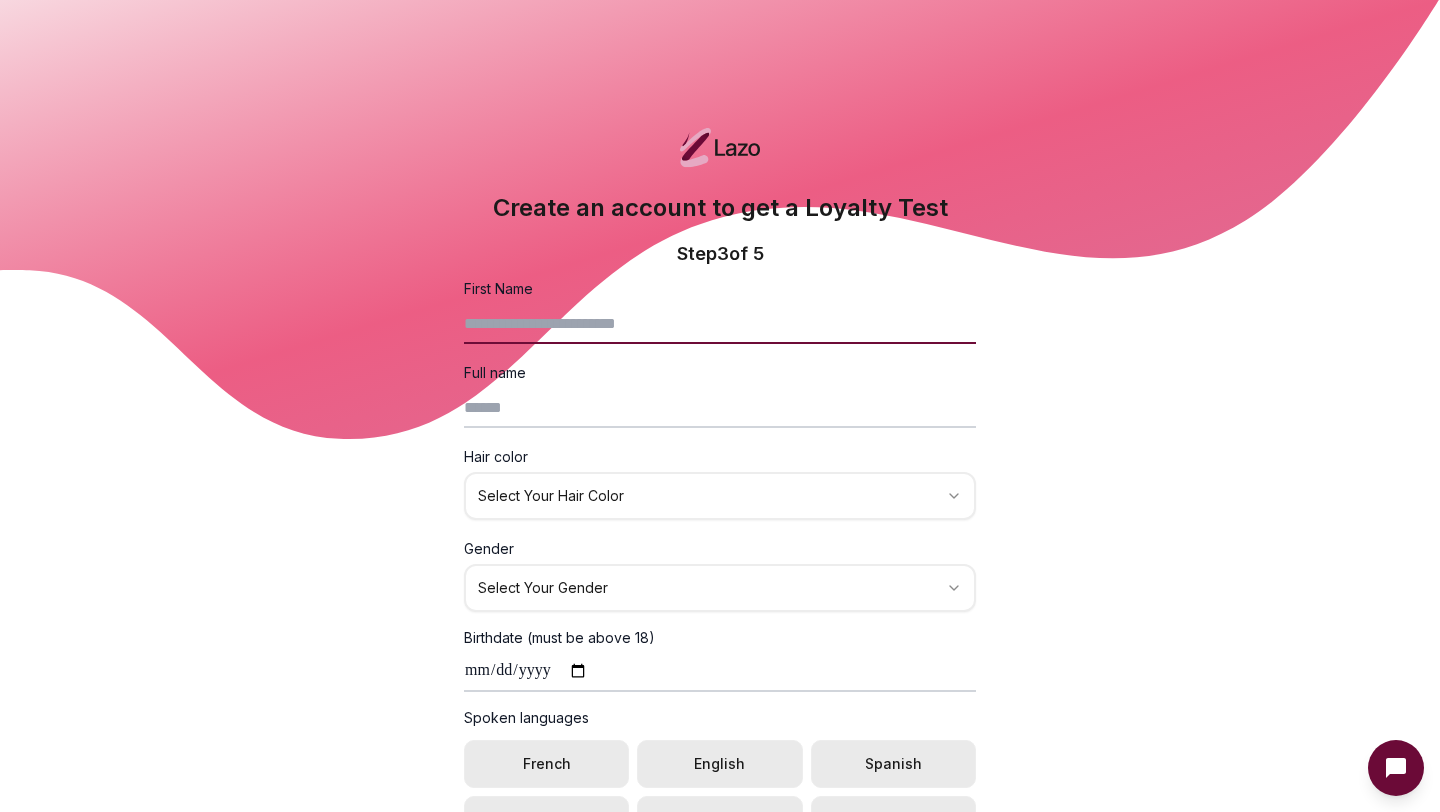 click on "First Name" at bounding box center [720, 324] 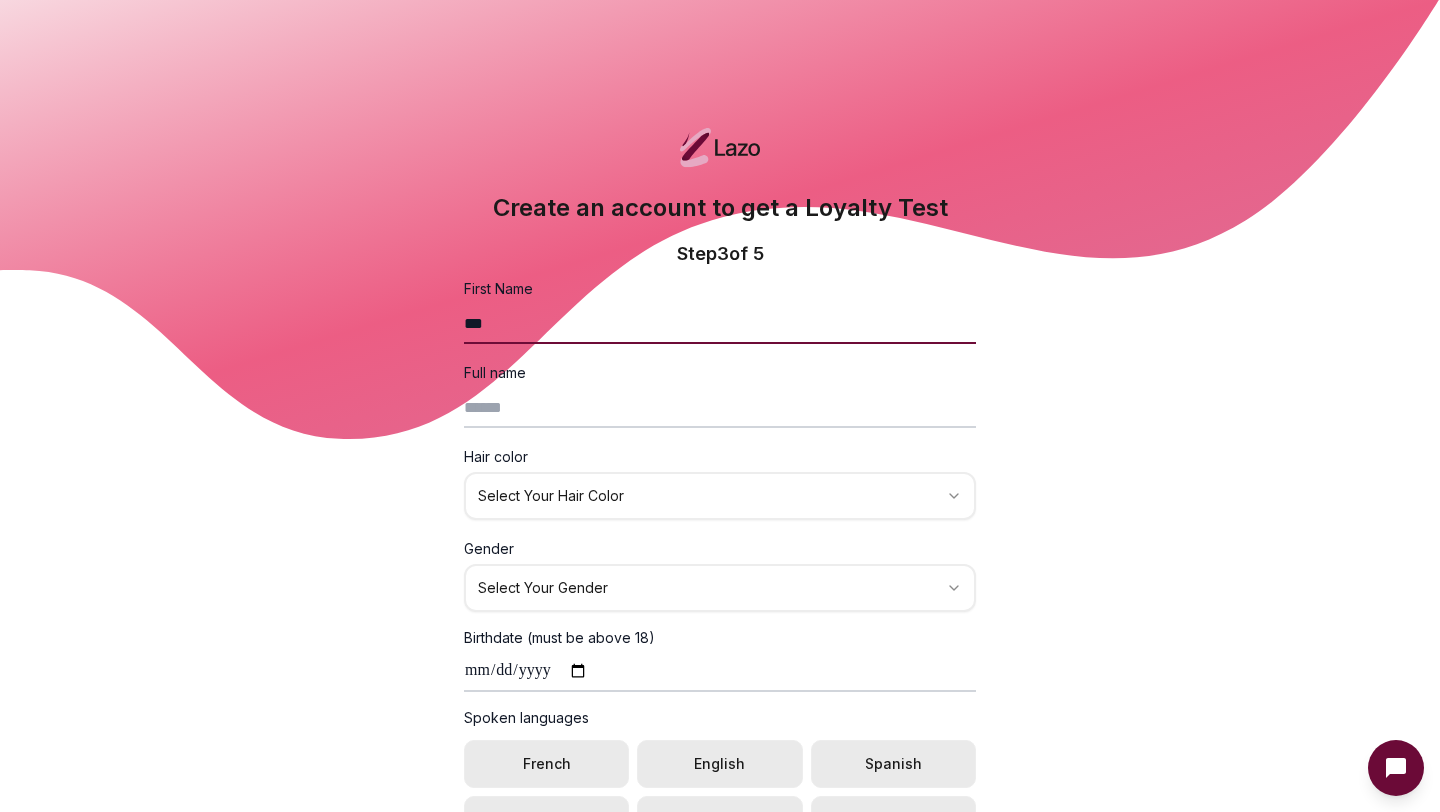 type on "***" 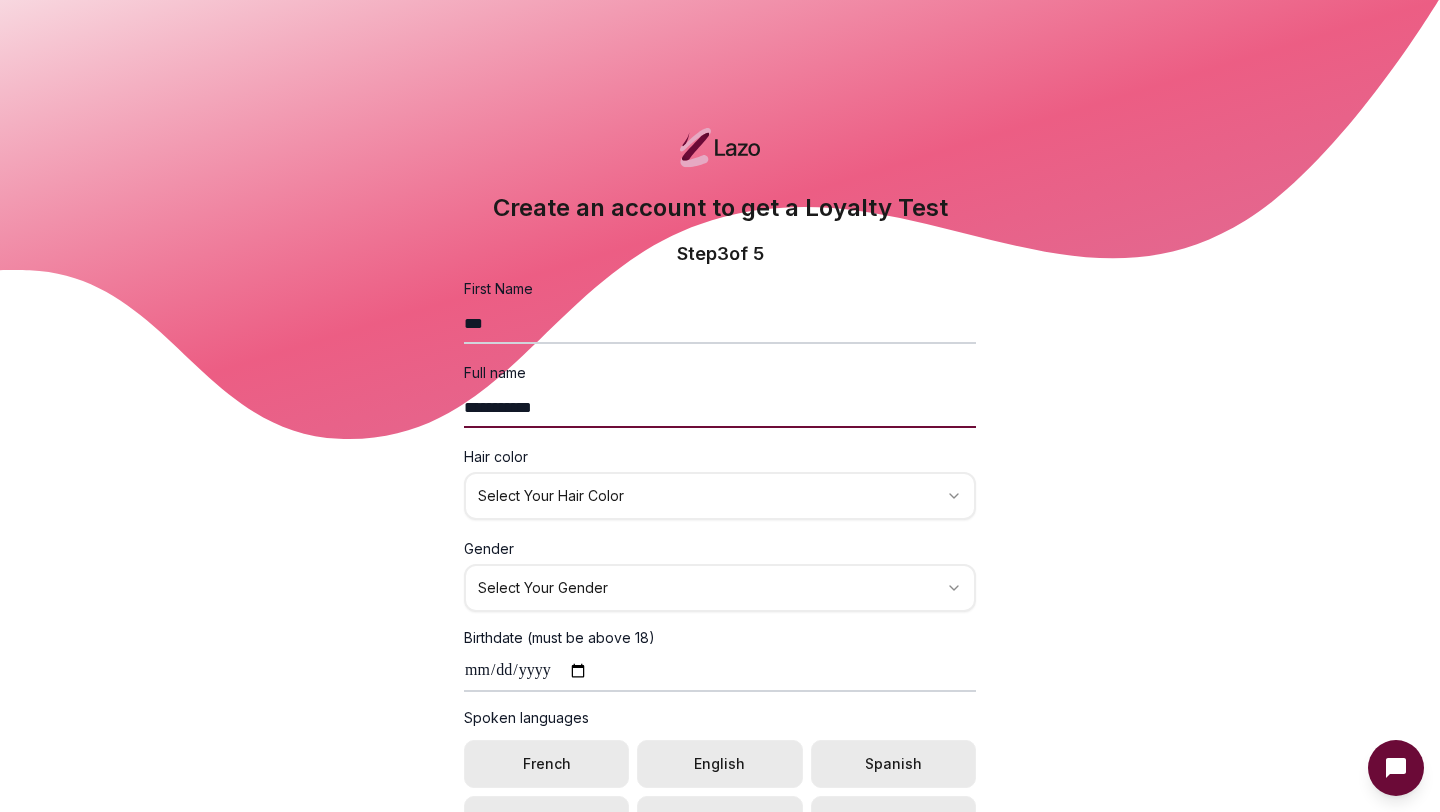 type on "**********" 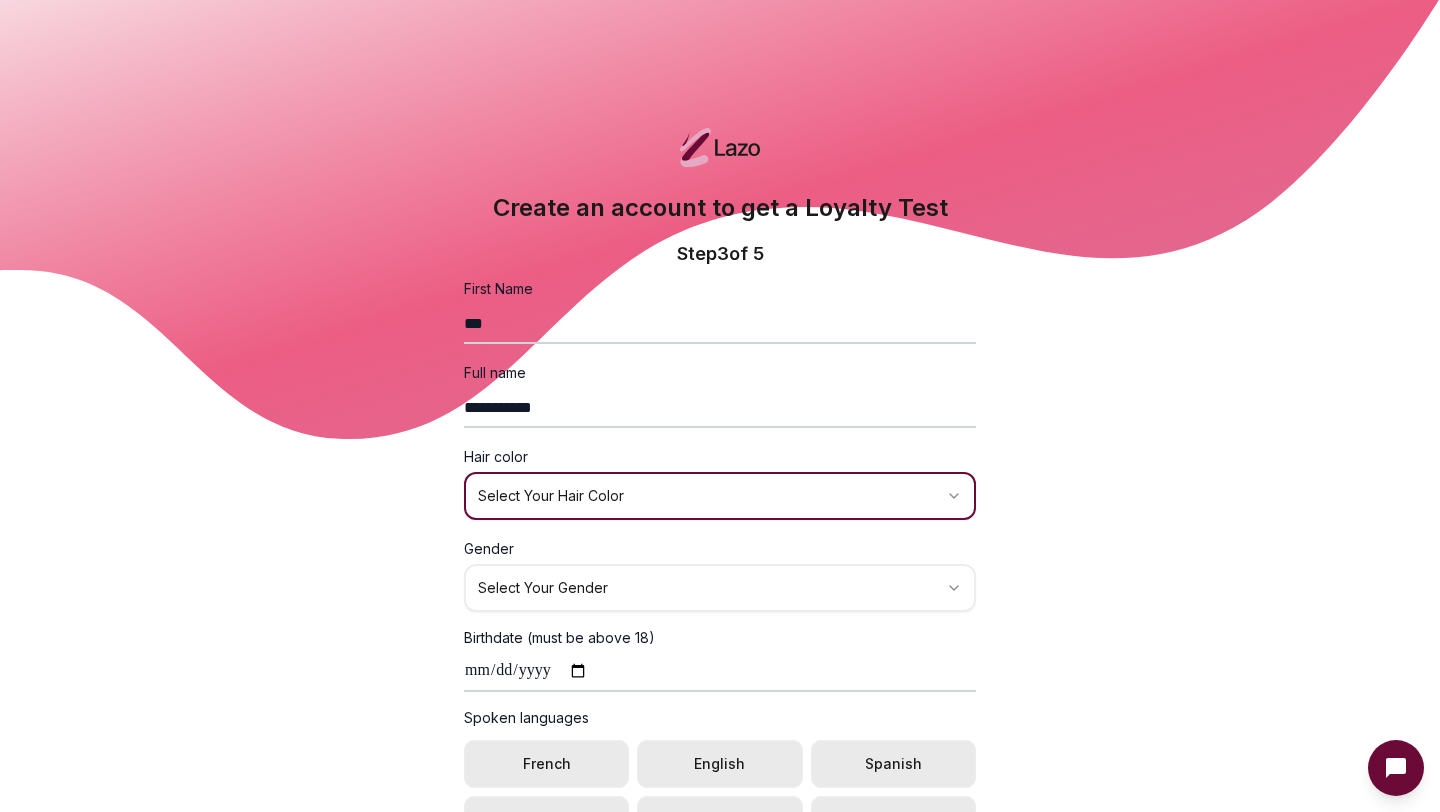 type 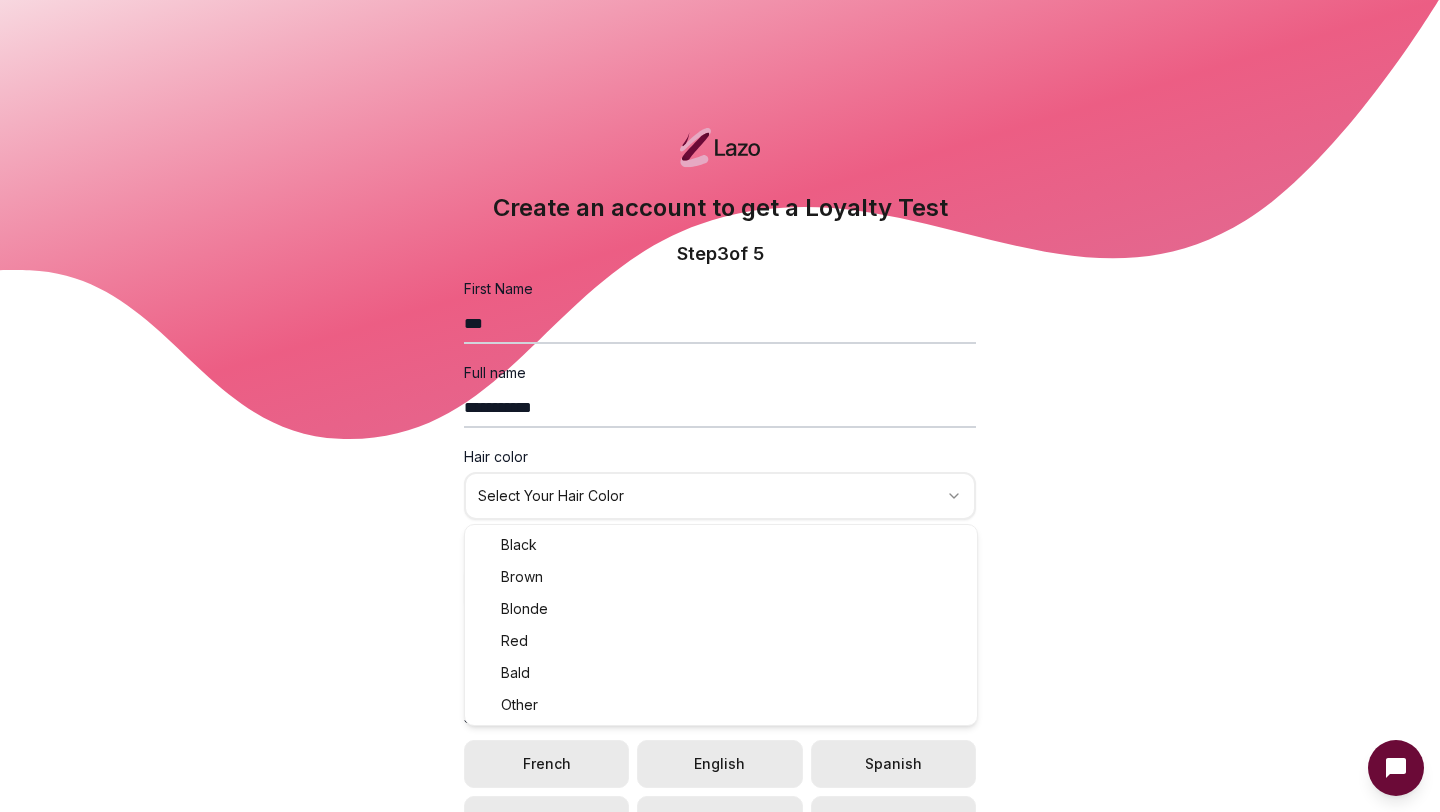 click on "**********" at bounding box center [720, 690] 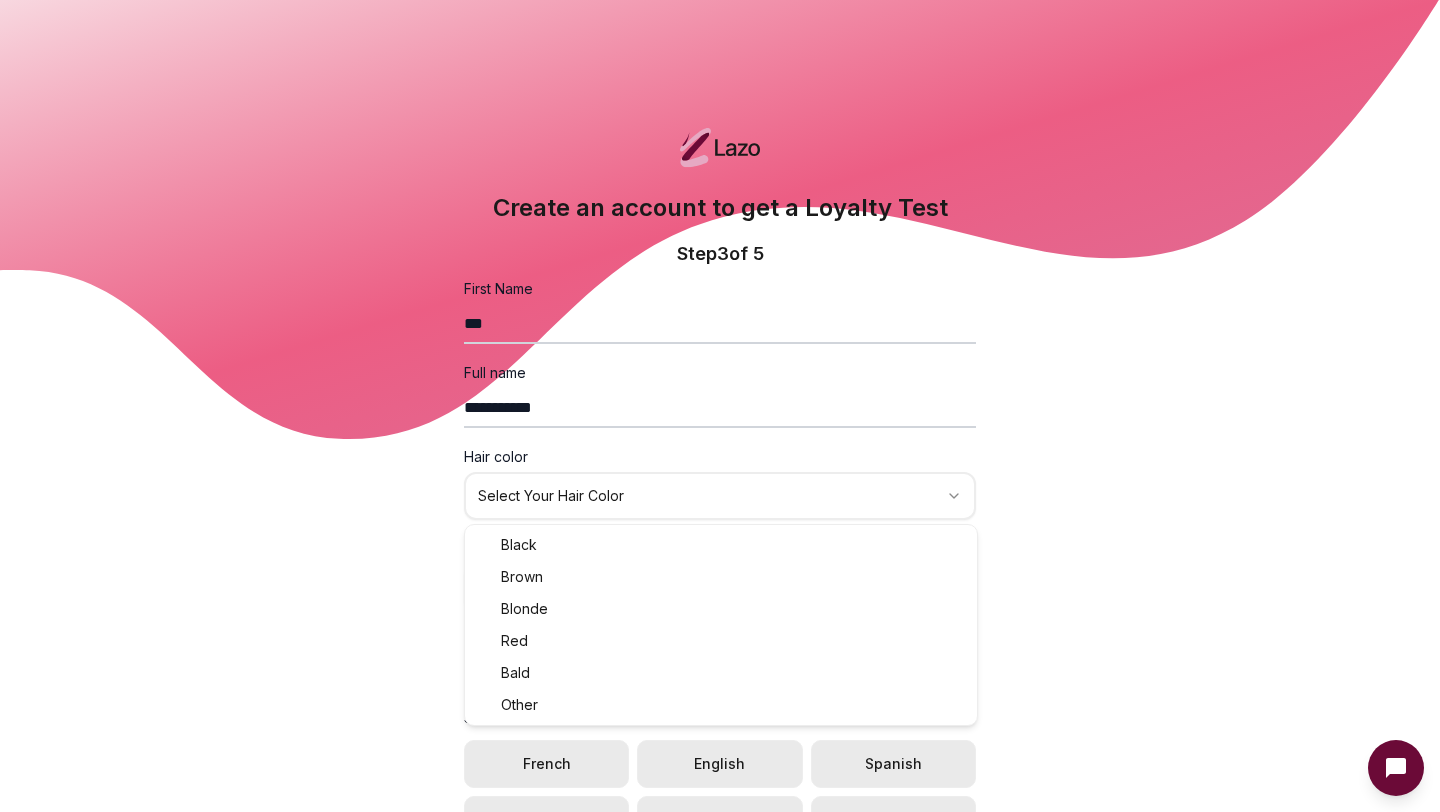 select on "*****" 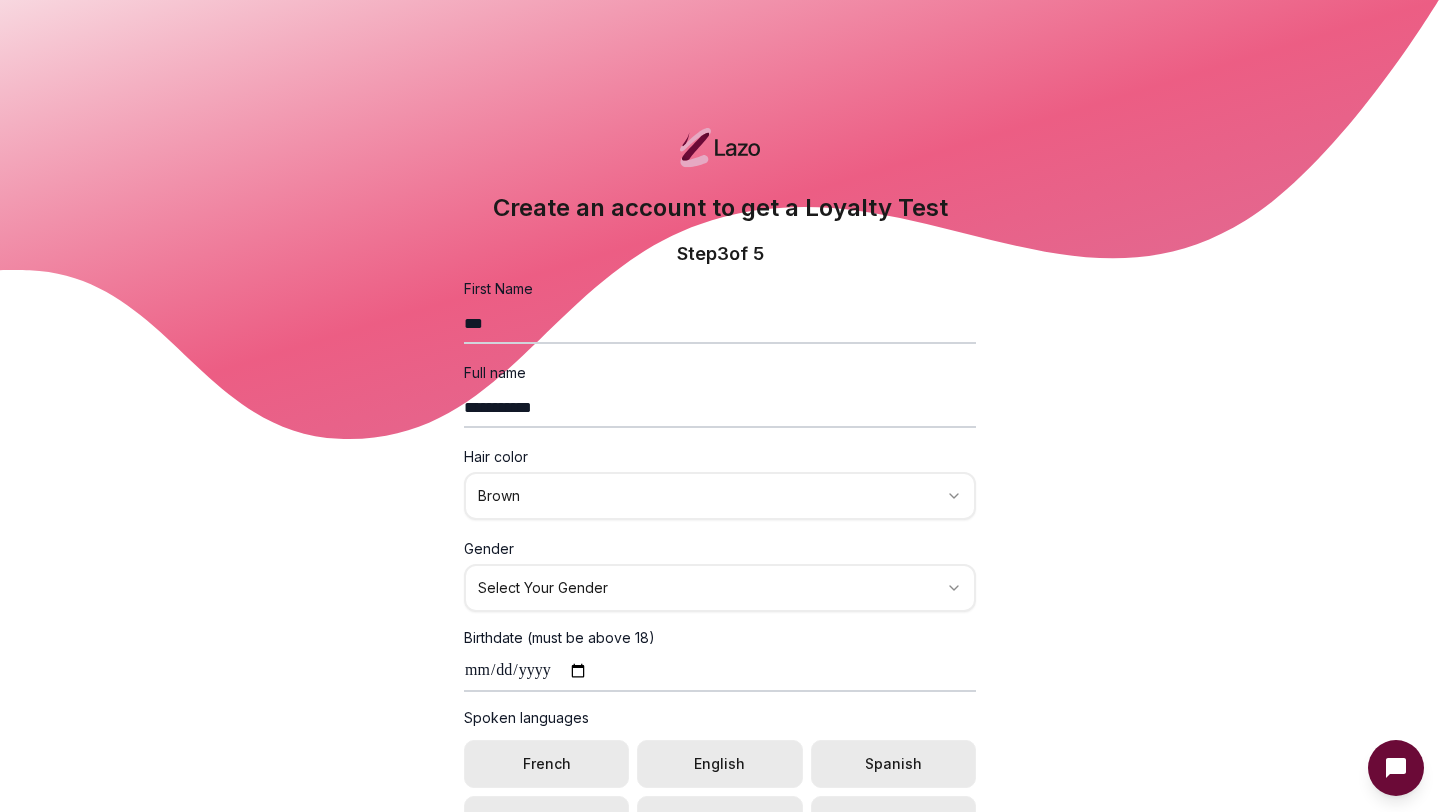 click on "**********" at bounding box center [720, 690] 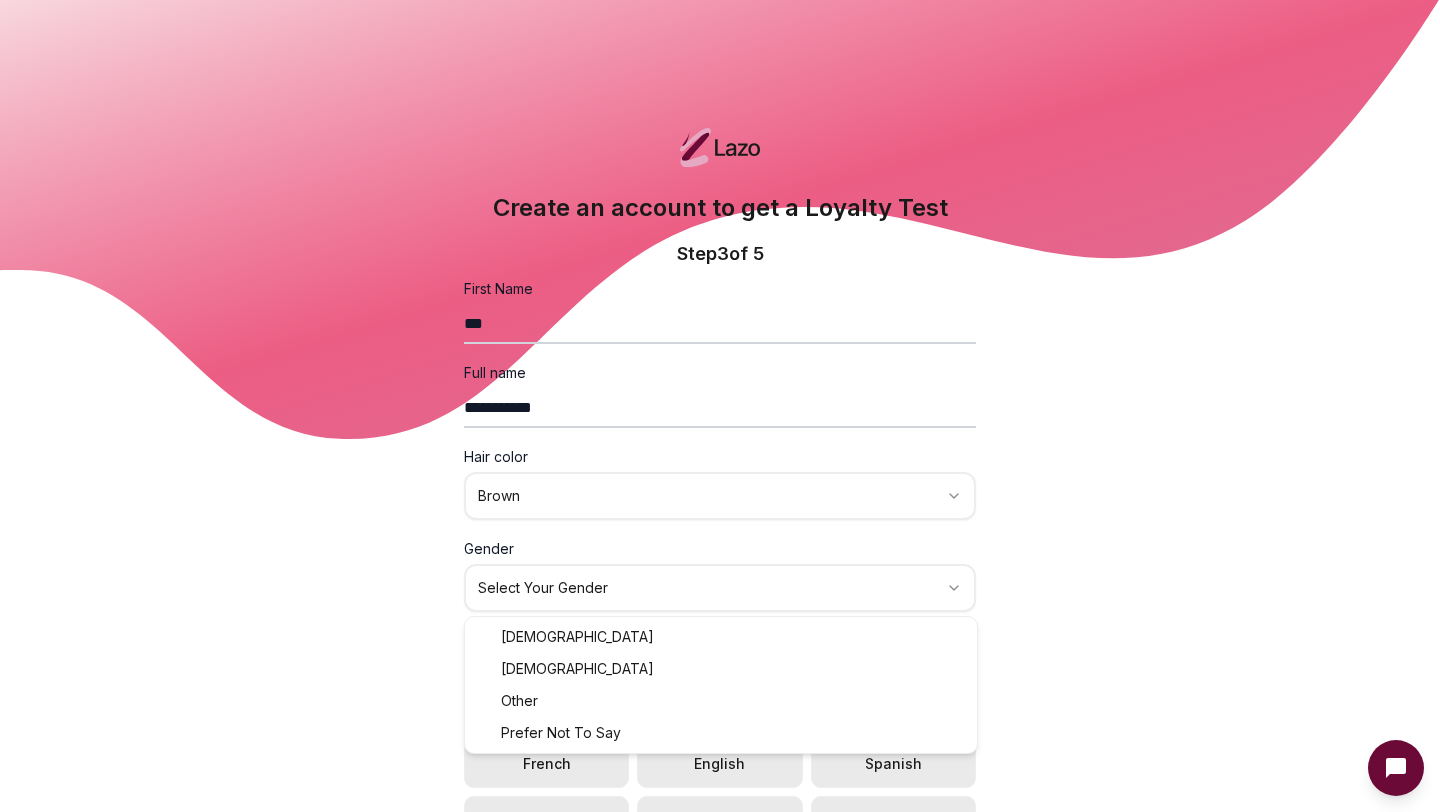 select on "****" 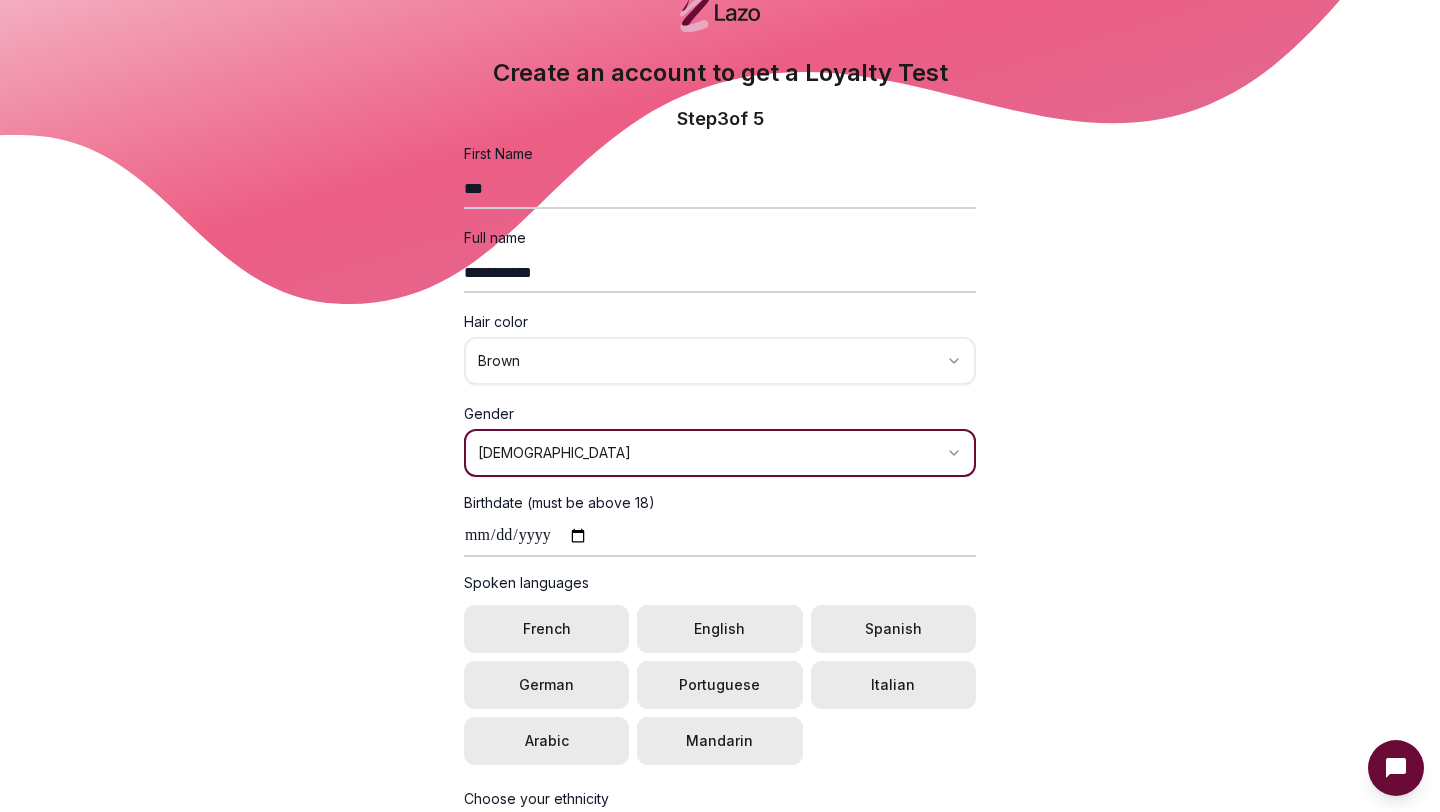 scroll, scrollTop: 198, scrollLeft: 0, axis: vertical 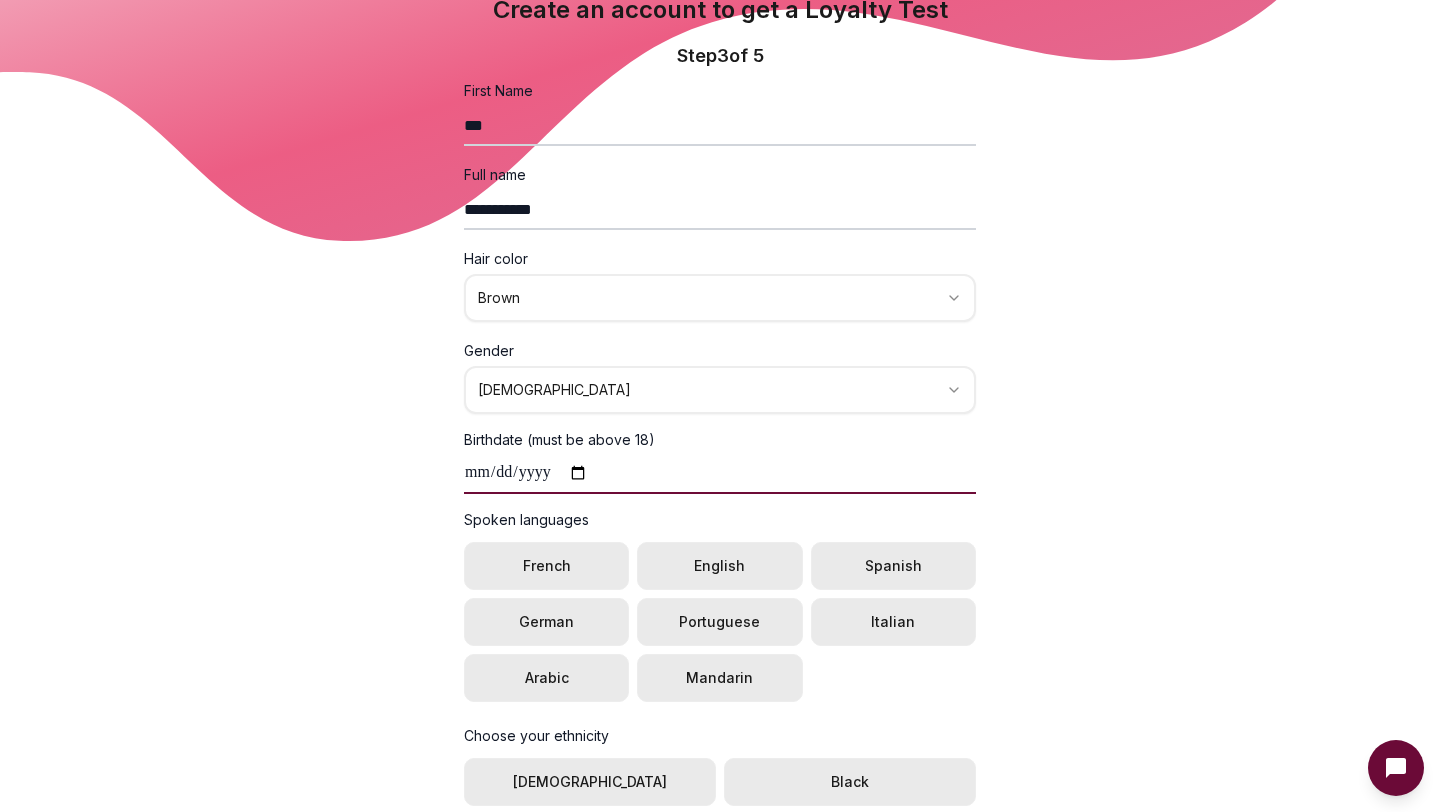 click on "Birthdate (must be above 18)" at bounding box center (720, 474) 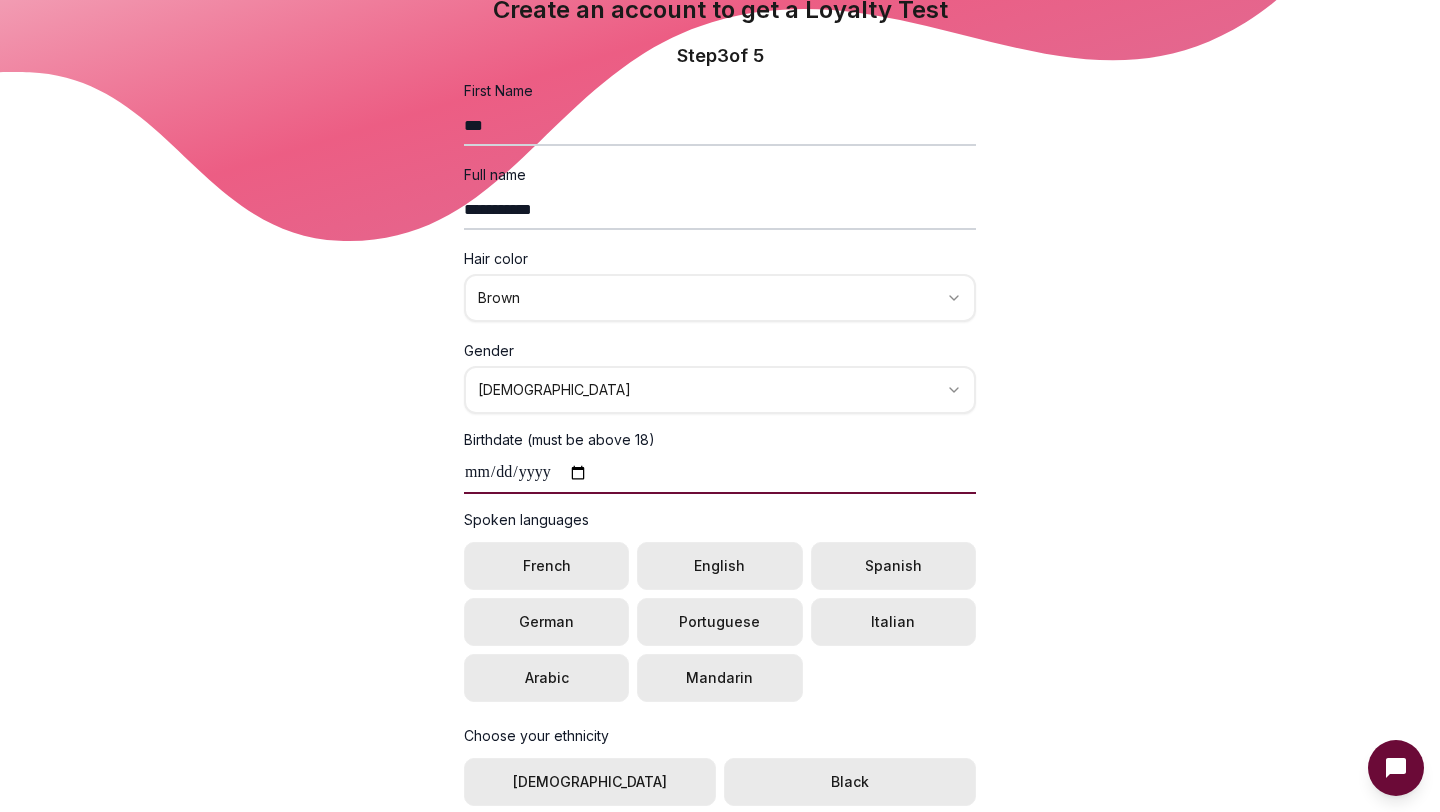 click on "Birthdate (must be above 18)" at bounding box center [720, 474] 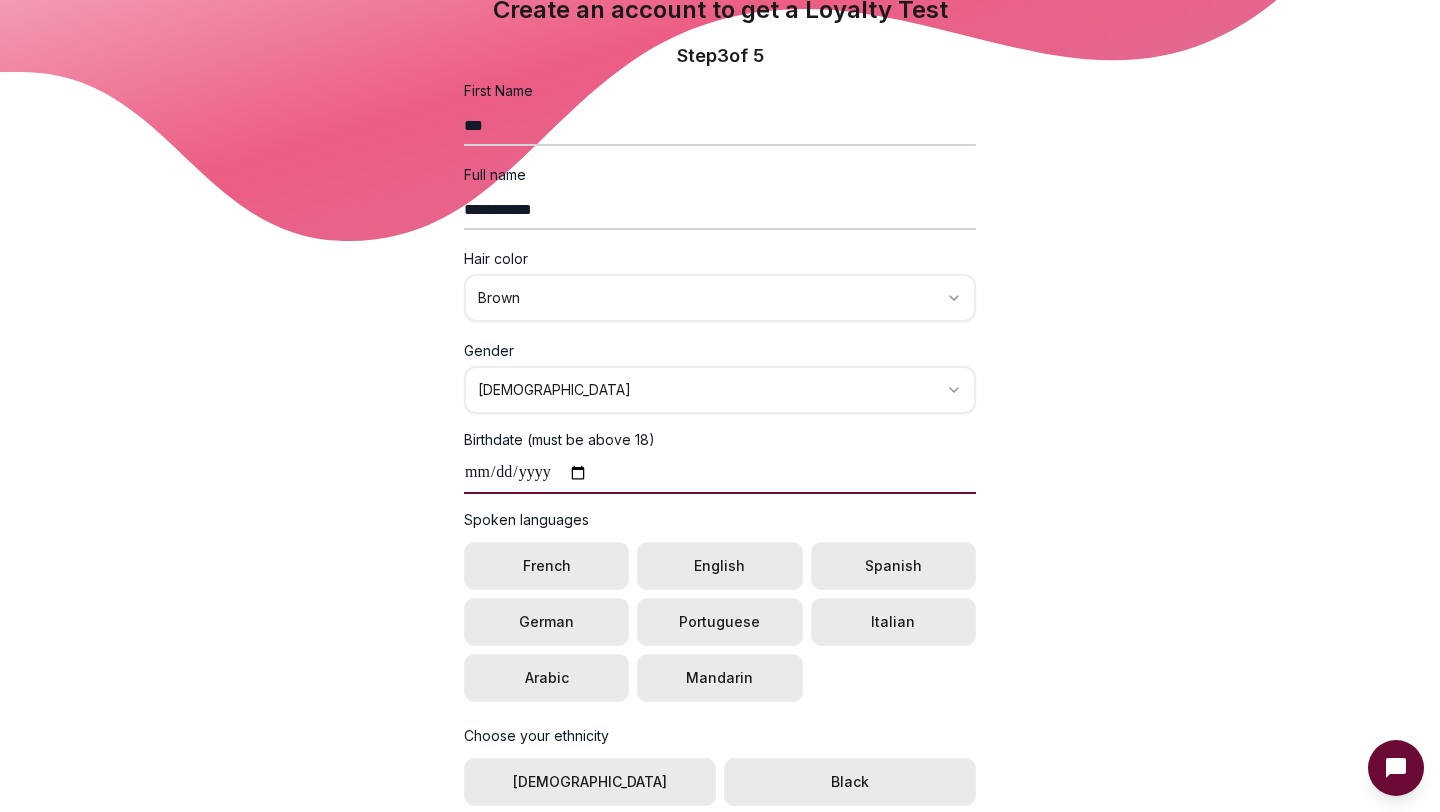 type on "**********" 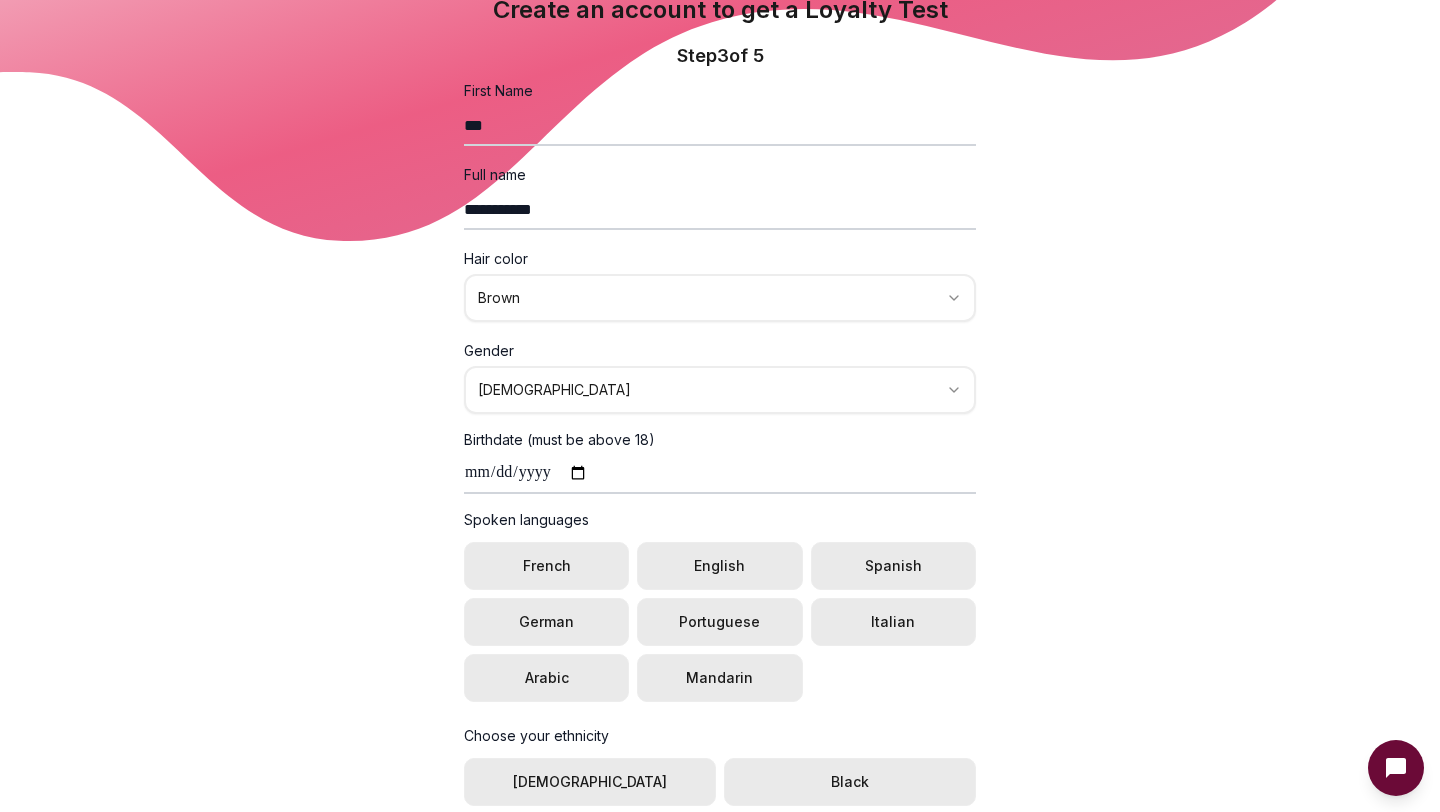 click on "english" at bounding box center [719, 566] 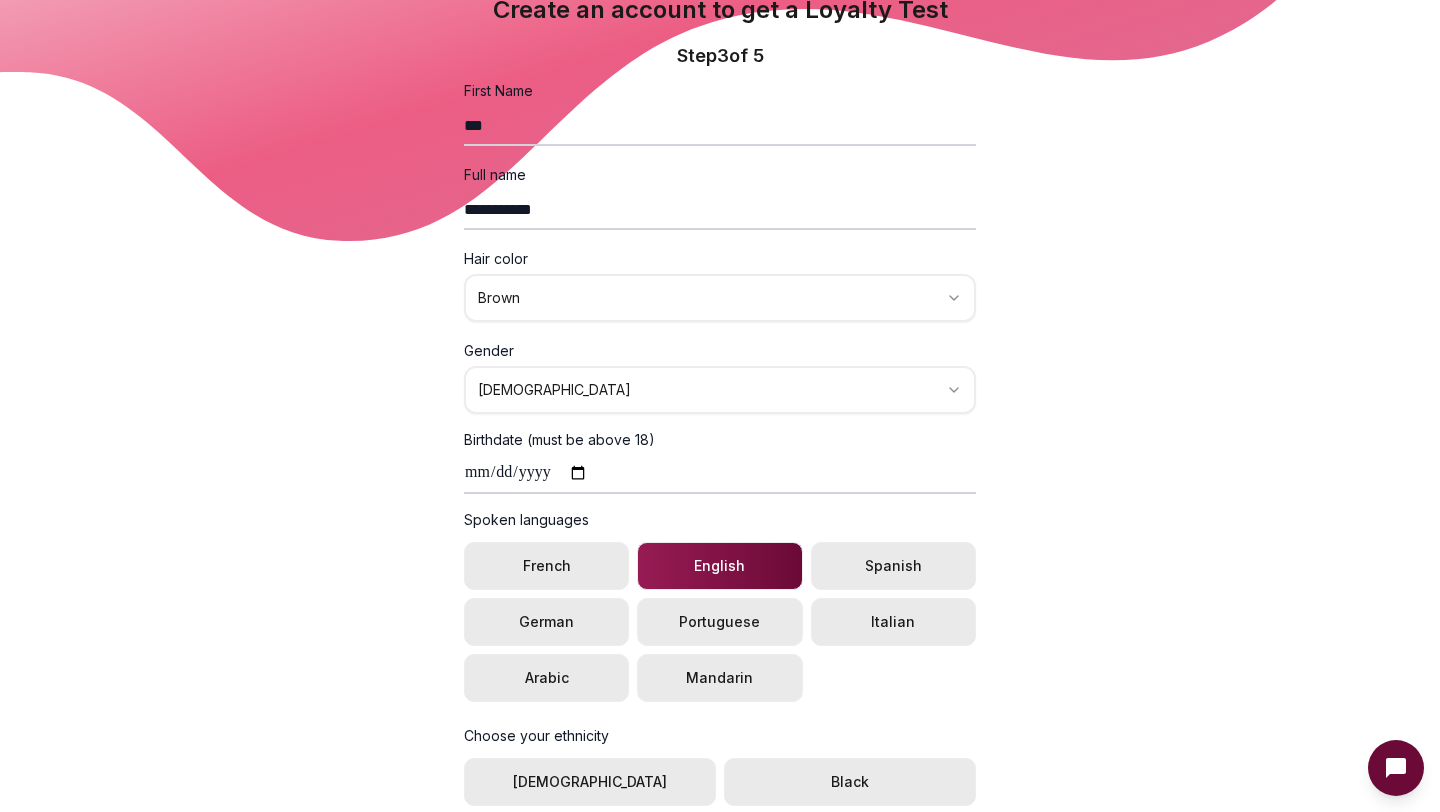 click on "spanish" at bounding box center (893, 566) 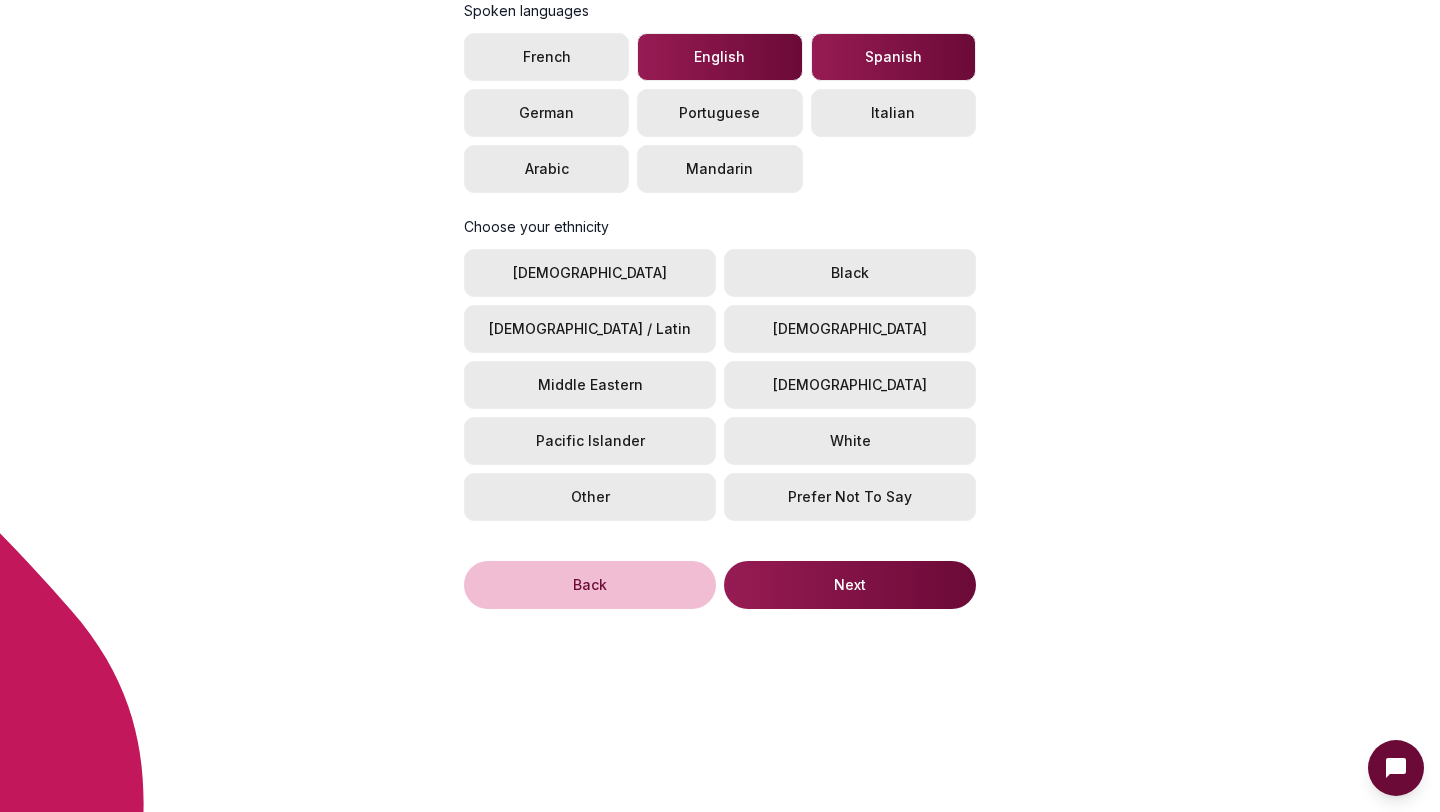 scroll, scrollTop: 713, scrollLeft: 0, axis: vertical 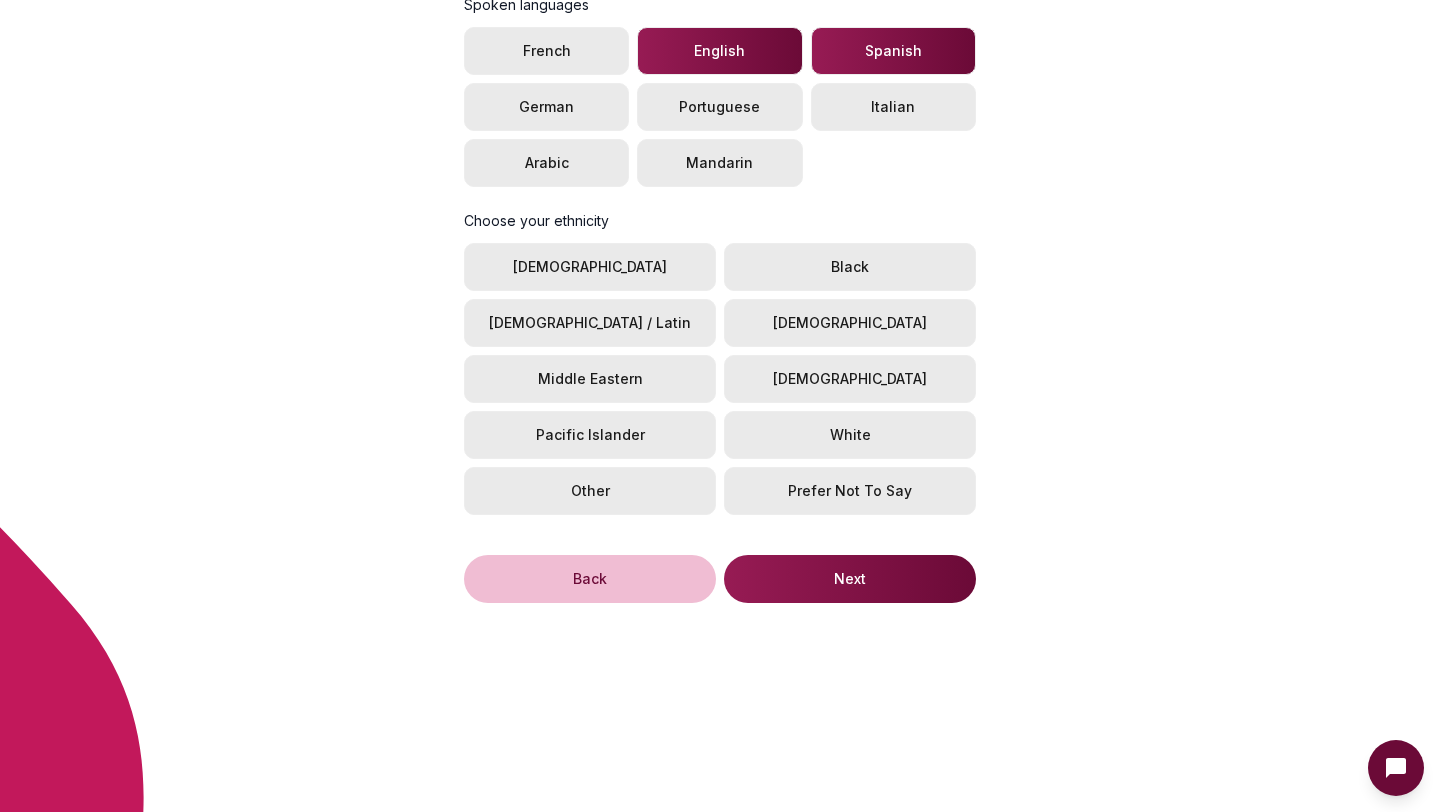 click on "White" at bounding box center (850, 435) 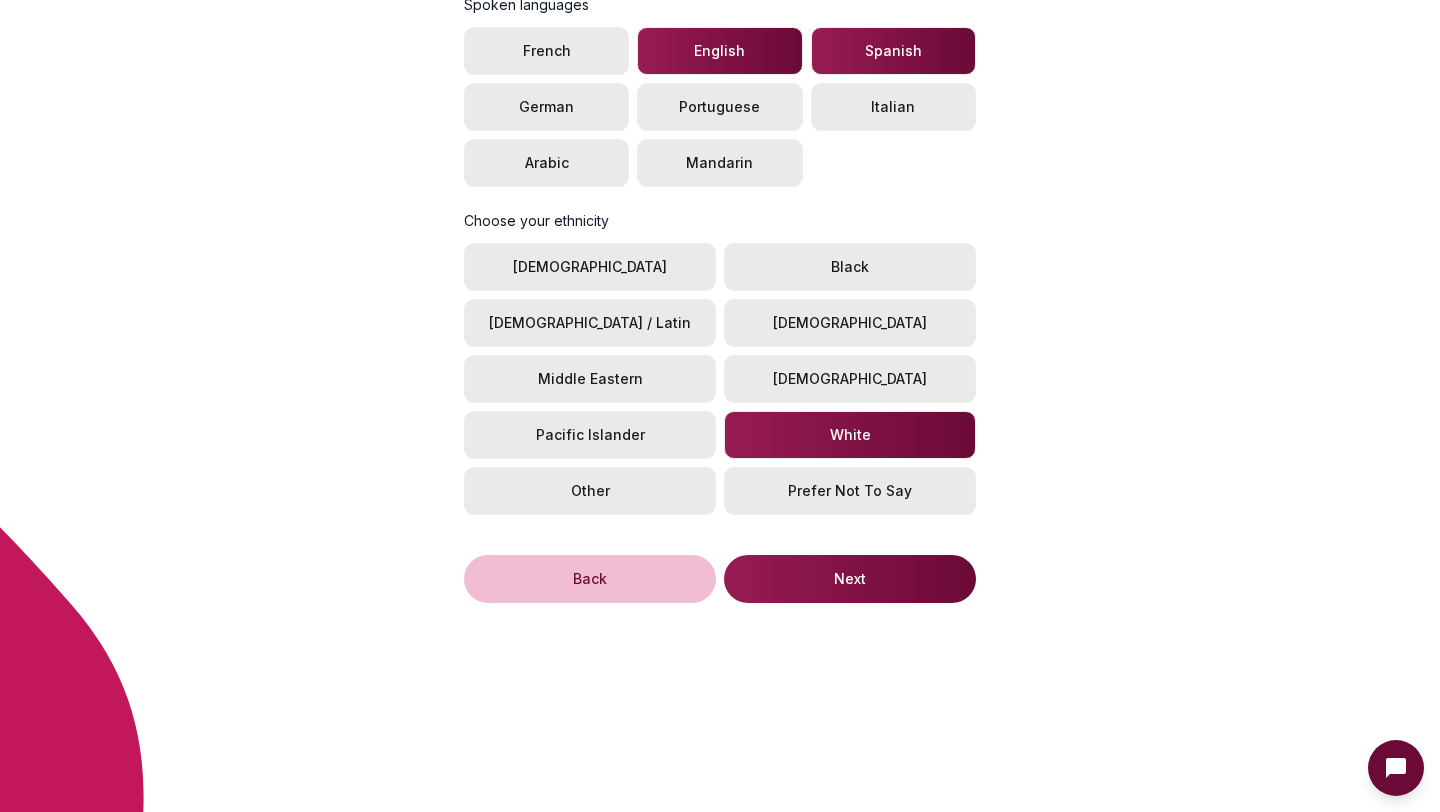 click on "Next" at bounding box center (850, 579) 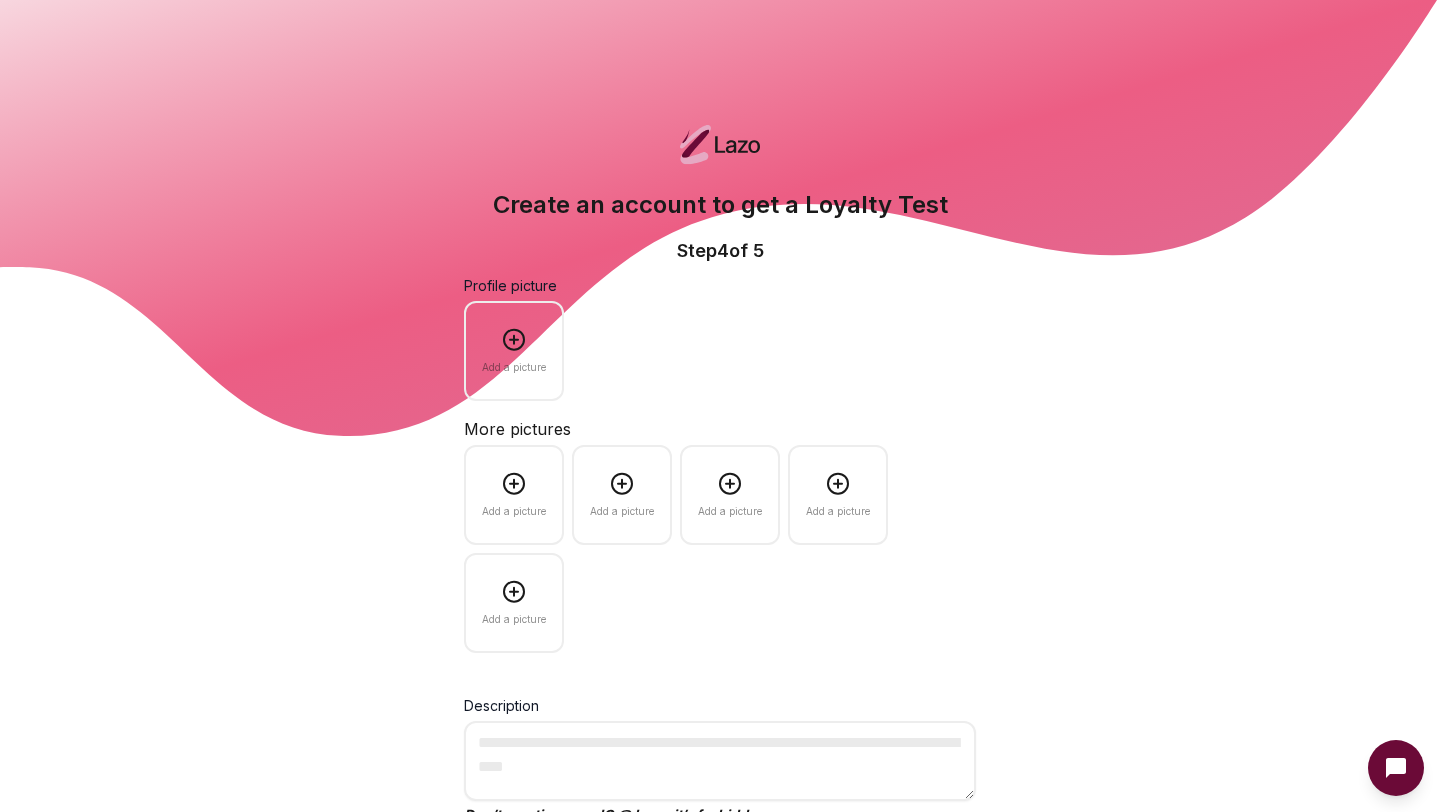 scroll, scrollTop: 0, scrollLeft: 0, axis: both 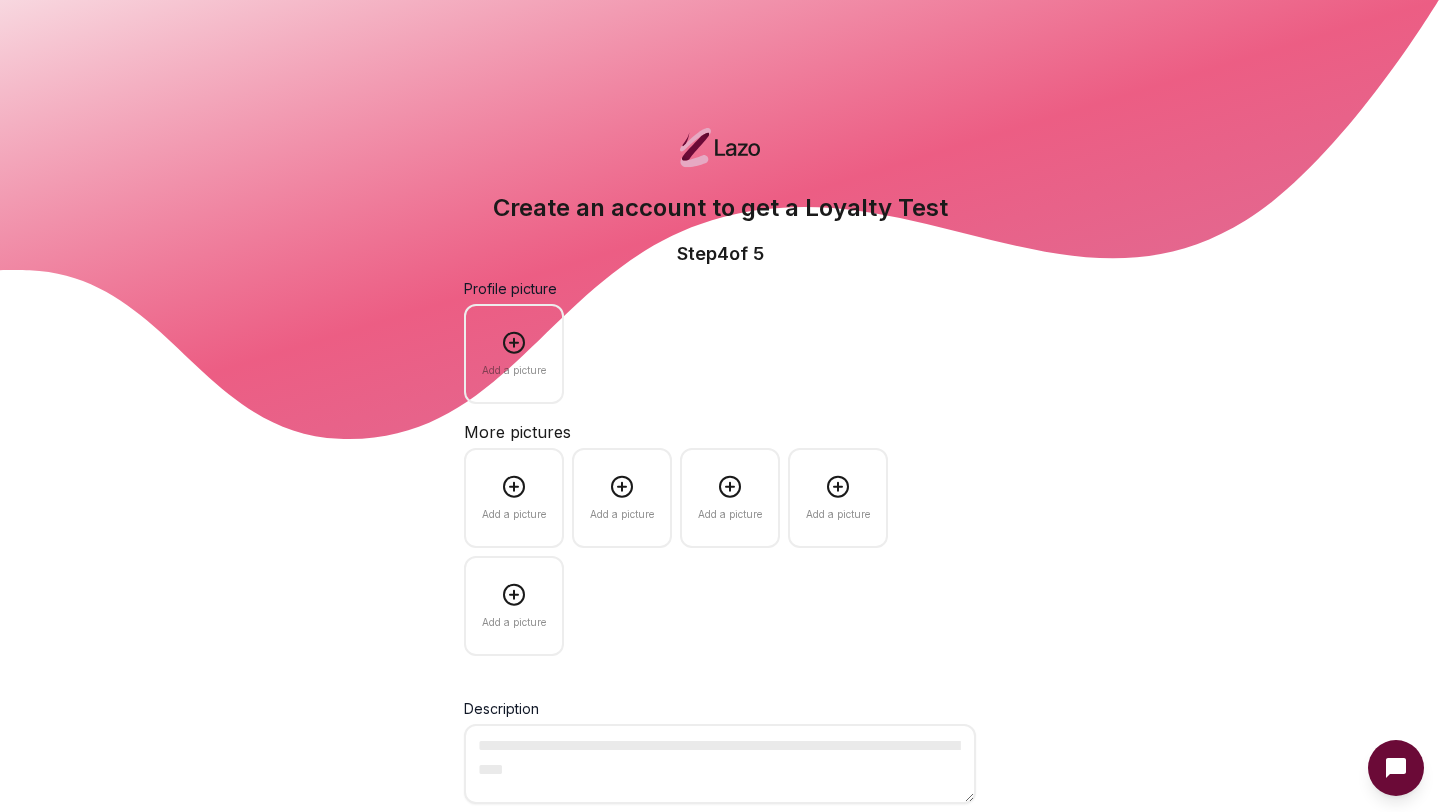 click on "Add a picture" at bounding box center [514, 370] 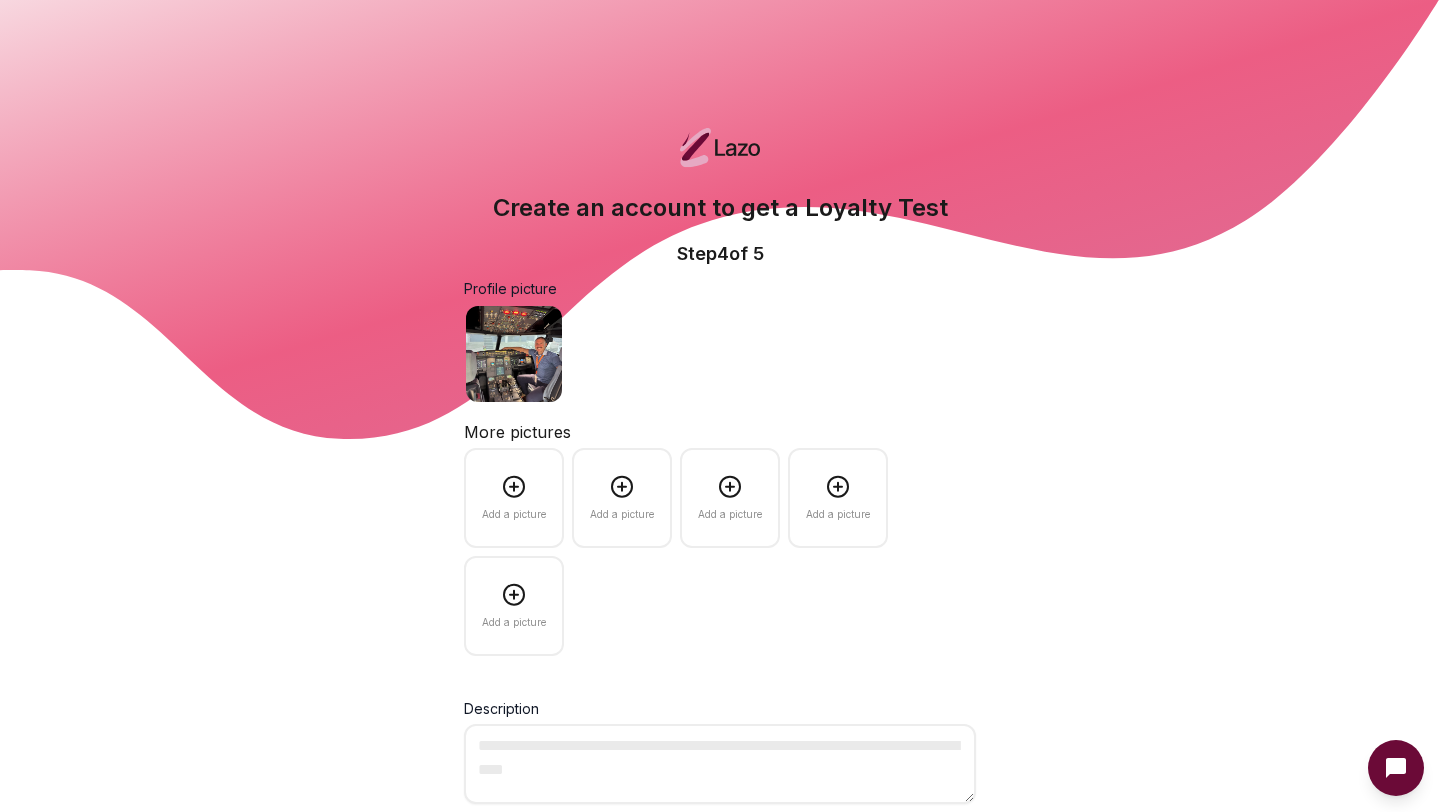 click at bounding box center (514, 354) 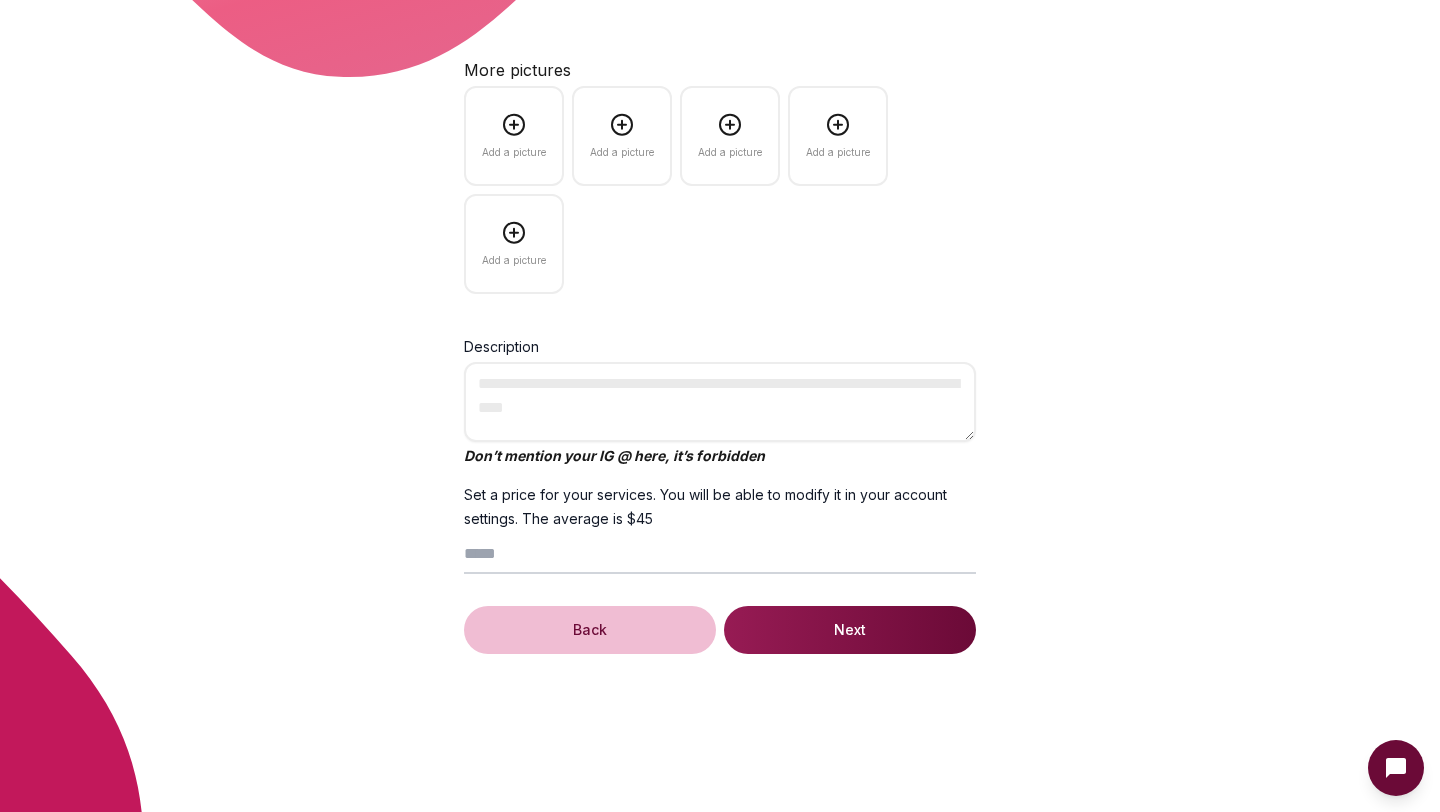 scroll, scrollTop: 369, scrollLeft: 0, axis: vertical 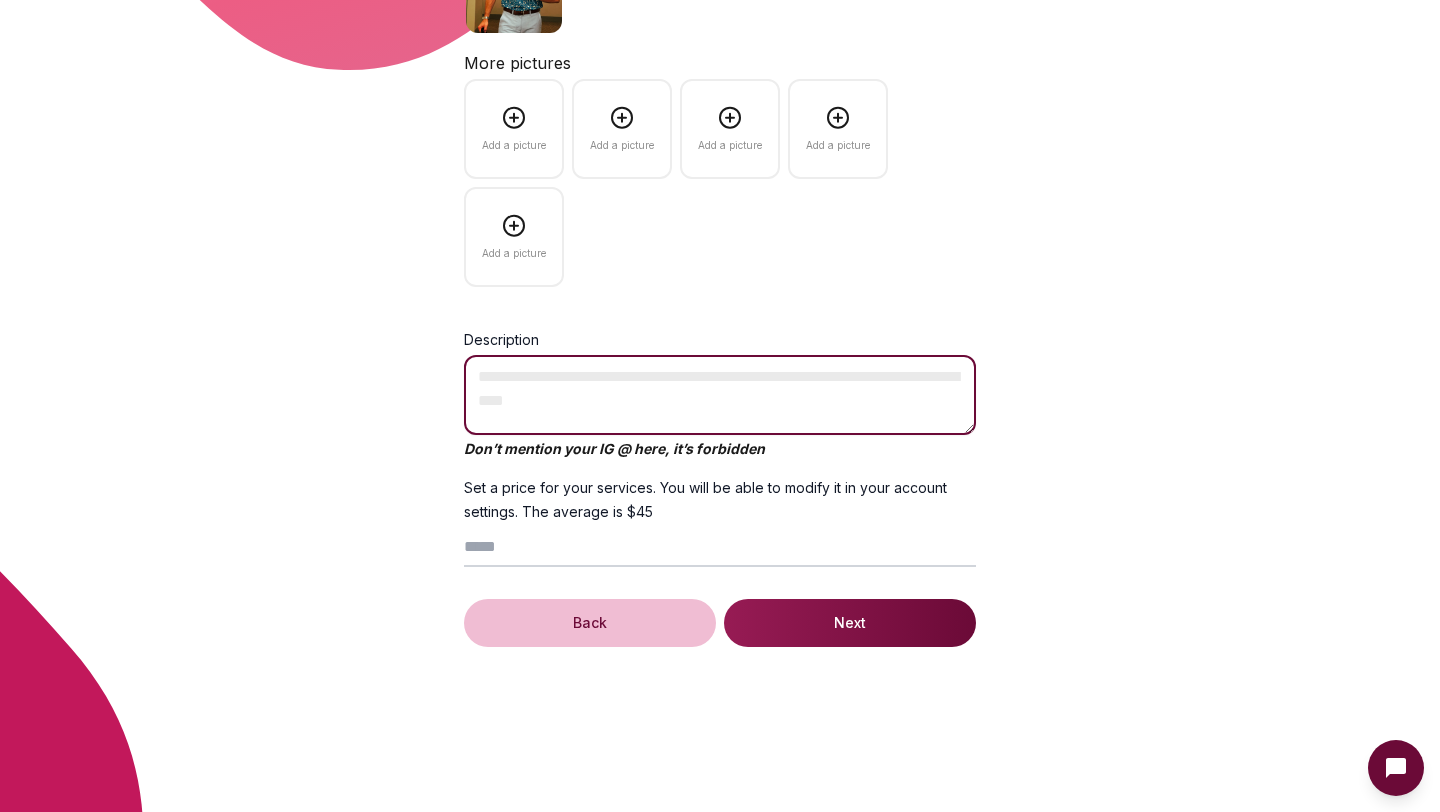 click on "Description" at bounding box center (720, 395) 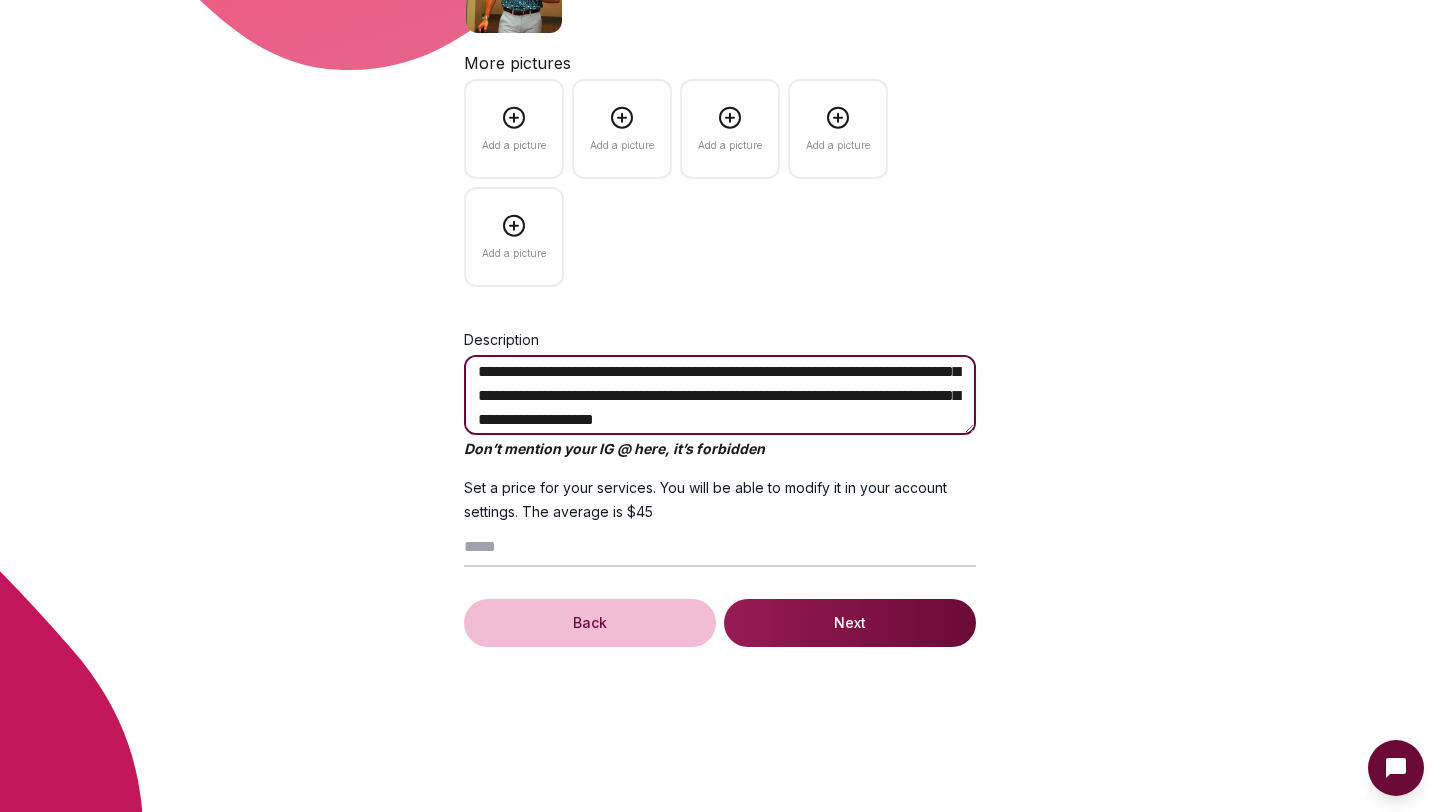 scroll, scrollTop: 54, scrollLeft: 0, axis: vertical 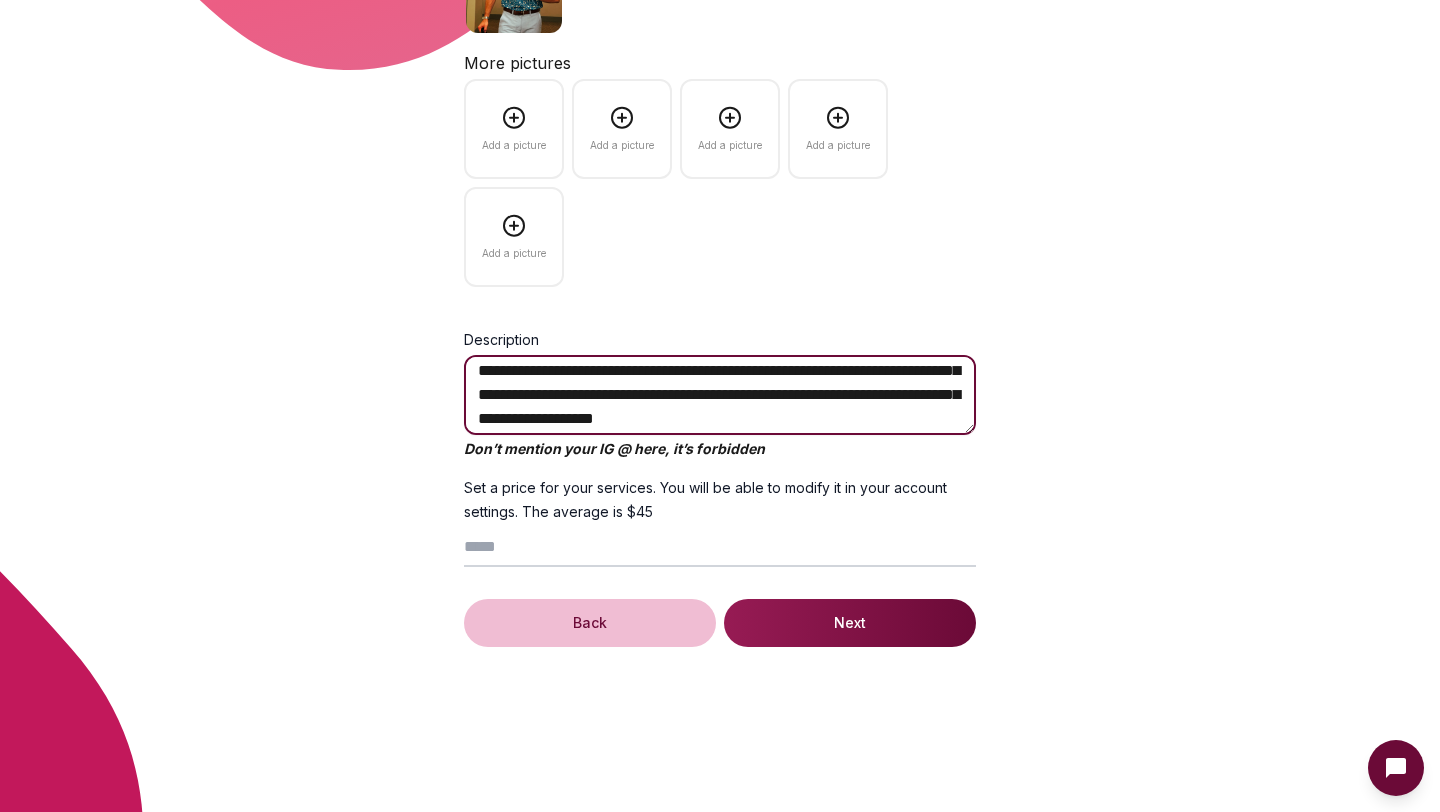 click on "**********" at bounding box center (720, 395) 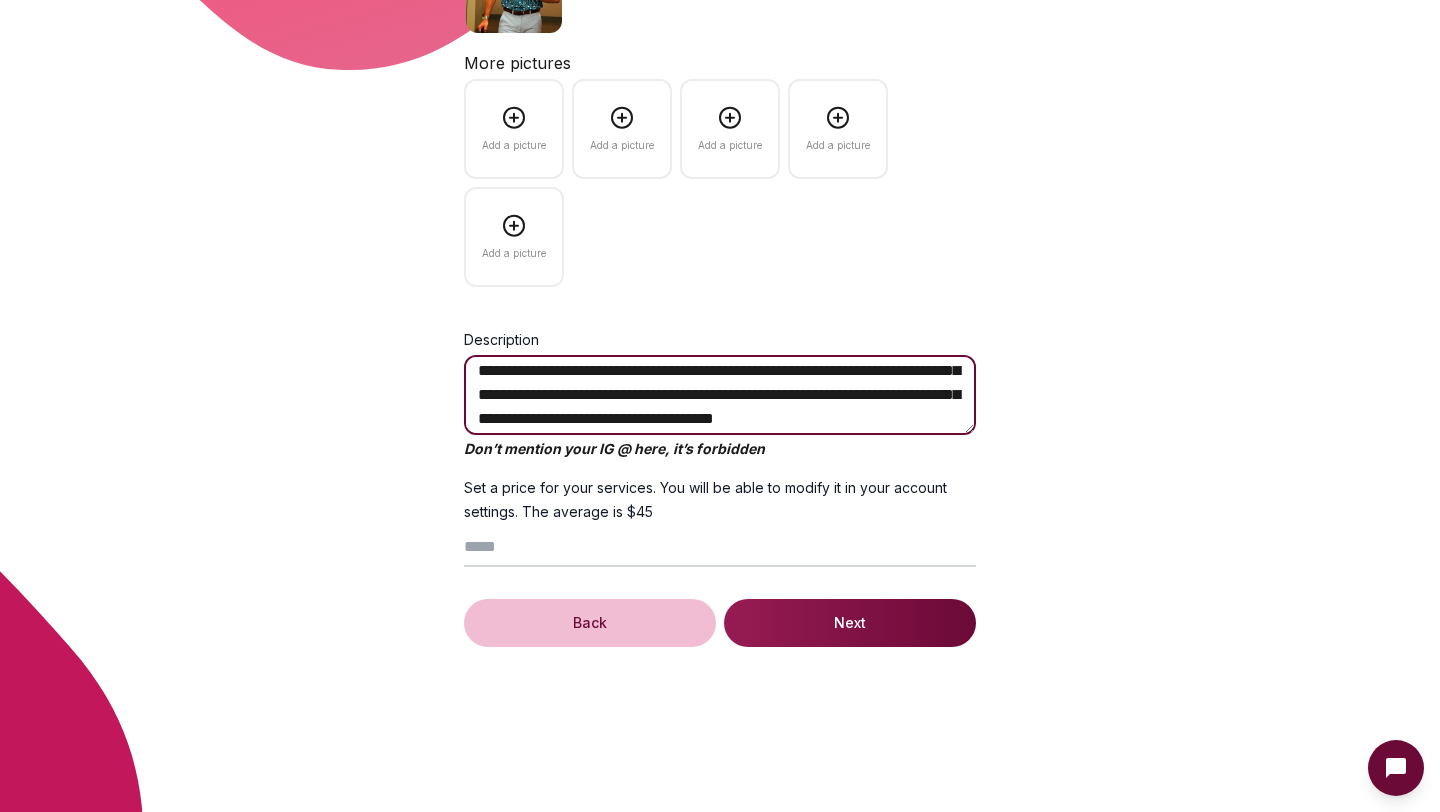 click on "**********" at bounding box center (720, 395) 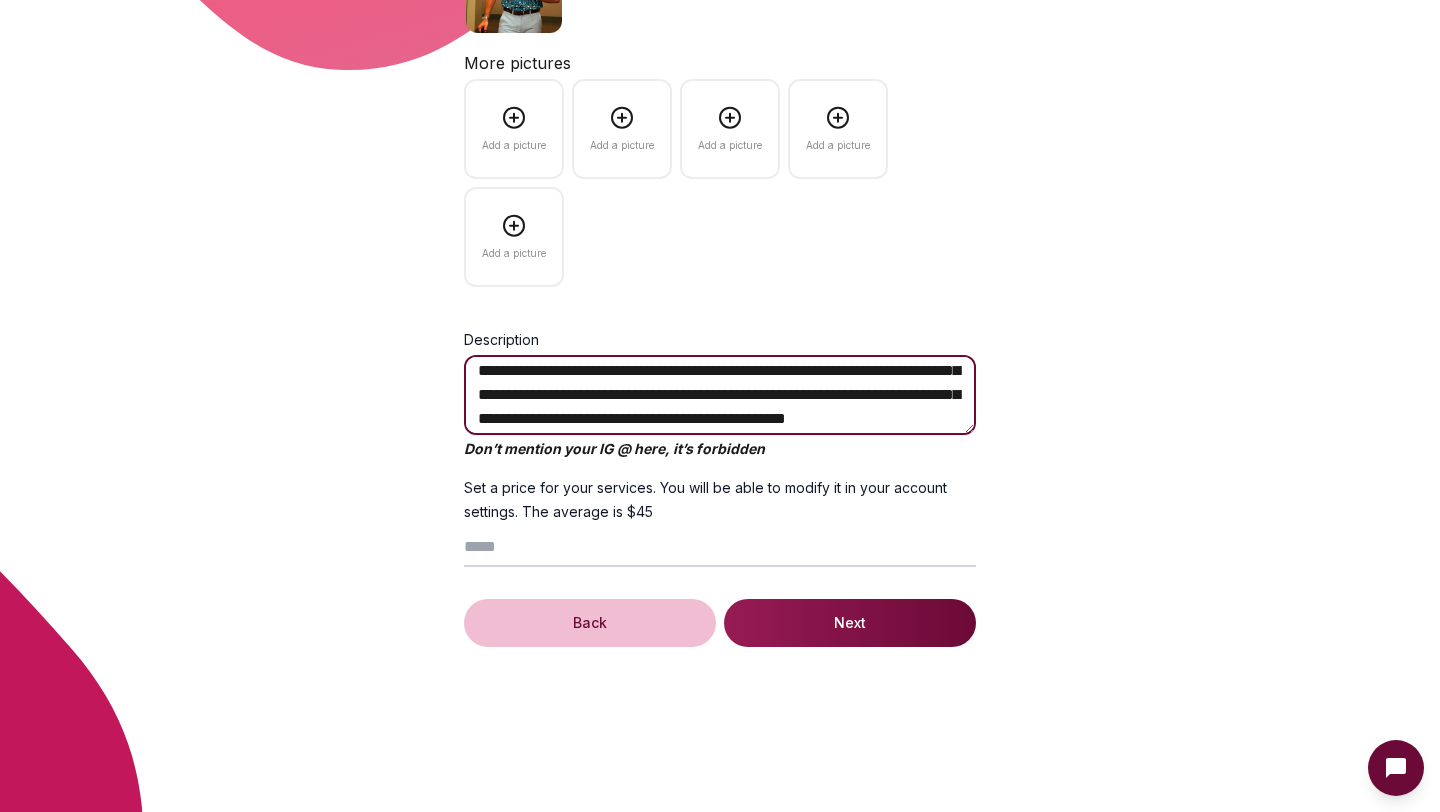 click on "**********" at bounding box center (720, 395) 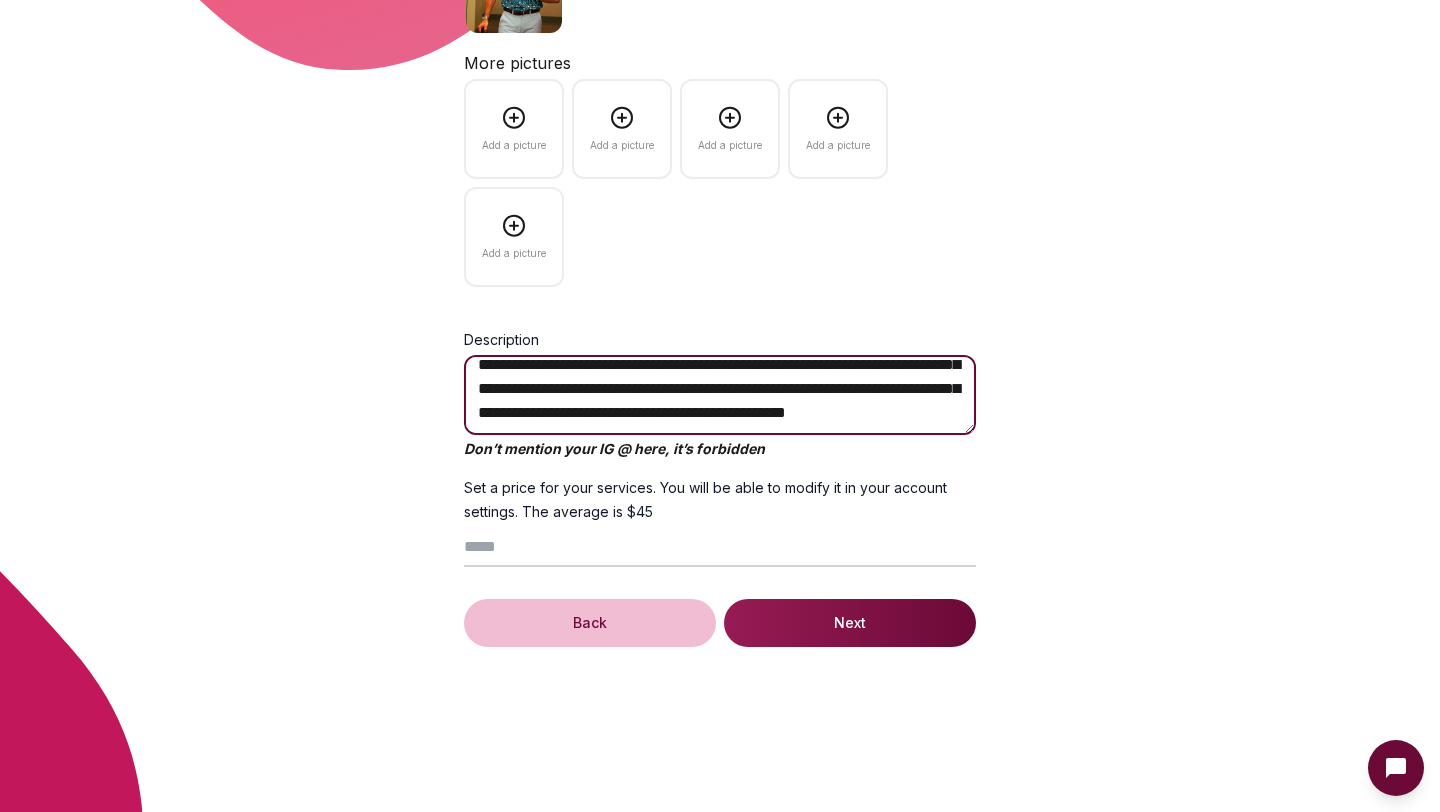 scroll, scrollTop: 84, scrollLeft: 0, axis: vertical 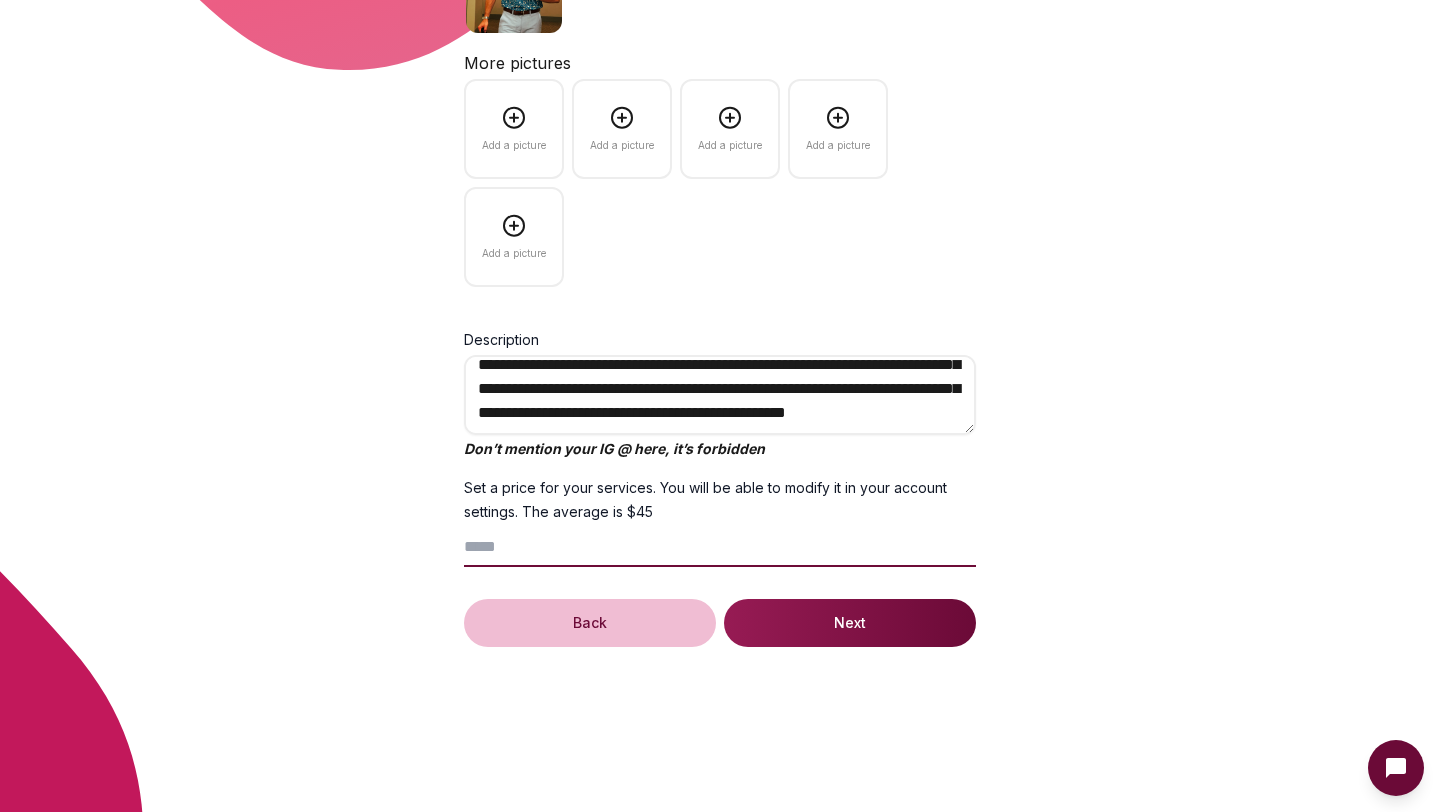 click on "Set a price for your services. You will be able to modify it in your account settings. The average is $45" at bounding box center (720, 547) 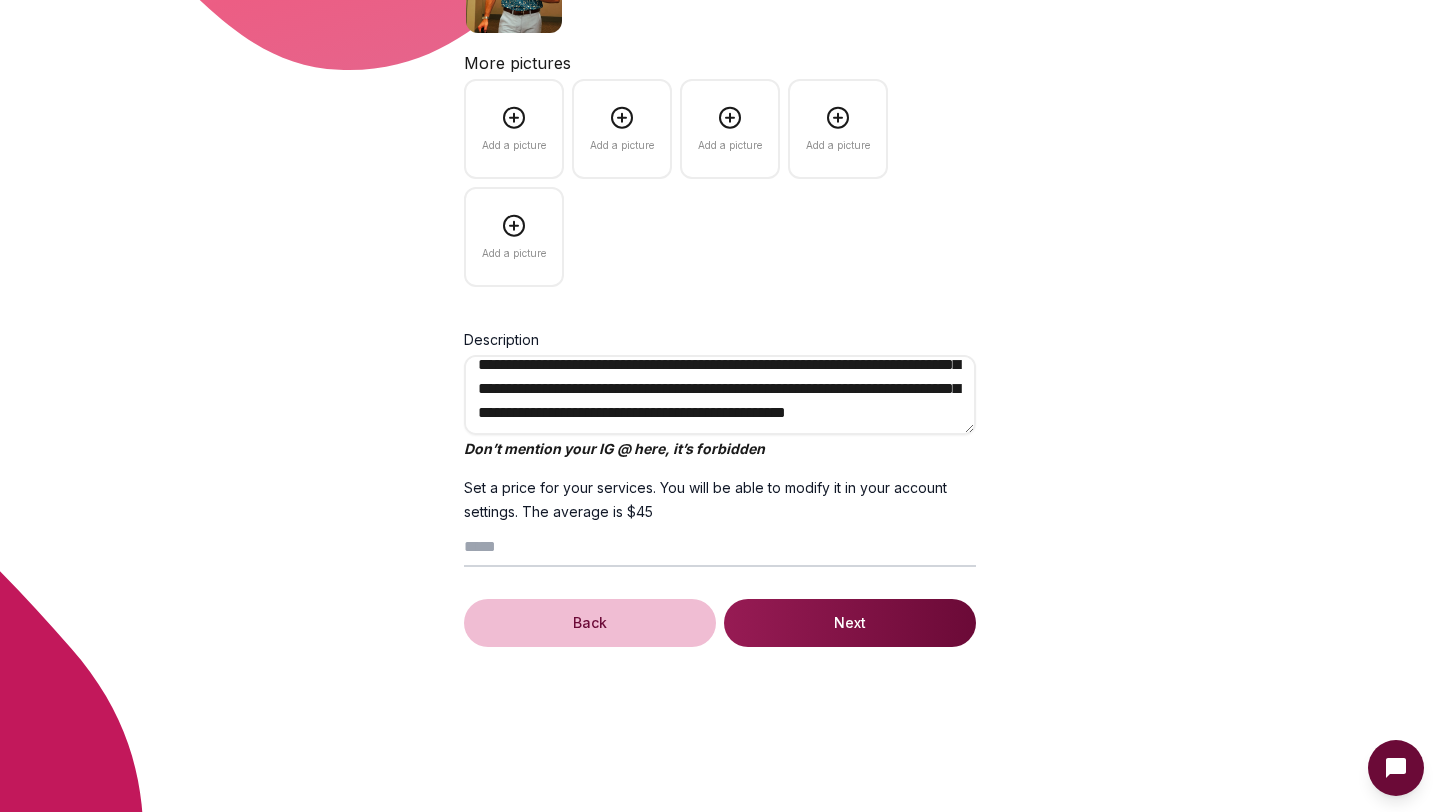 click on "Next" at bounding box center (850, 623) 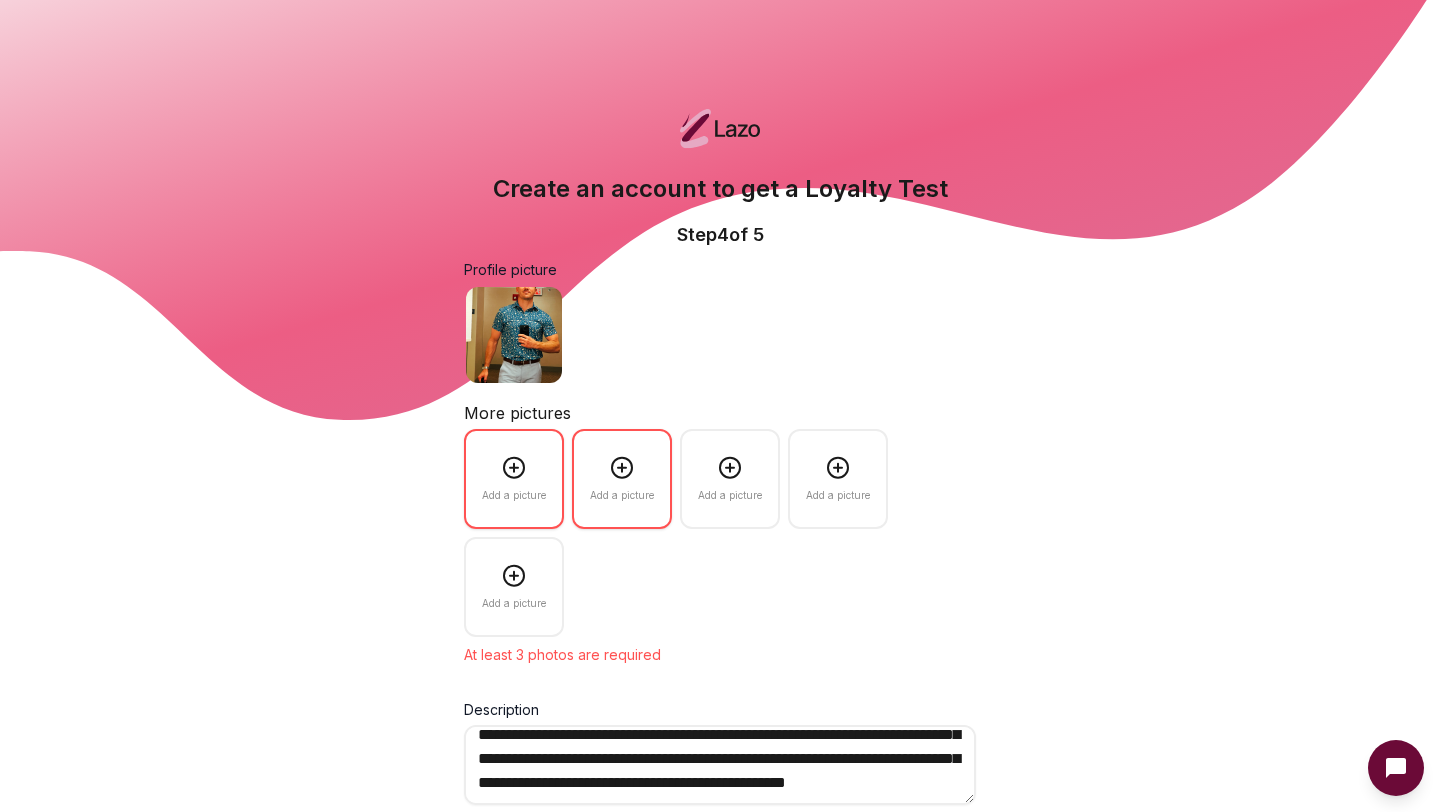 scroll, scrollTop: 16, scrollLeft: 0, axis: vertical 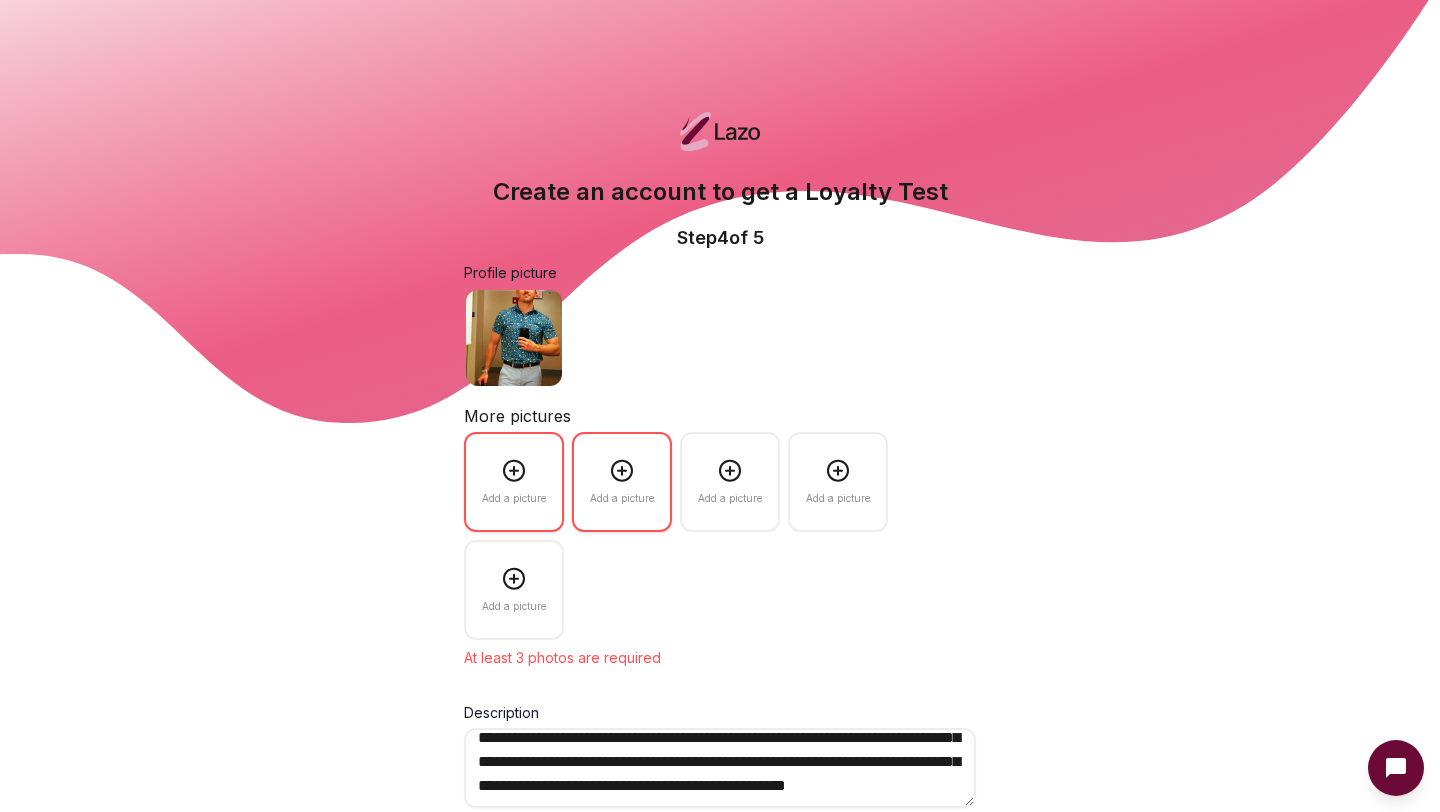 click on "Add a picture" at bounding box center (514, 482) 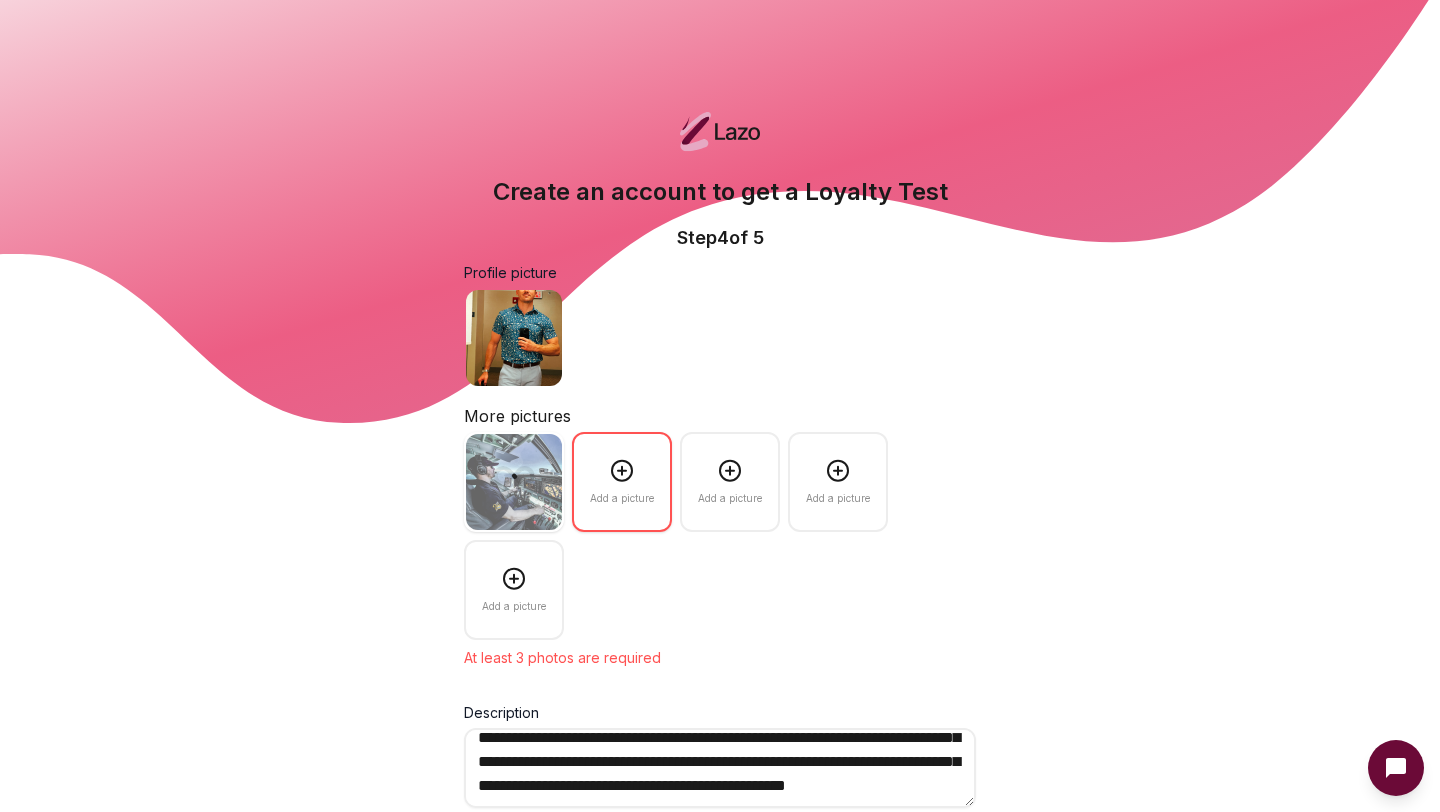 click on "Add a picture" at bounding box center [622, 482] 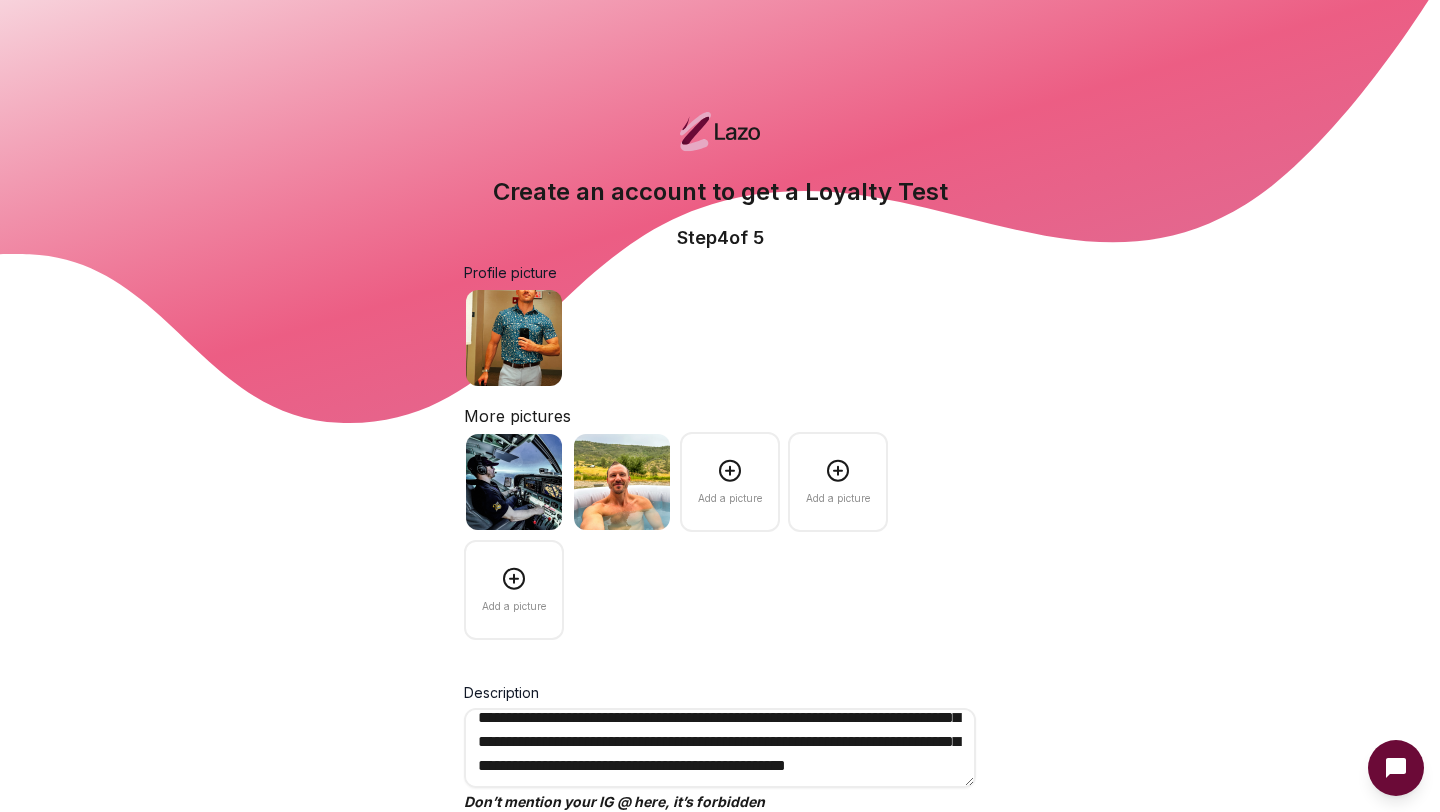 click 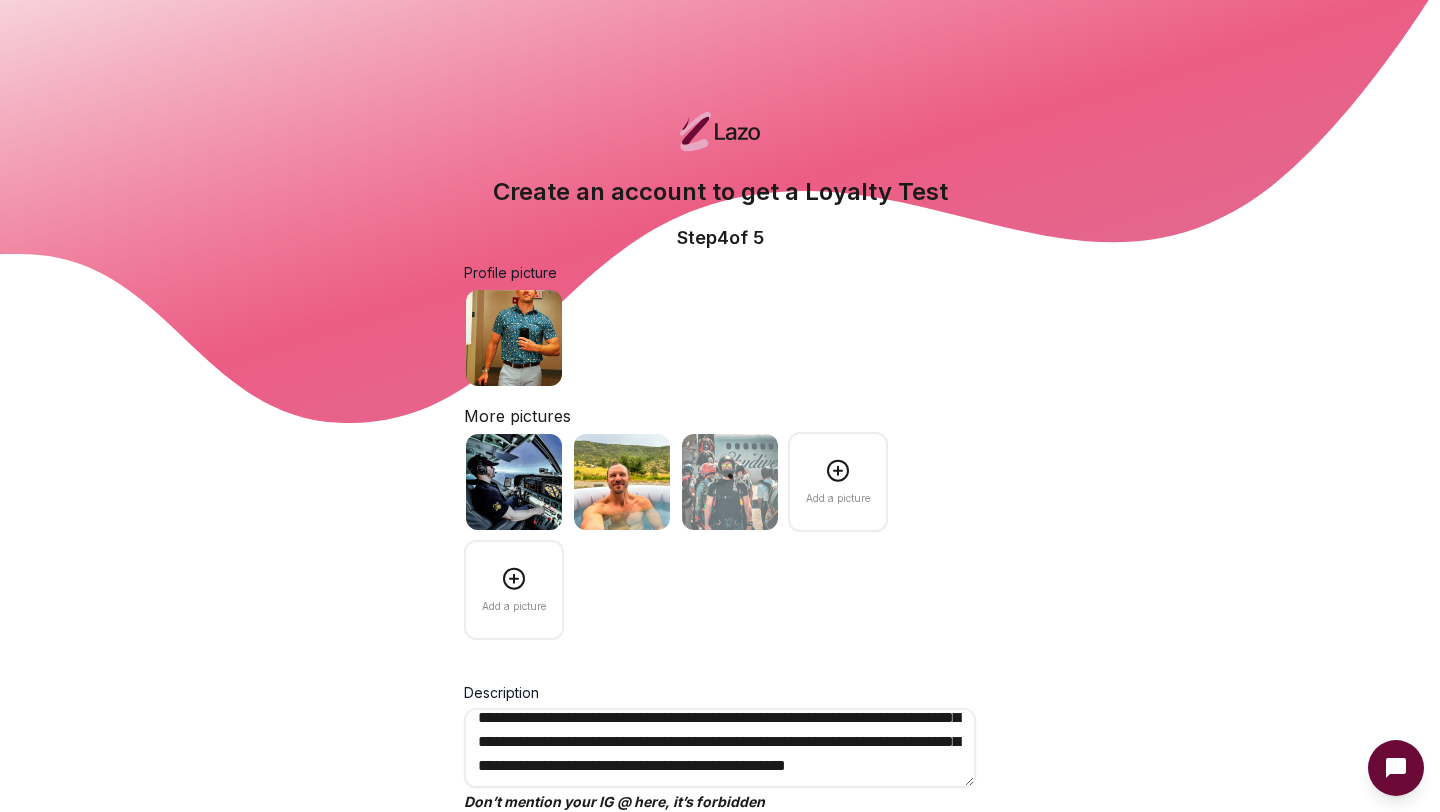 click on "Add a picture" at bounding box center [838, 498] 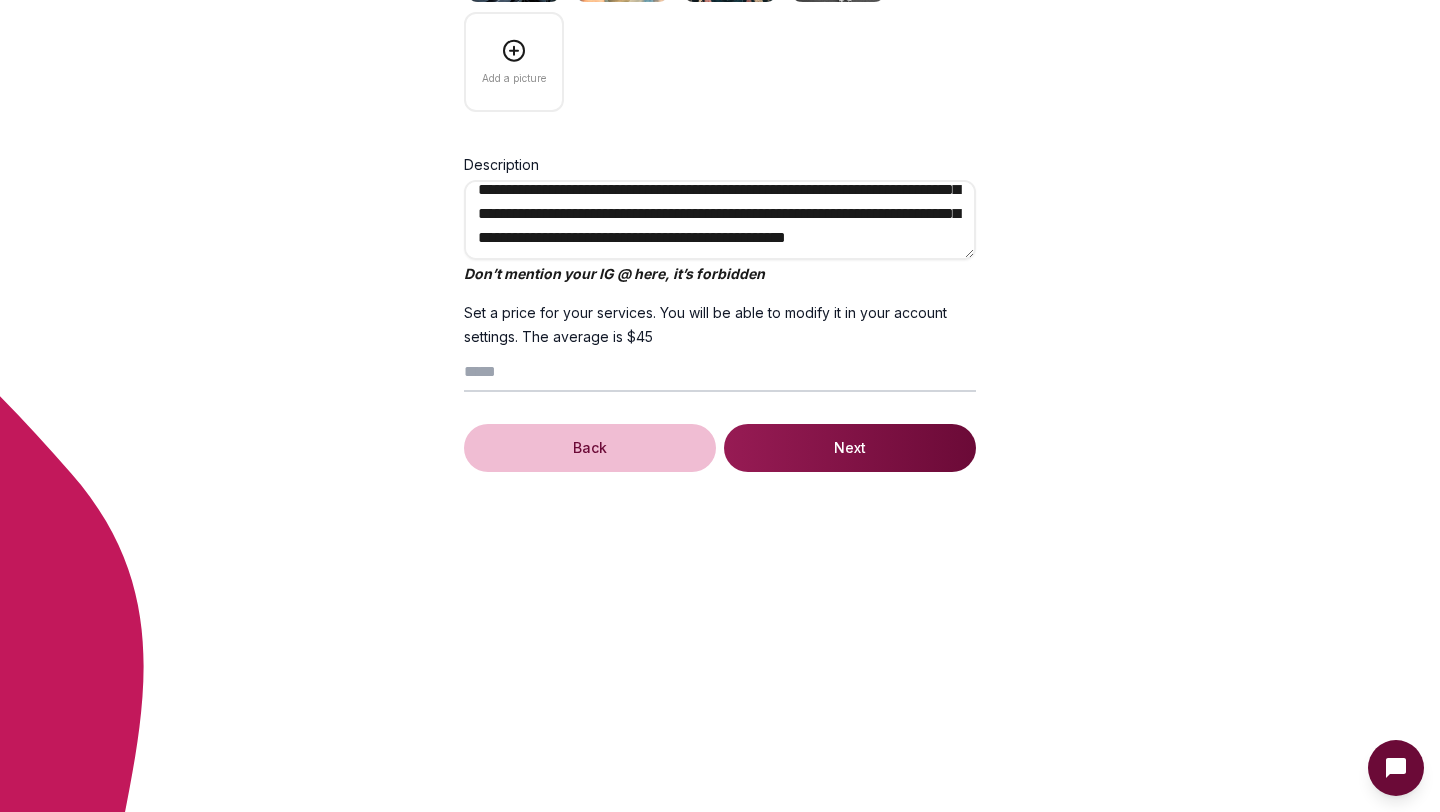 scroll, scrollTop: 546, scrollLeft: 0, axis: vertical 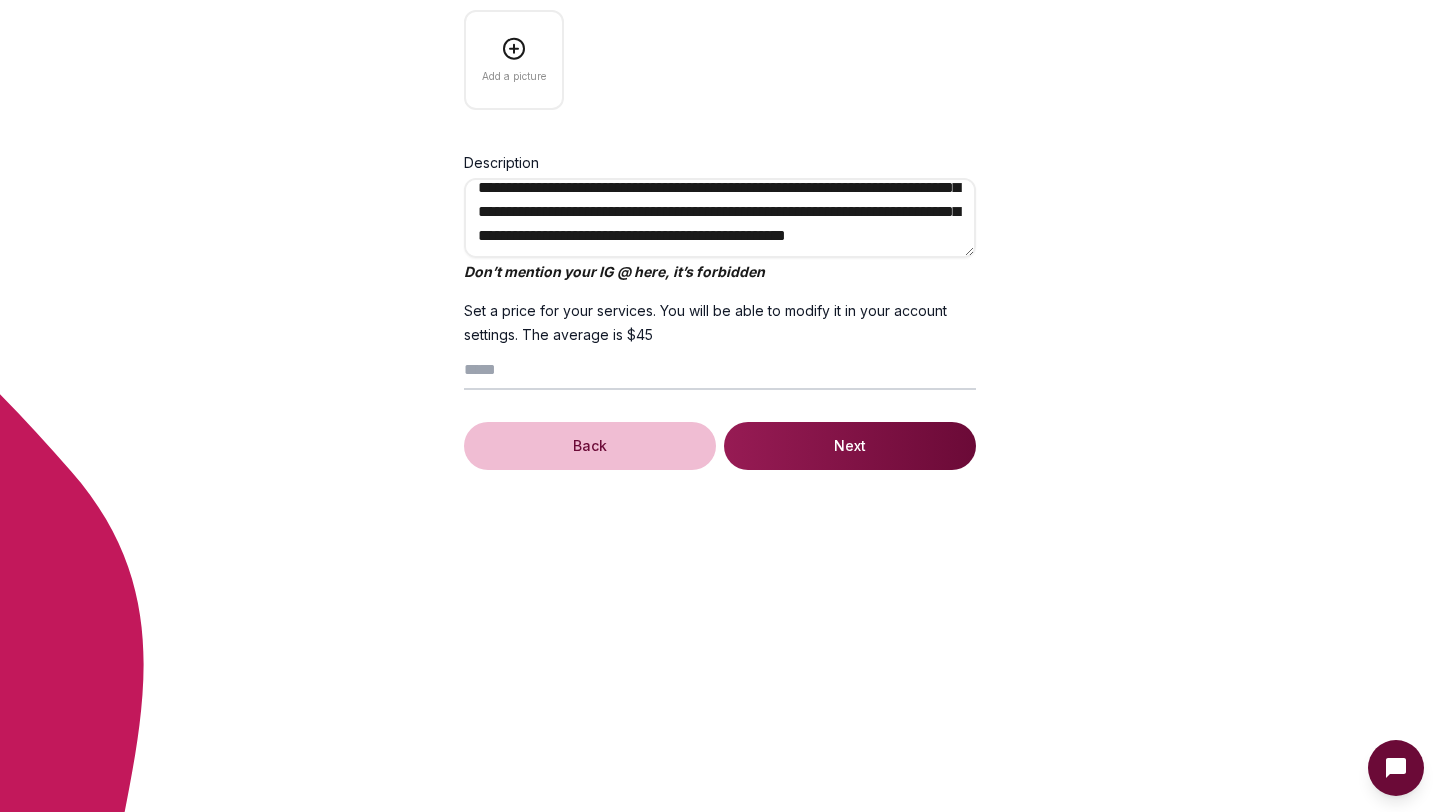 click on "Next" at bounding box center [850, 446] 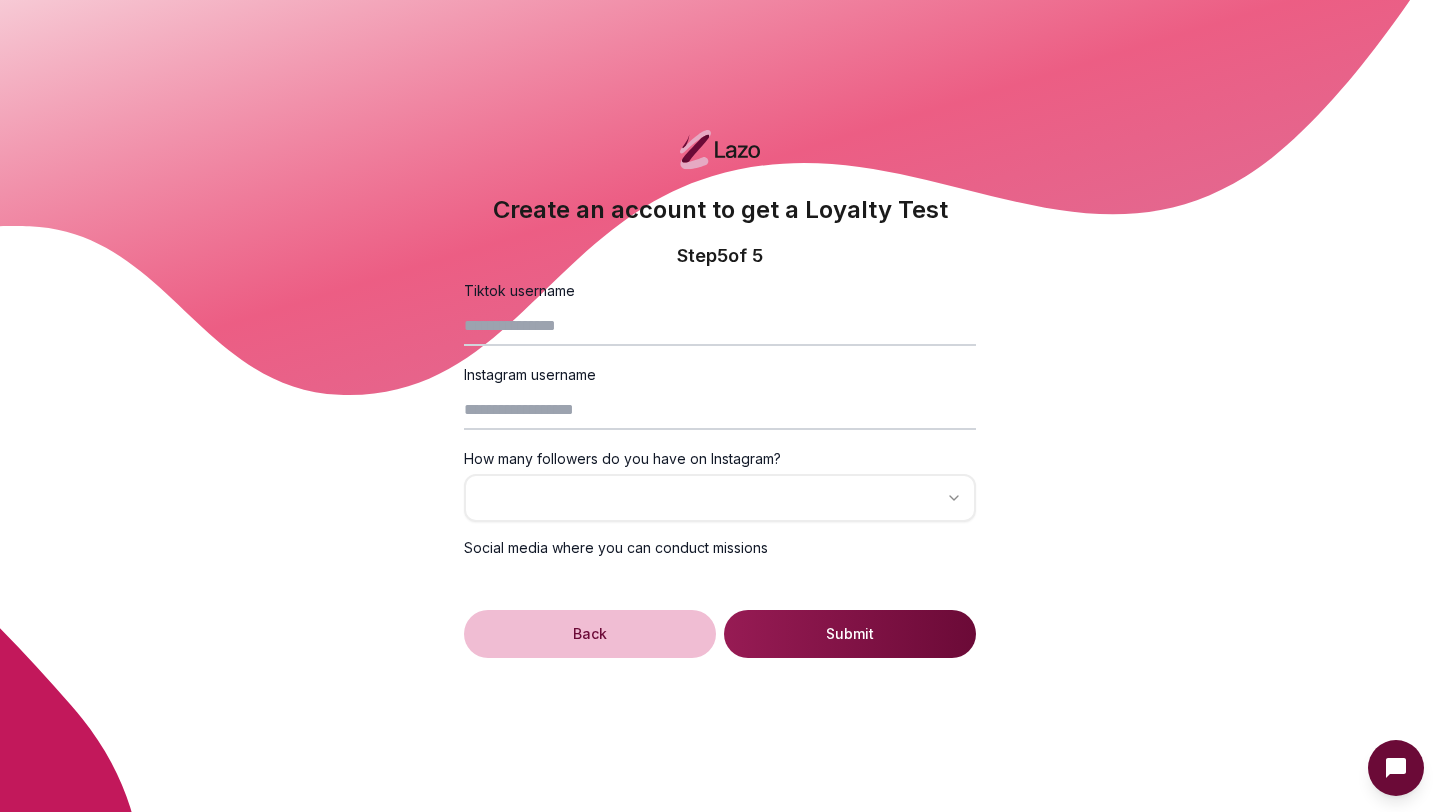 scroll, scrollTop: 0, scrollLeft: 0, axis: both 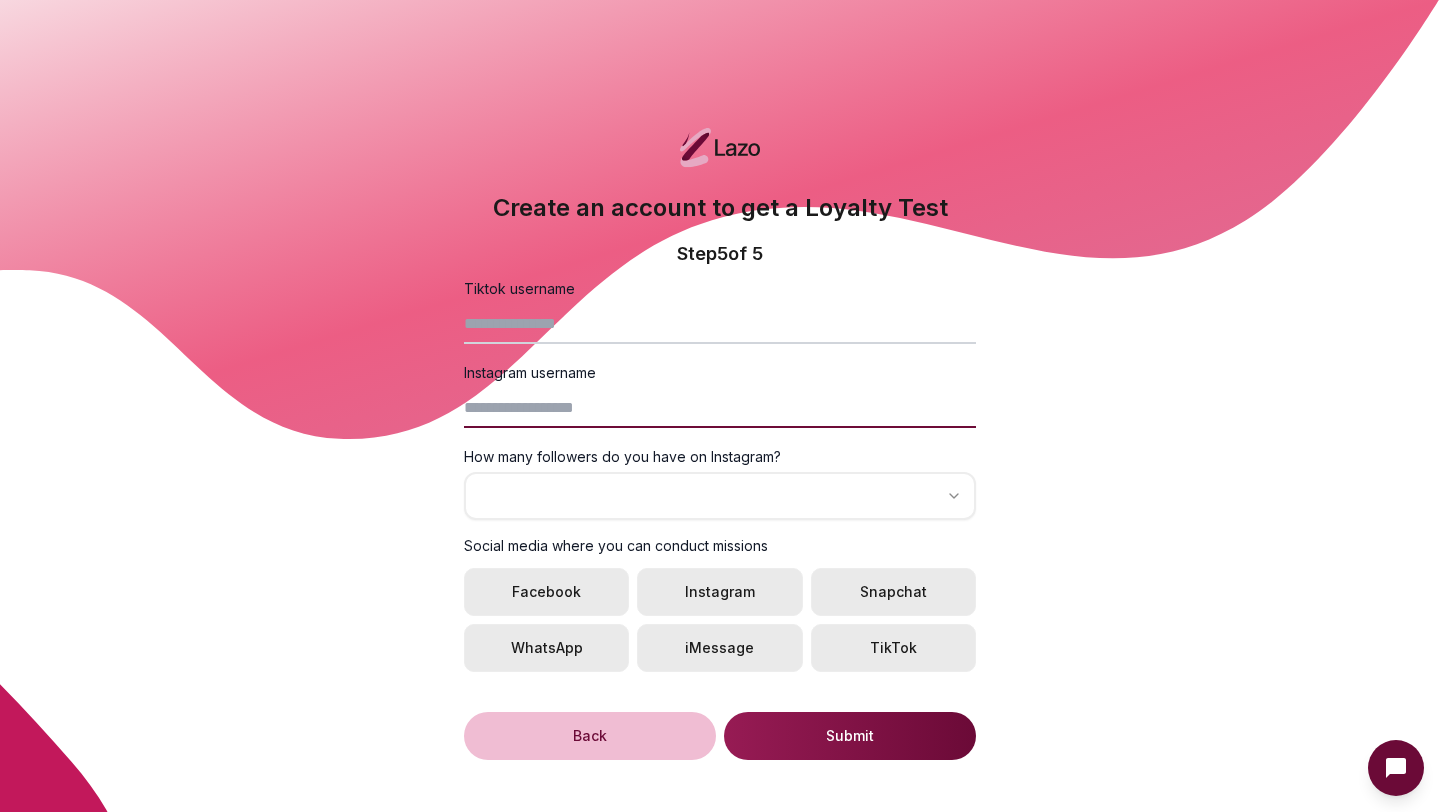click on "Instagram username" at bounding box center [720, 408] 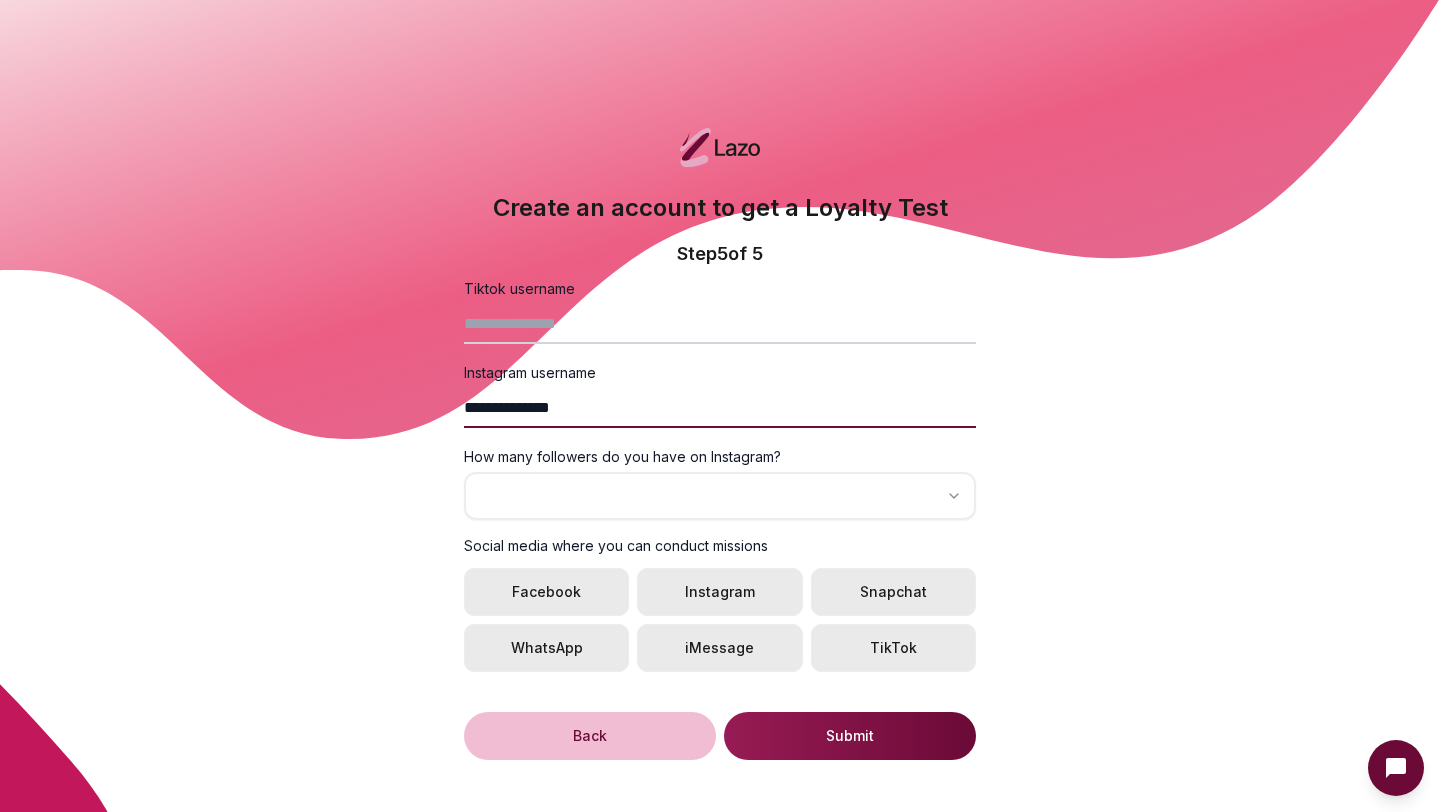 type on "**********" 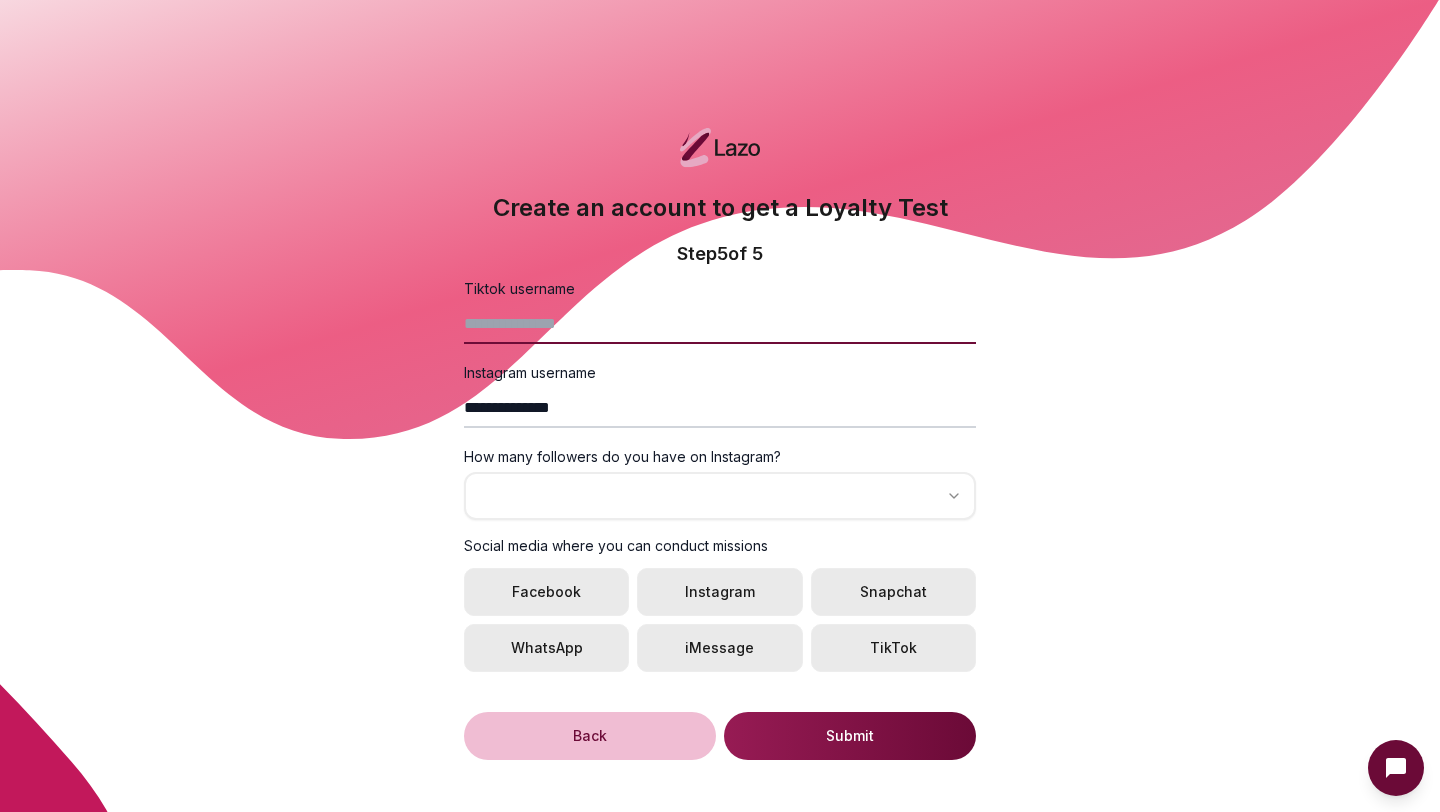 click on "Tiktok username" at bounding box center (720, 324) 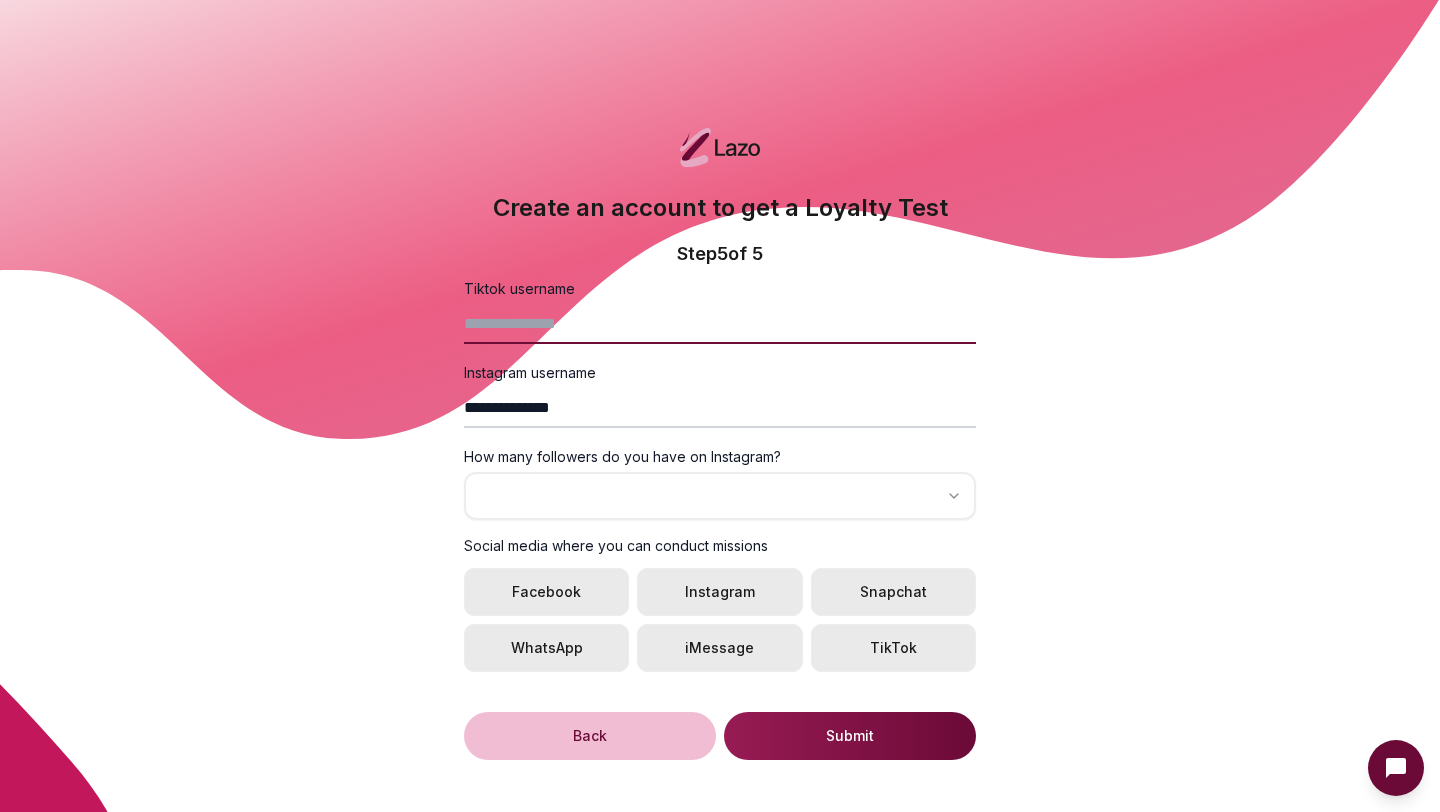 type on "*" 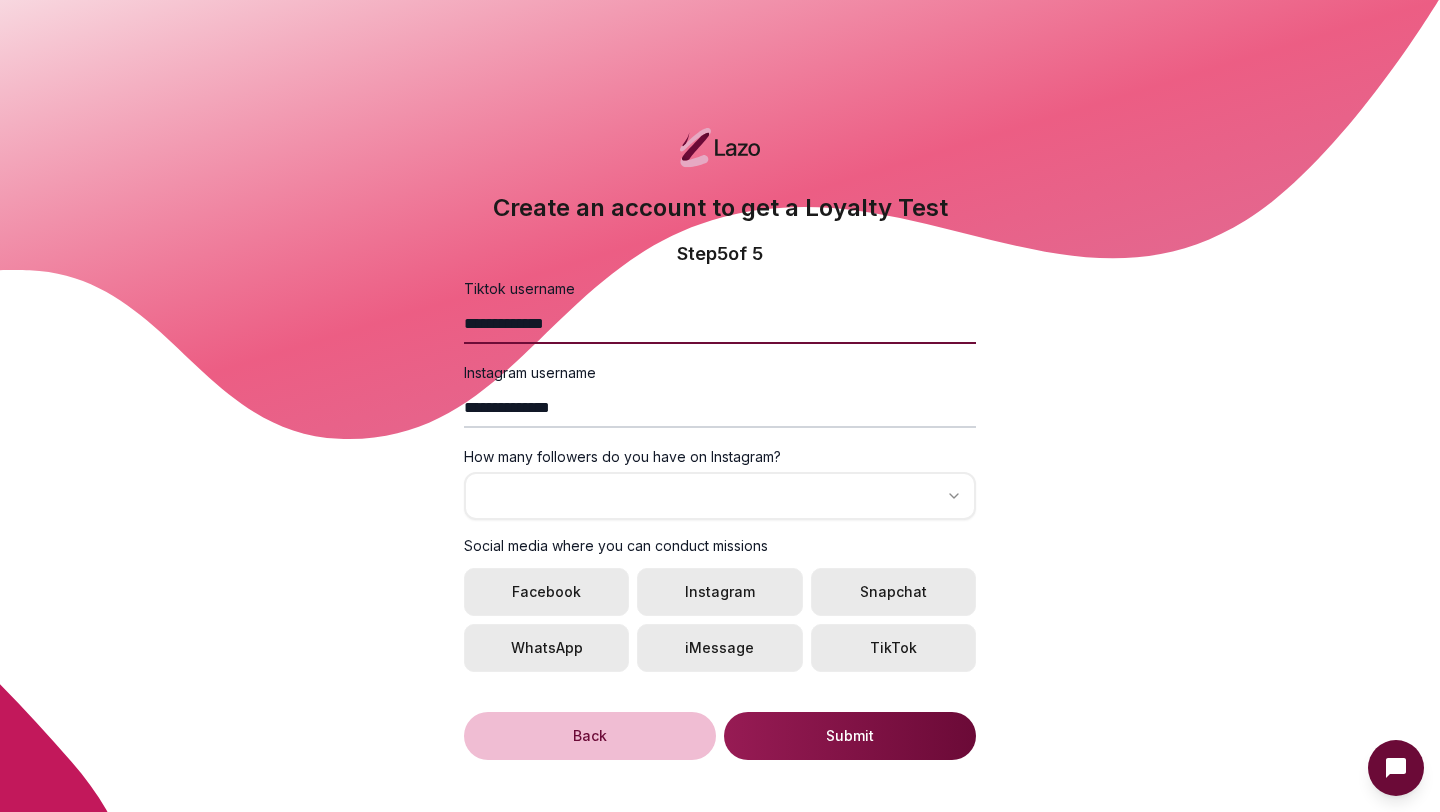 type on "**********" 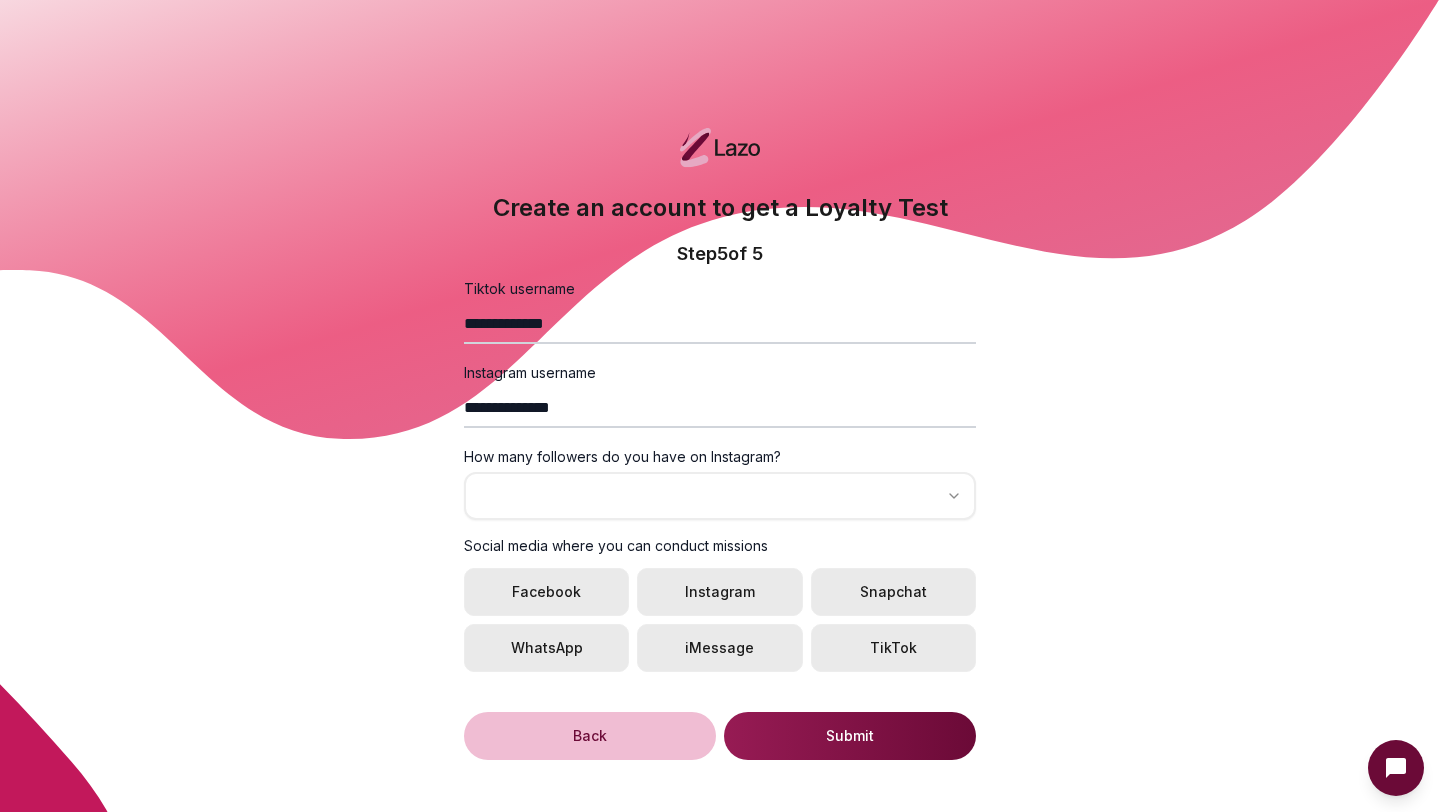 click on "**********" at bounding box center (720, 412) 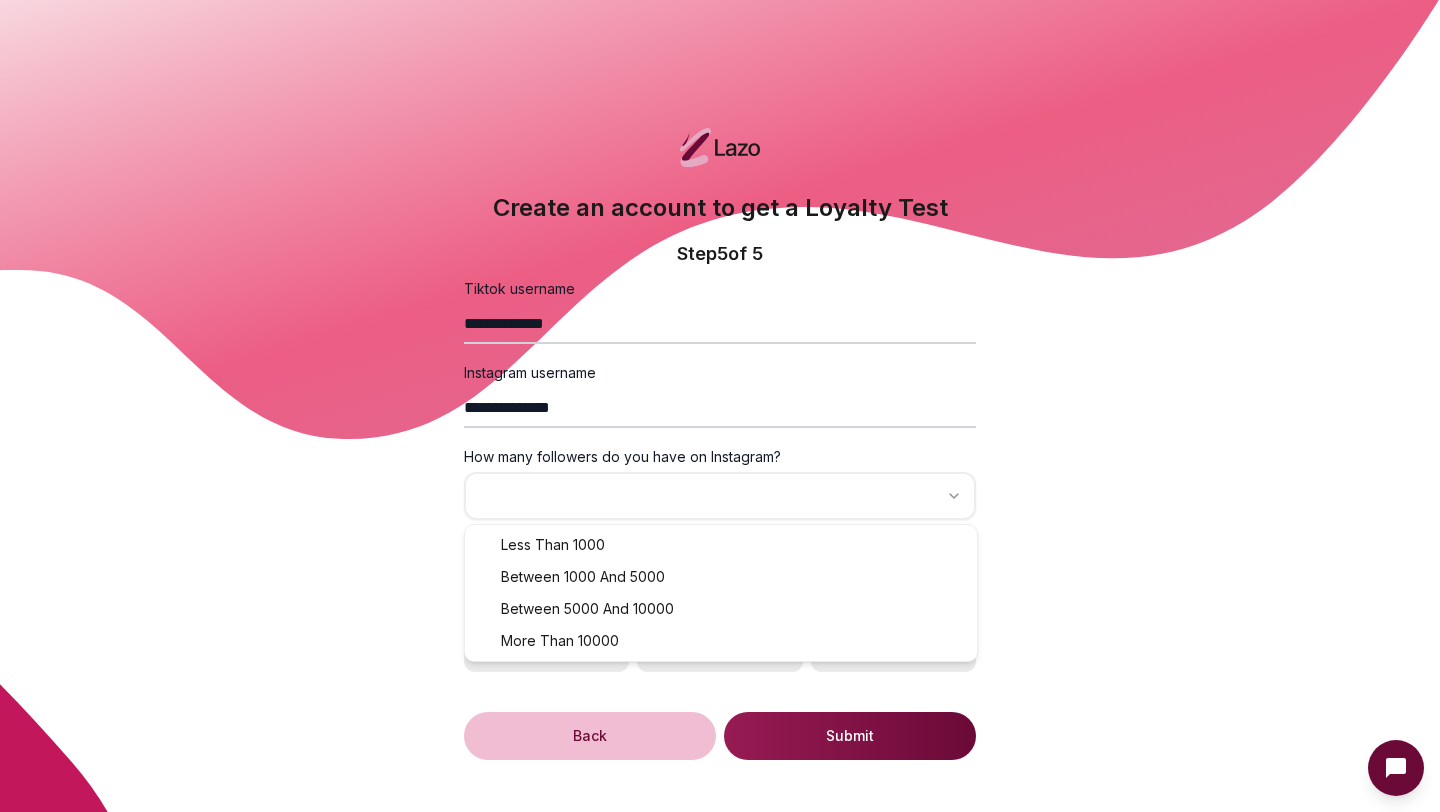 select on "**********" 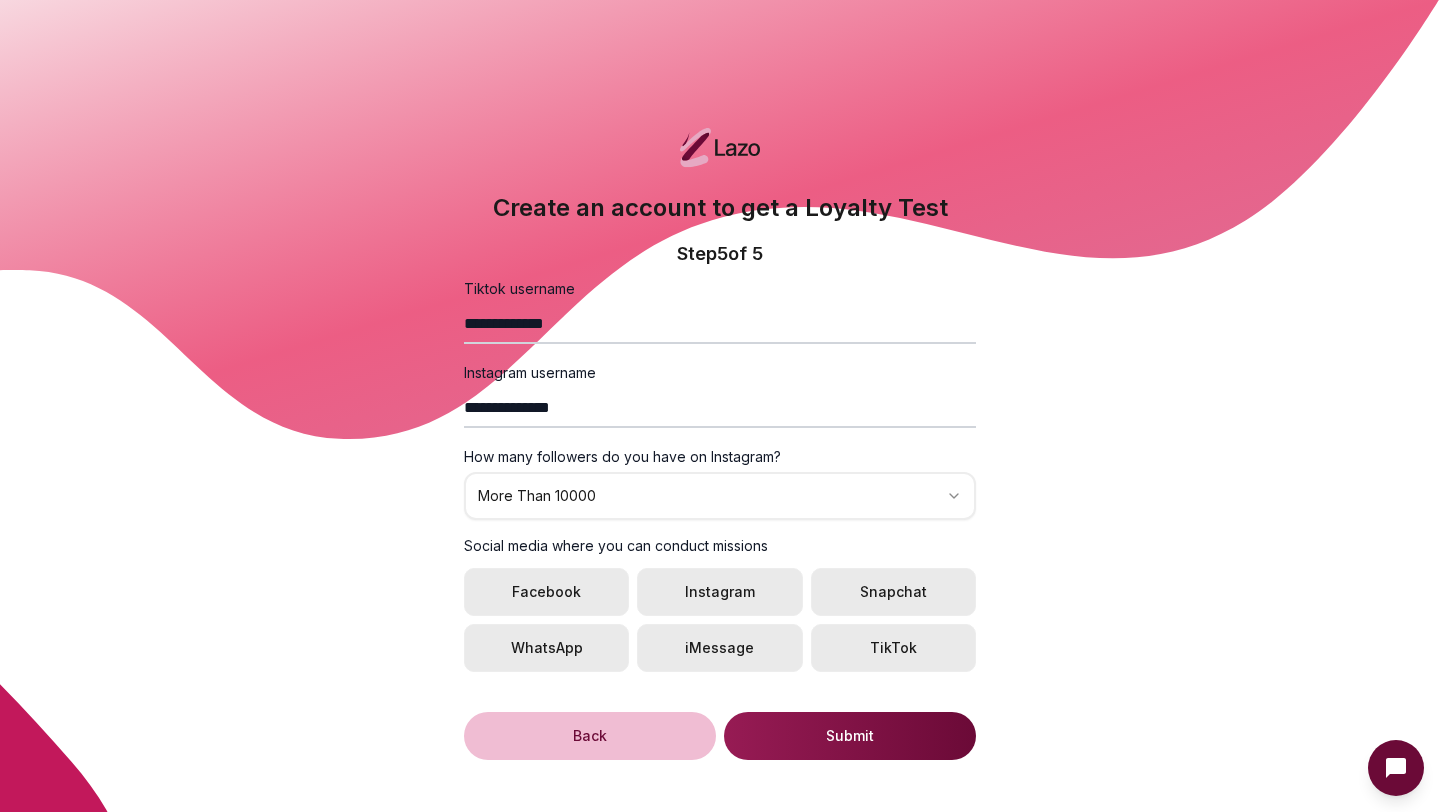 click on "Facebook" at bounding box center (546, 592) 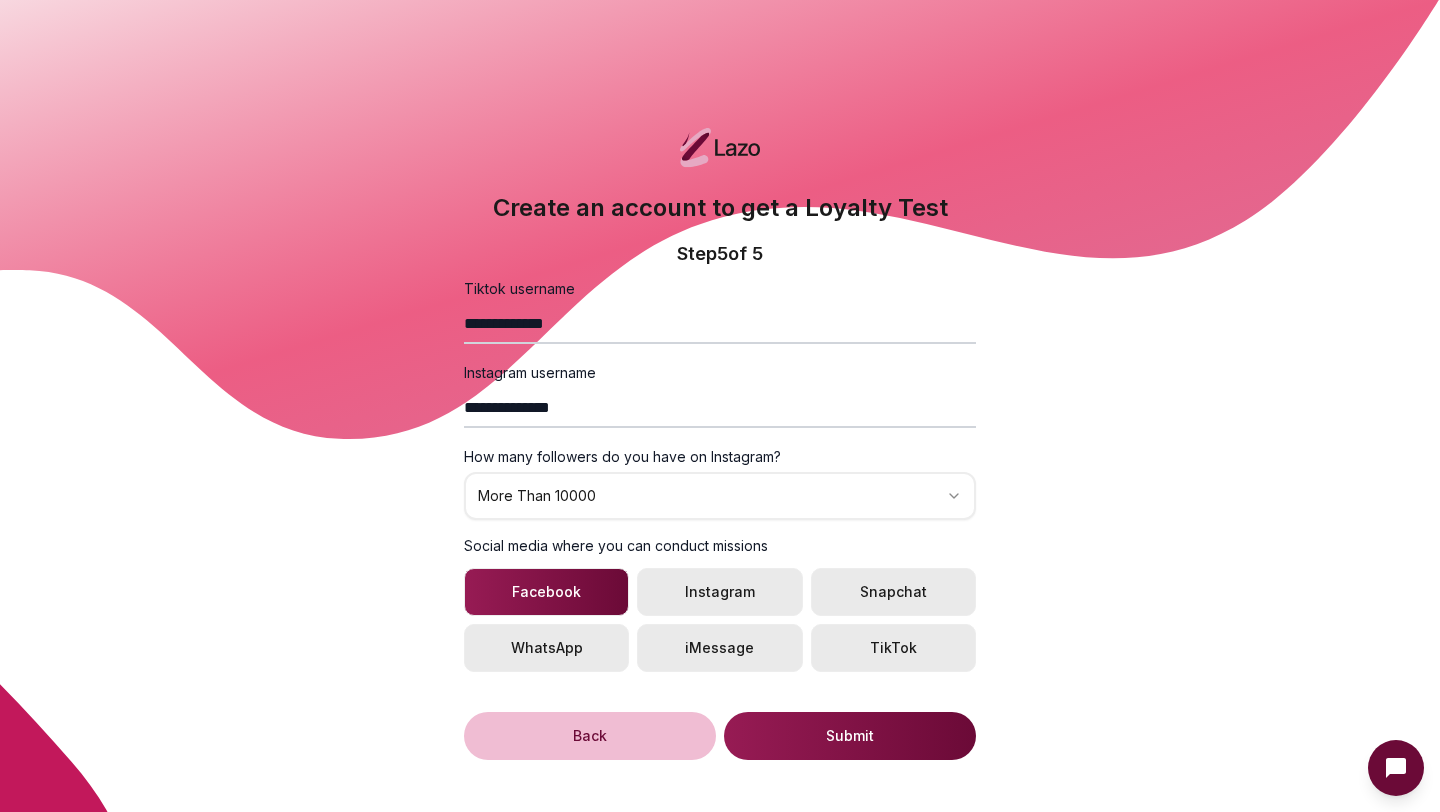 click on "Instagram" at bounding box center (719, 592) 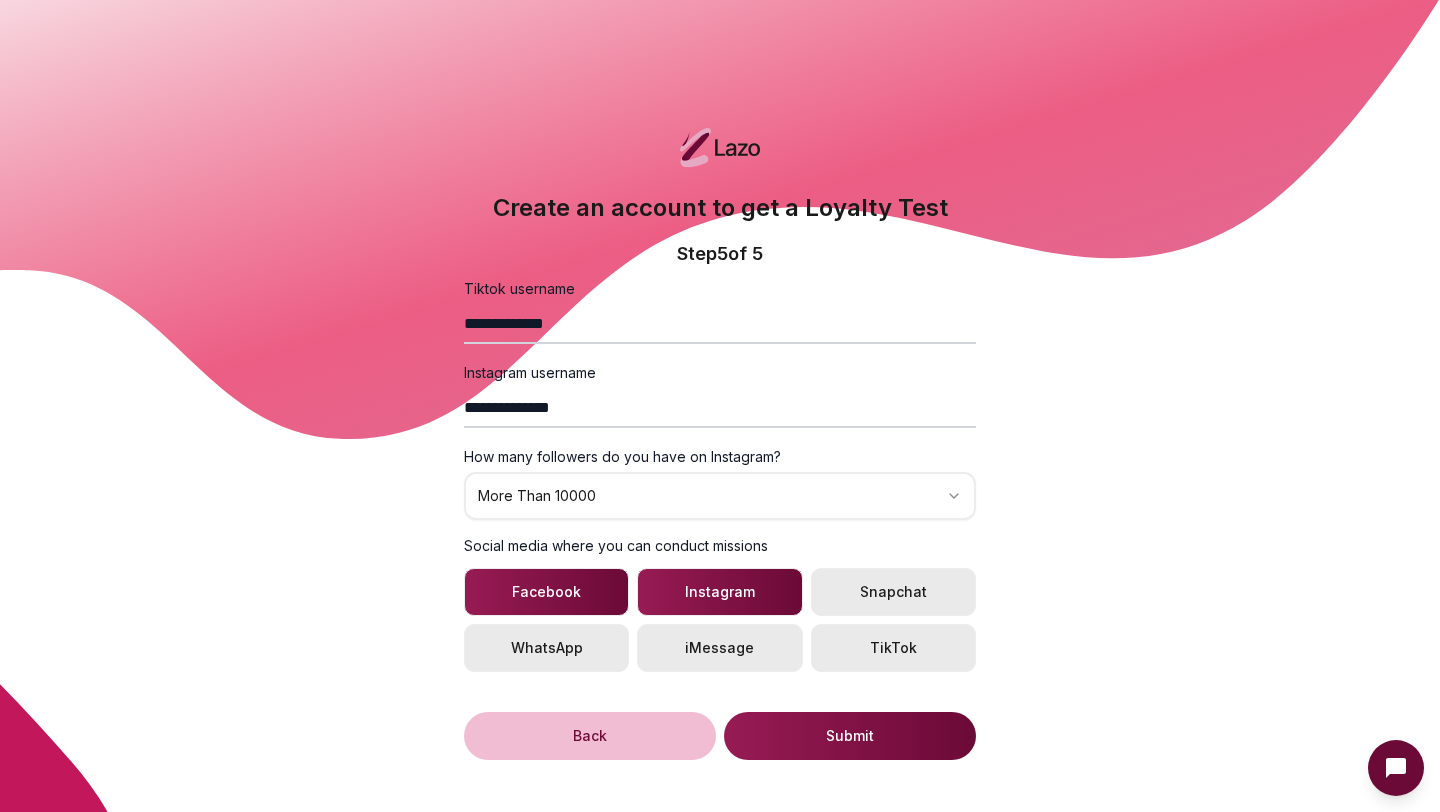 click on "Snapchat" at bounding box center (893, 592) 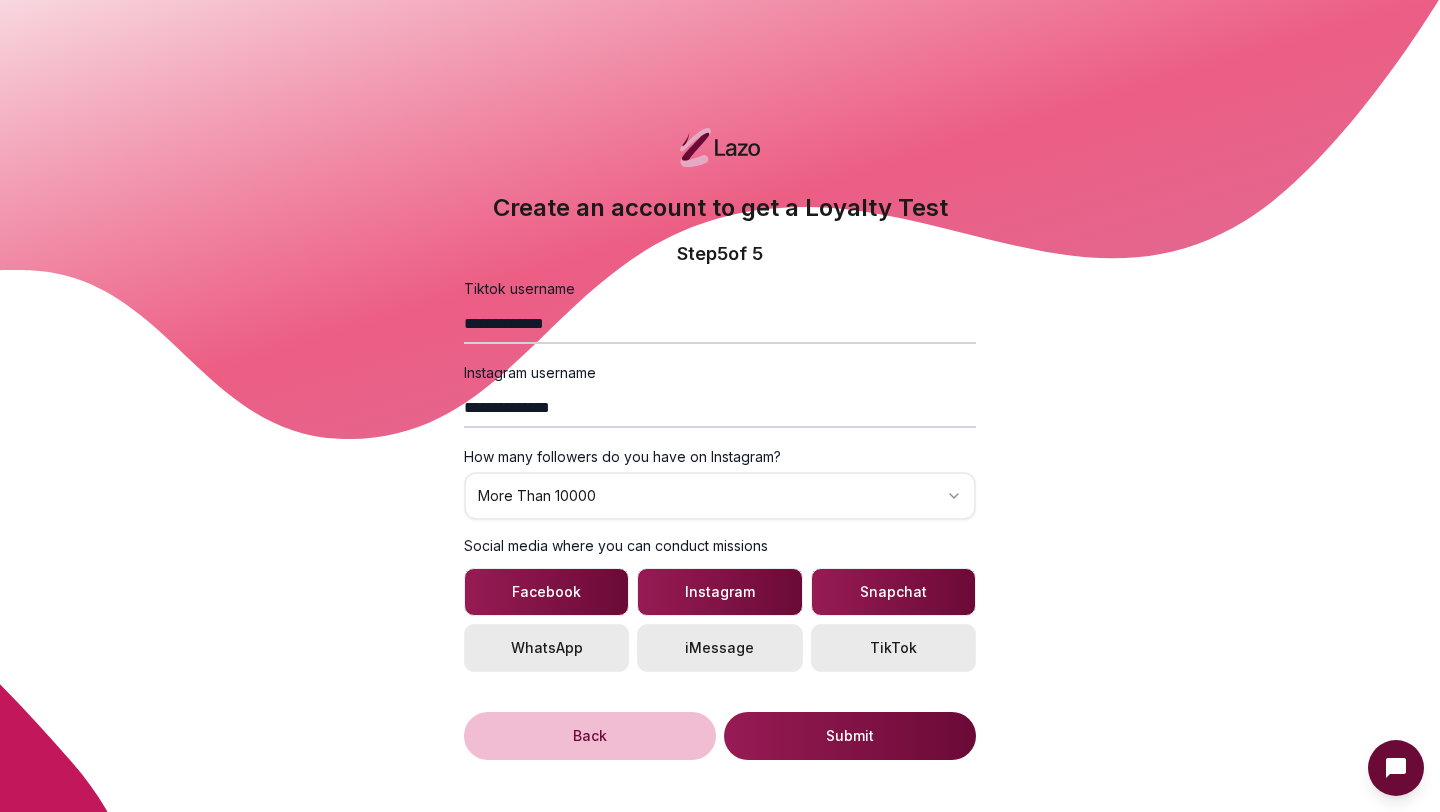 click on "TikTok" at bounding box center (893, 648) 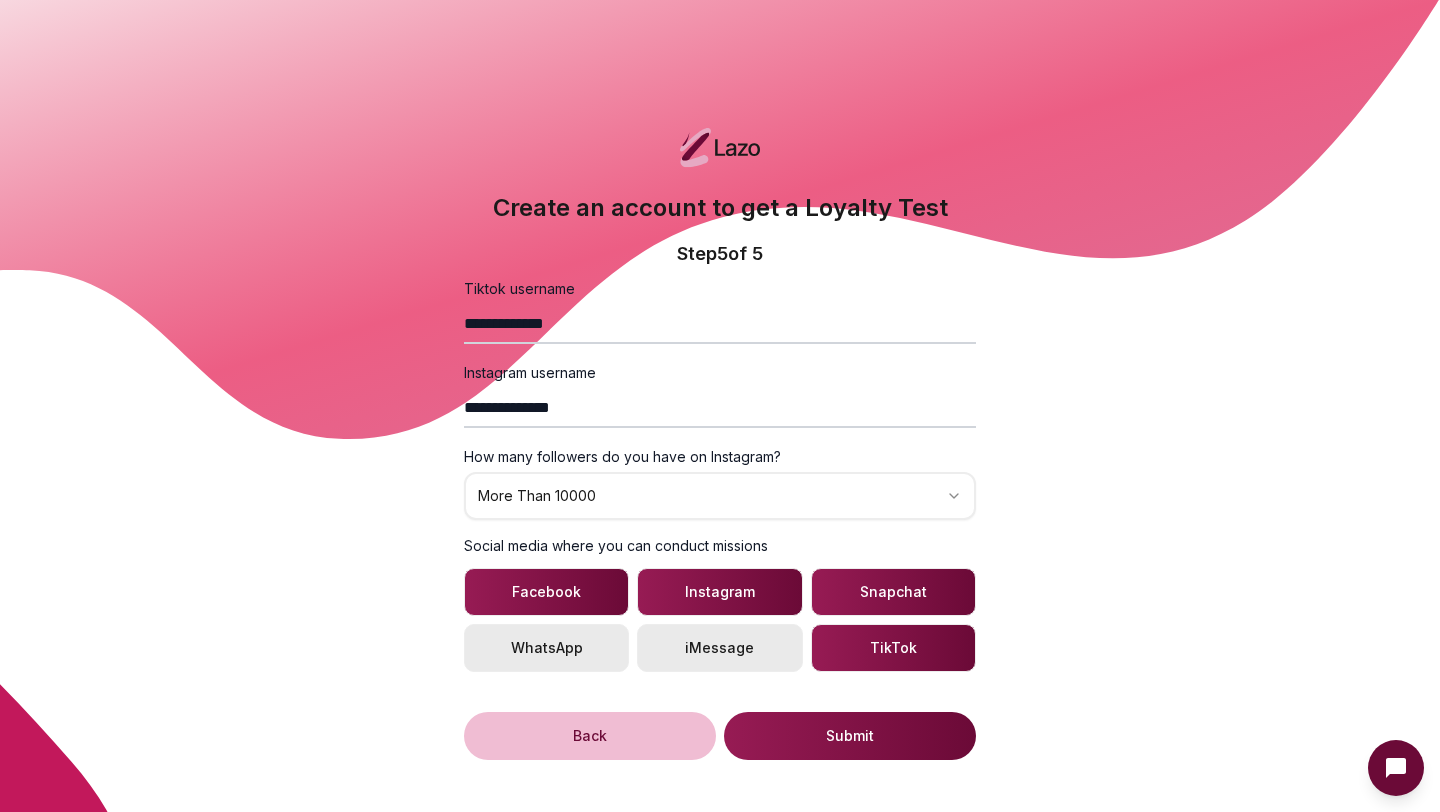click on "iMessage" at bounding box center (719, 648) 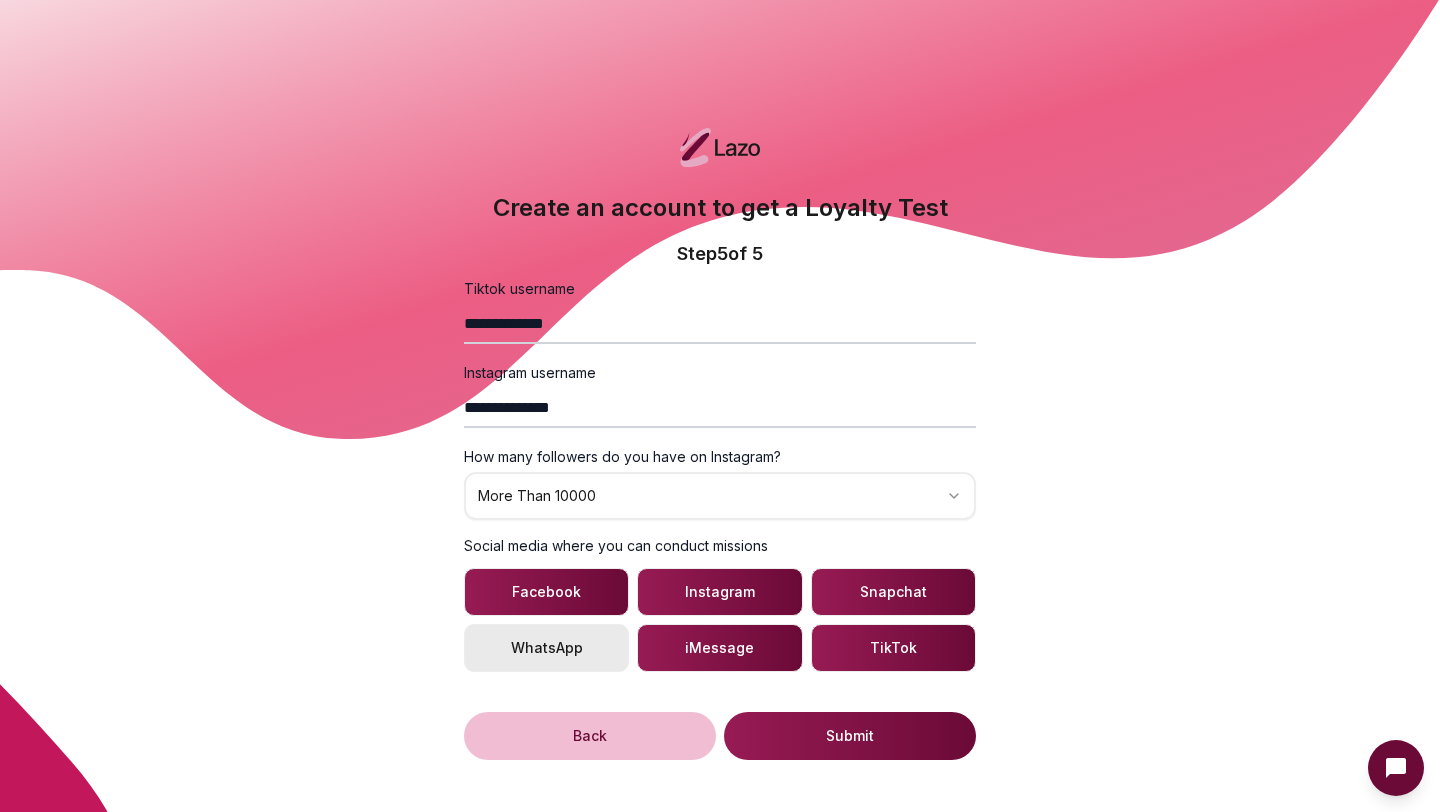 click on "WhatsApp" at bounding box center (546, 648) 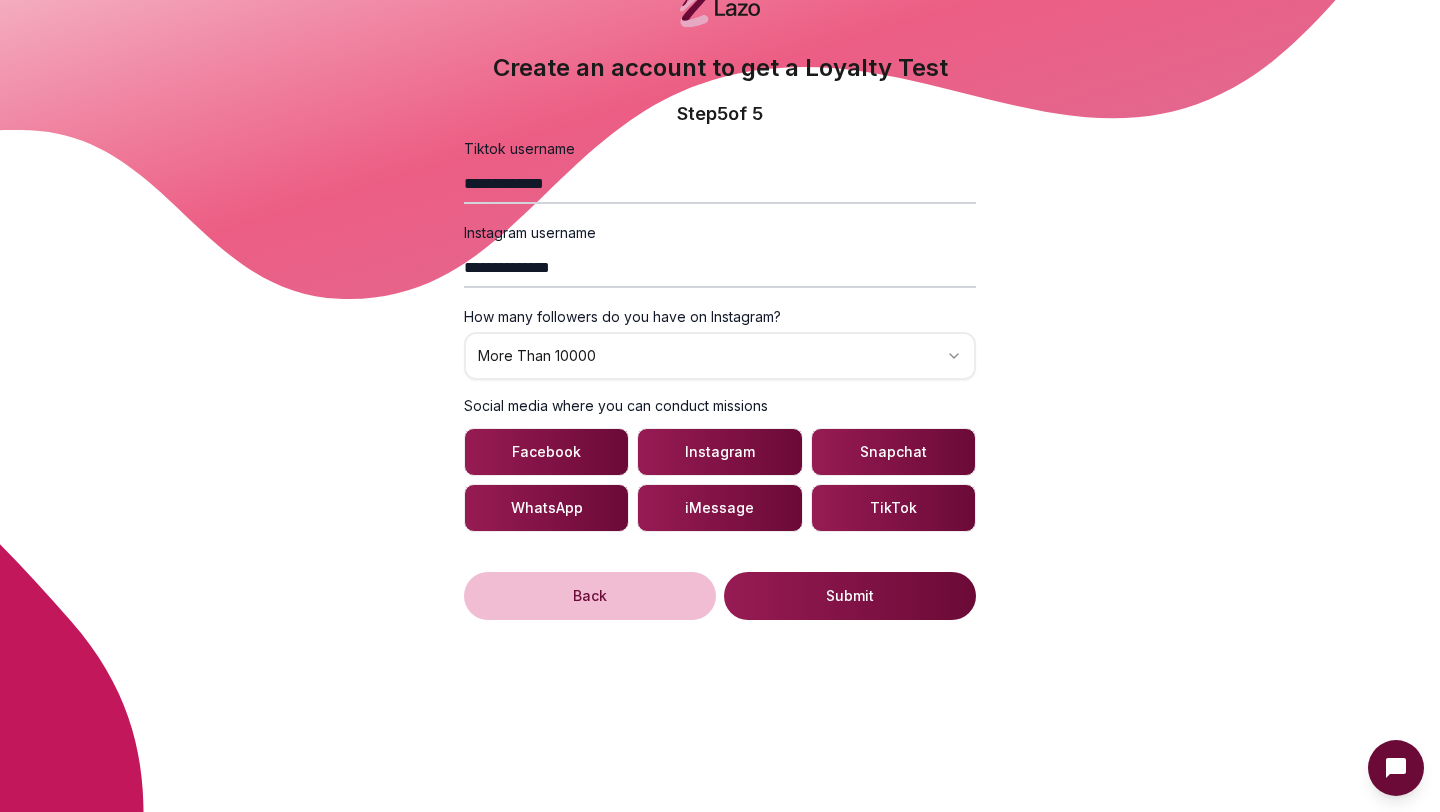 scroll, scrollTop: 226, scrollLeft: 0, axis: vertical 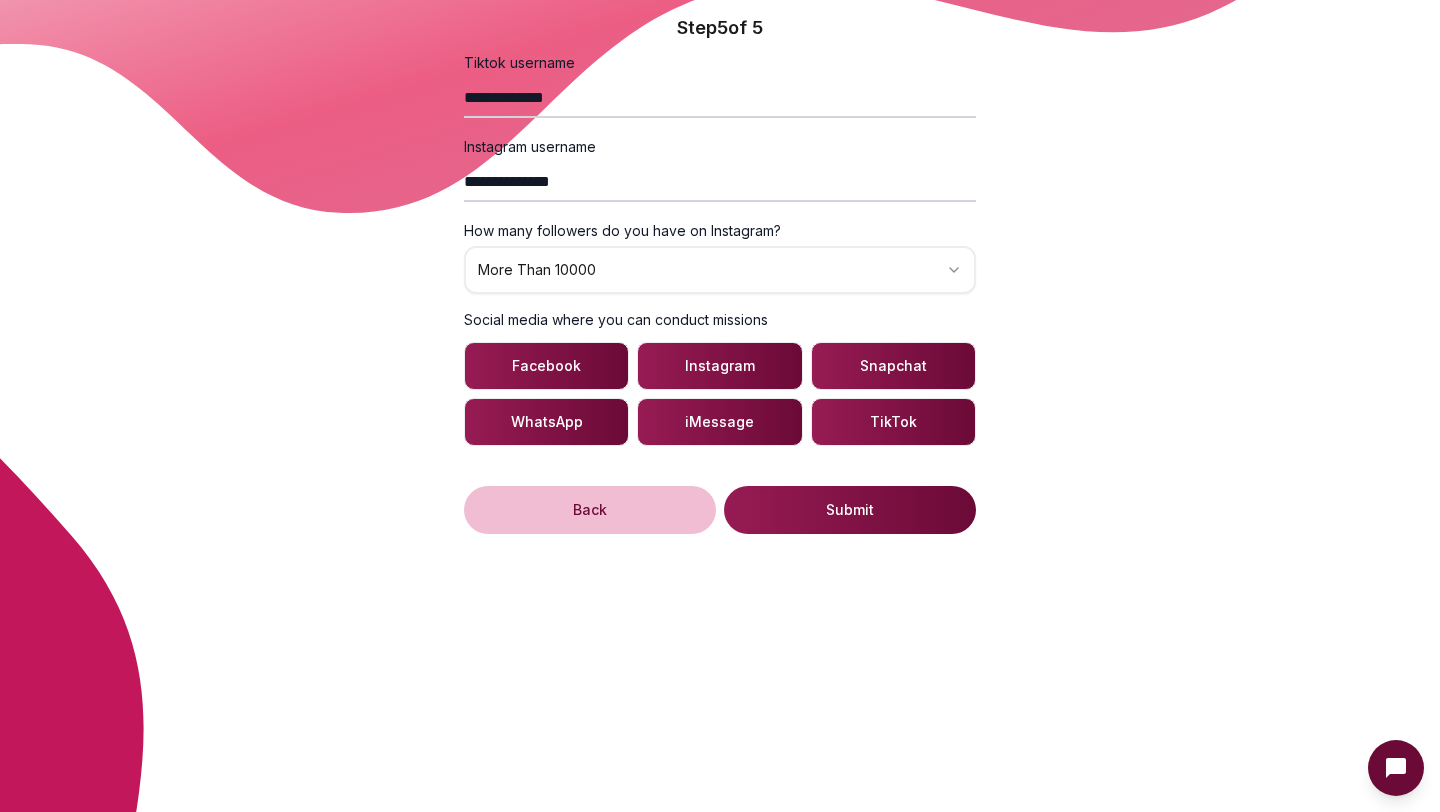 click on "Submit" at bounding box center (850, 510) 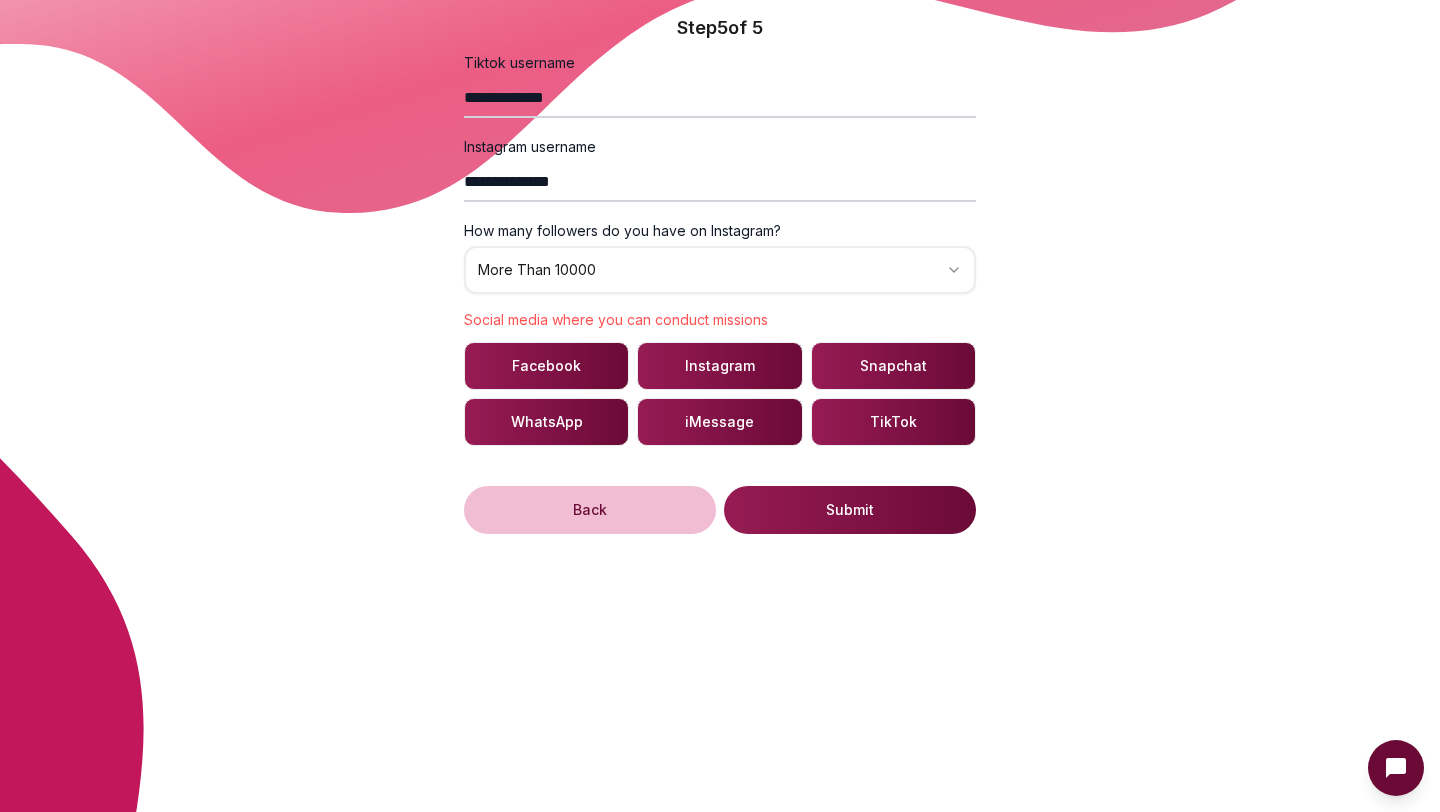 click on "Instagram" at bounding box center [719, 366] 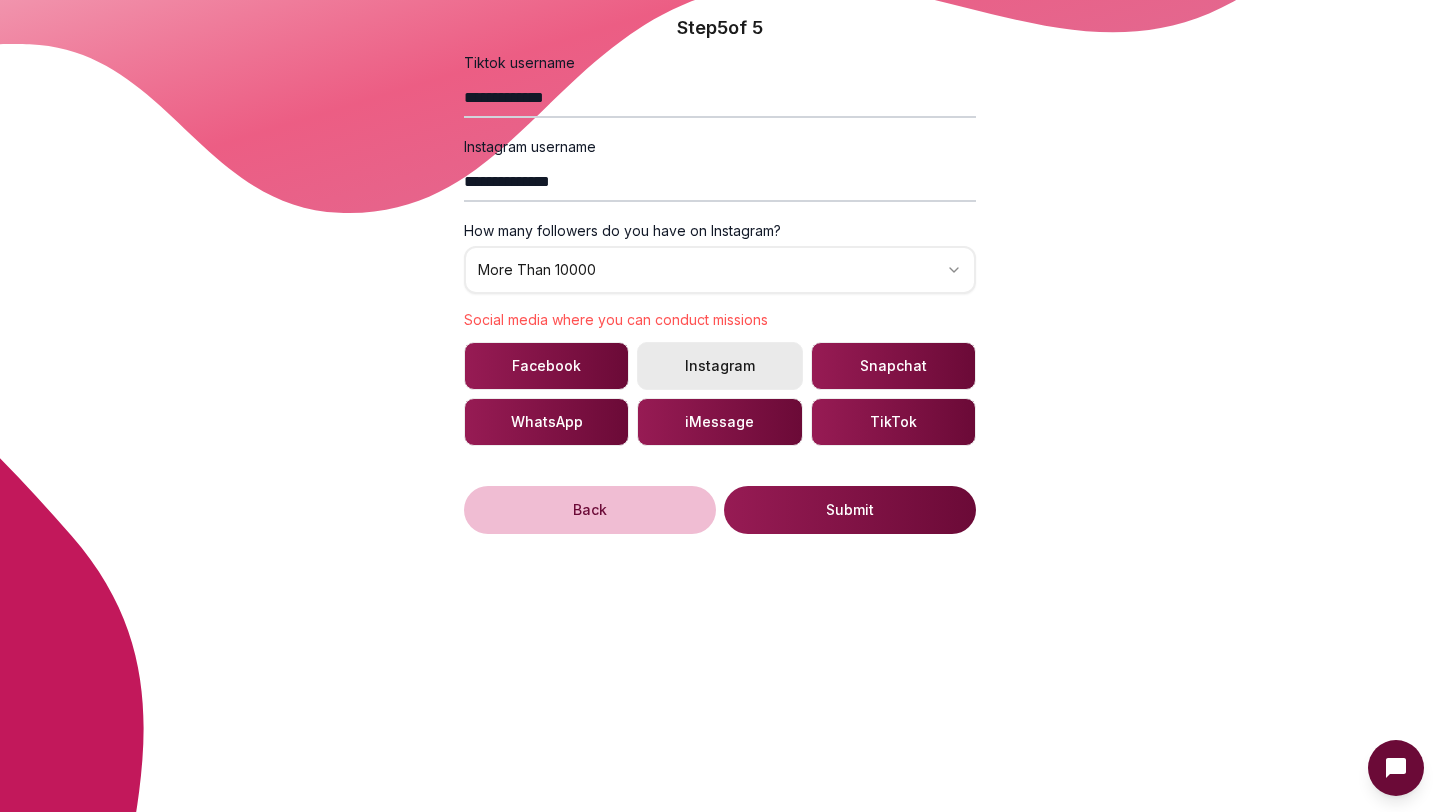 click on "Facebook" at bounding box center (546, 366) 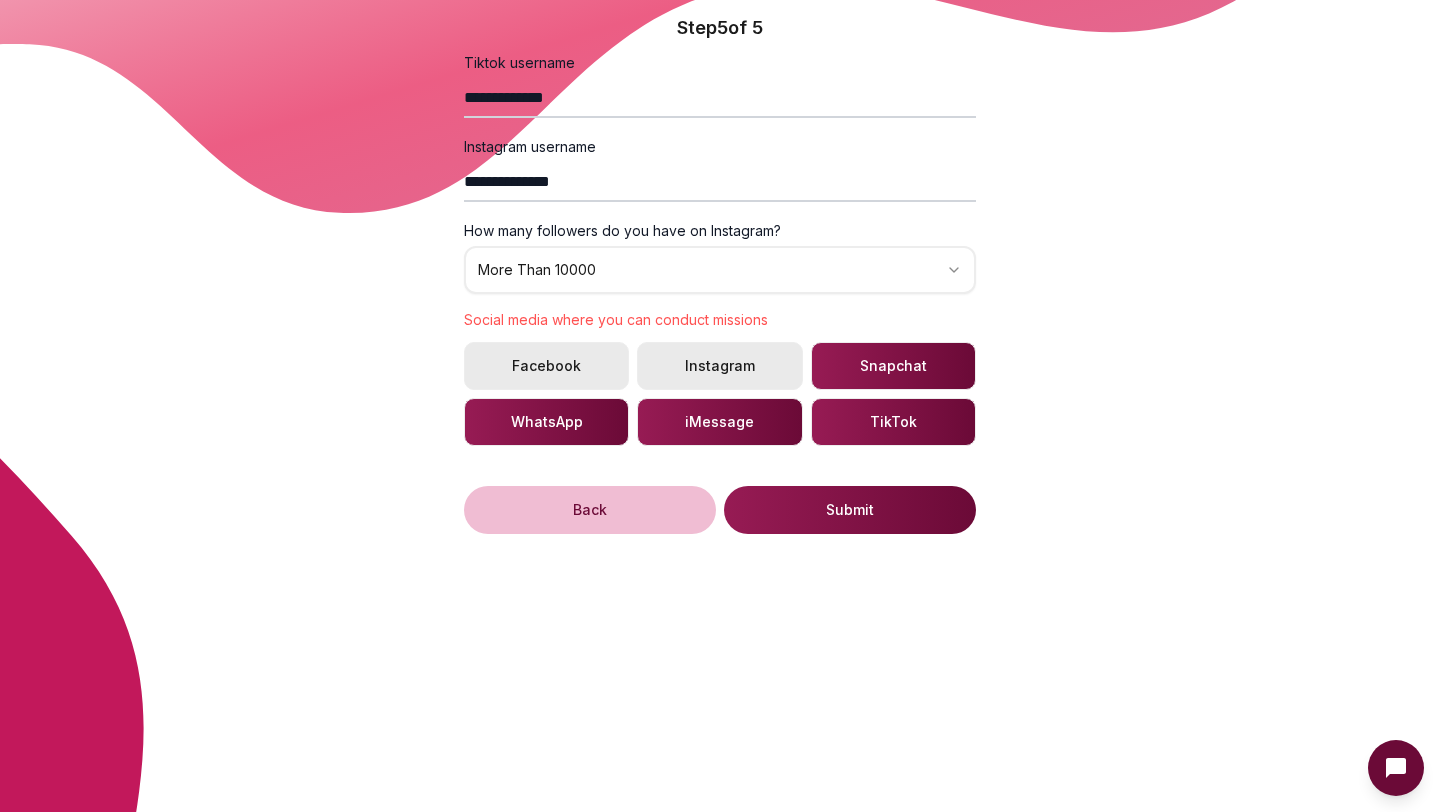 click on "iMessage" at bounding box center [719, 422] 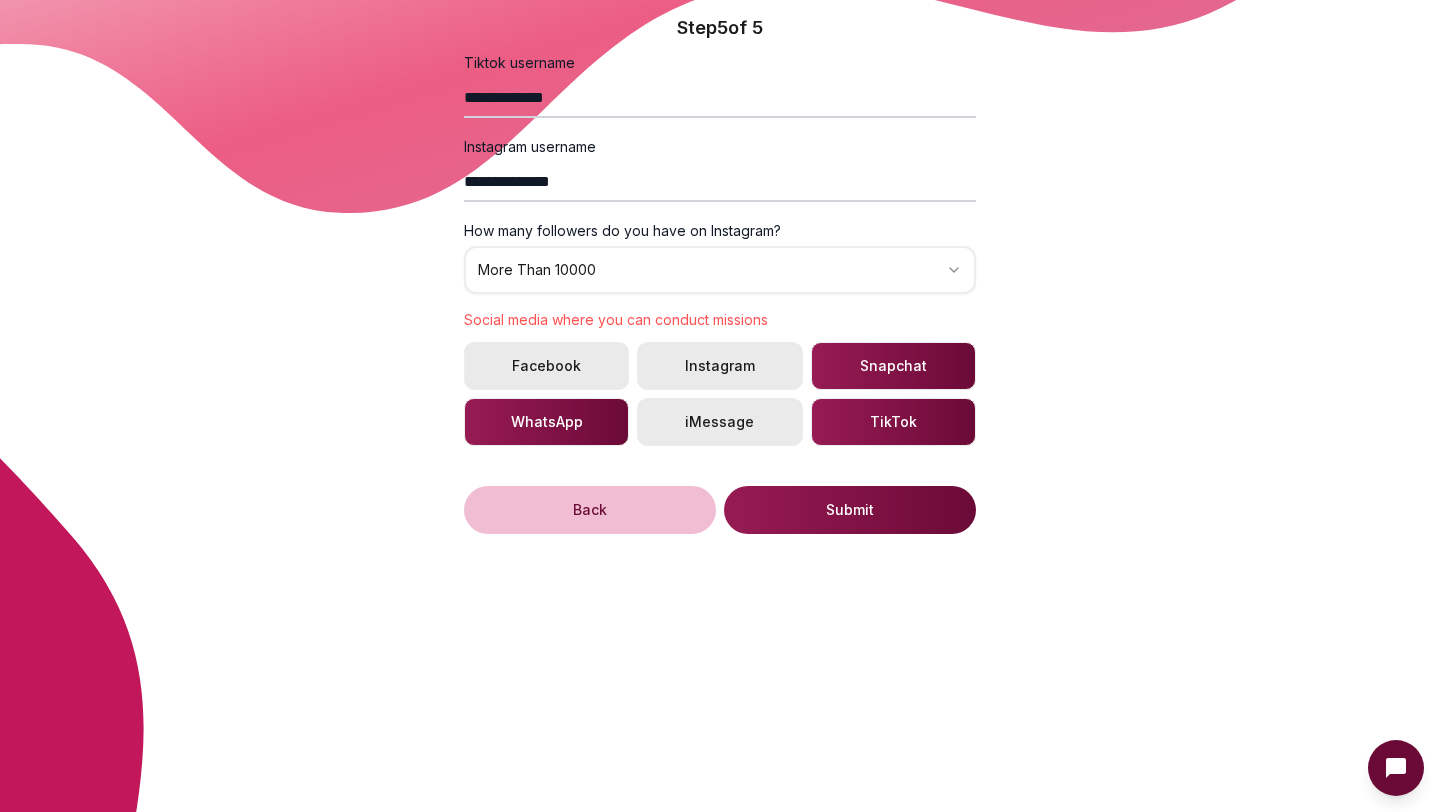 click on "TikTok" at bounding box center (893, 422) 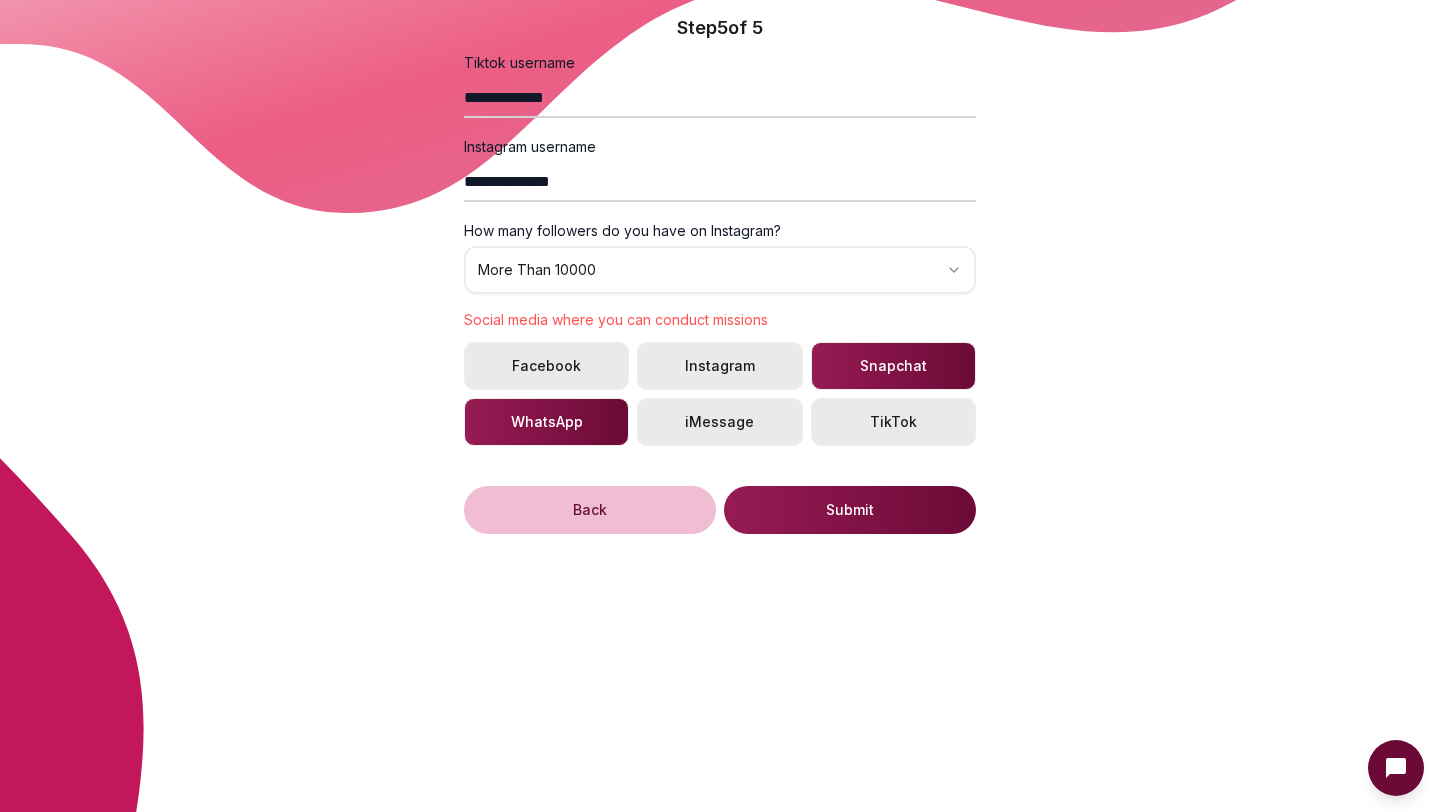 click on "Snapchat" at bounding box center (893, 366) 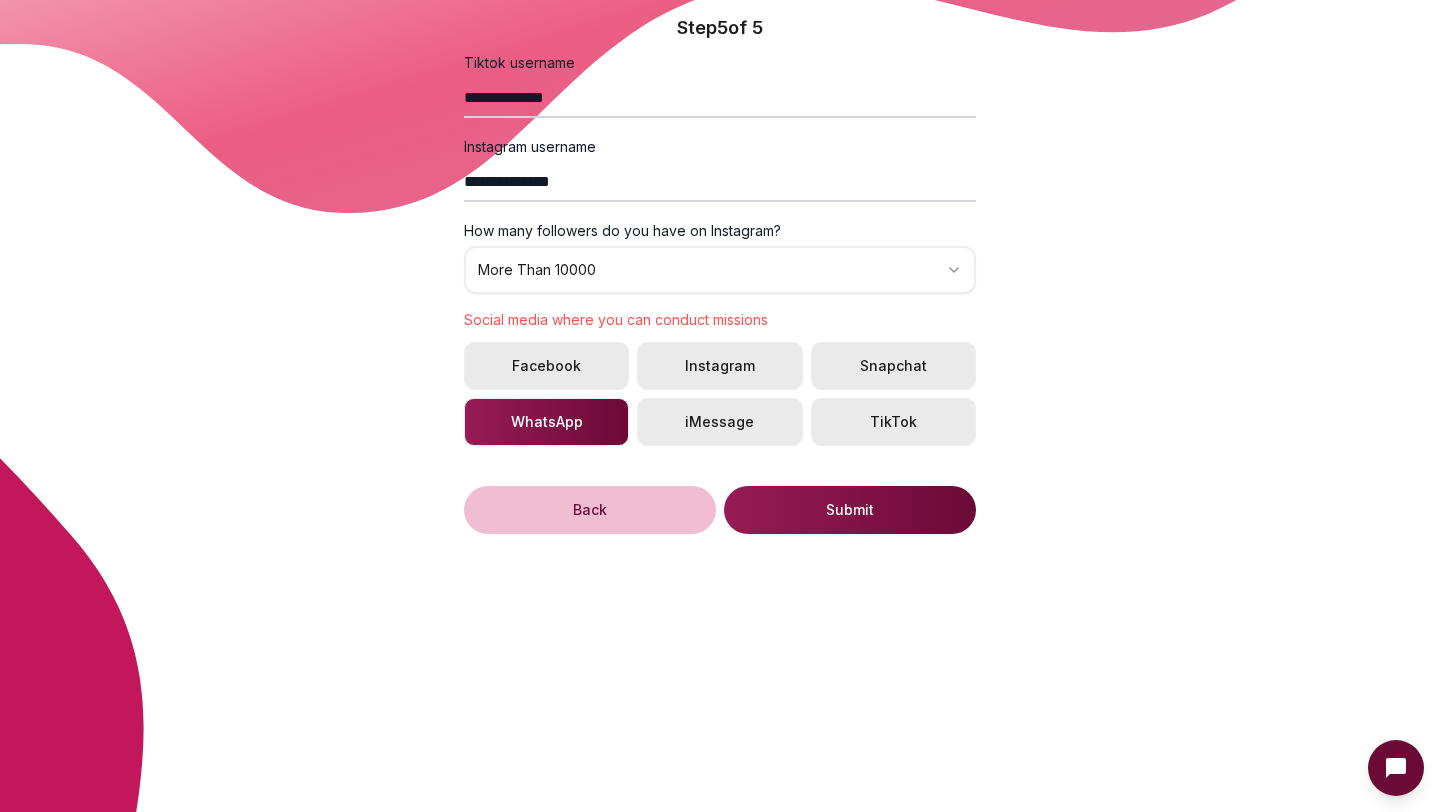 click on "WhatsApp" at bounding box center [546, 422] 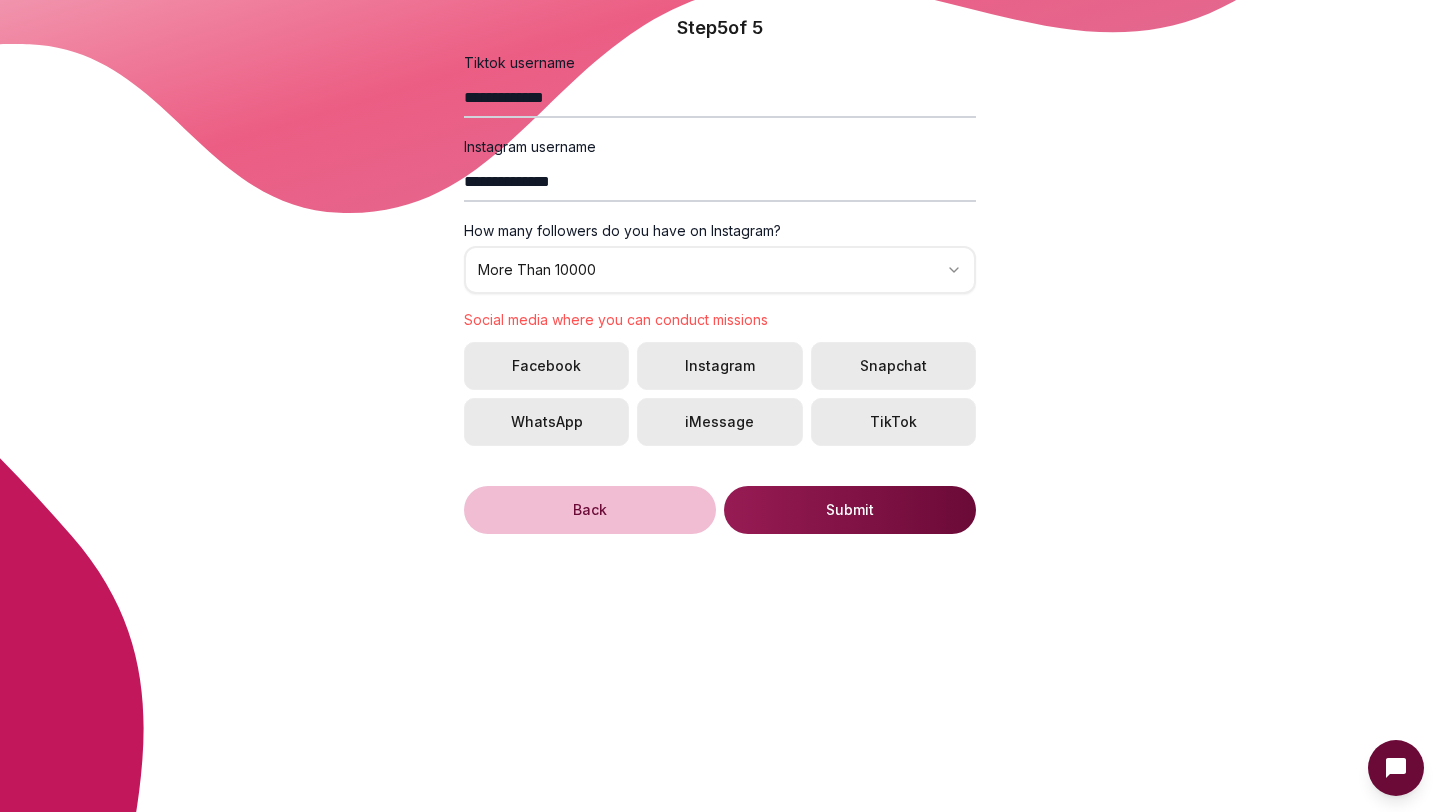 click on "Submit" at bounding box center (850, 510) 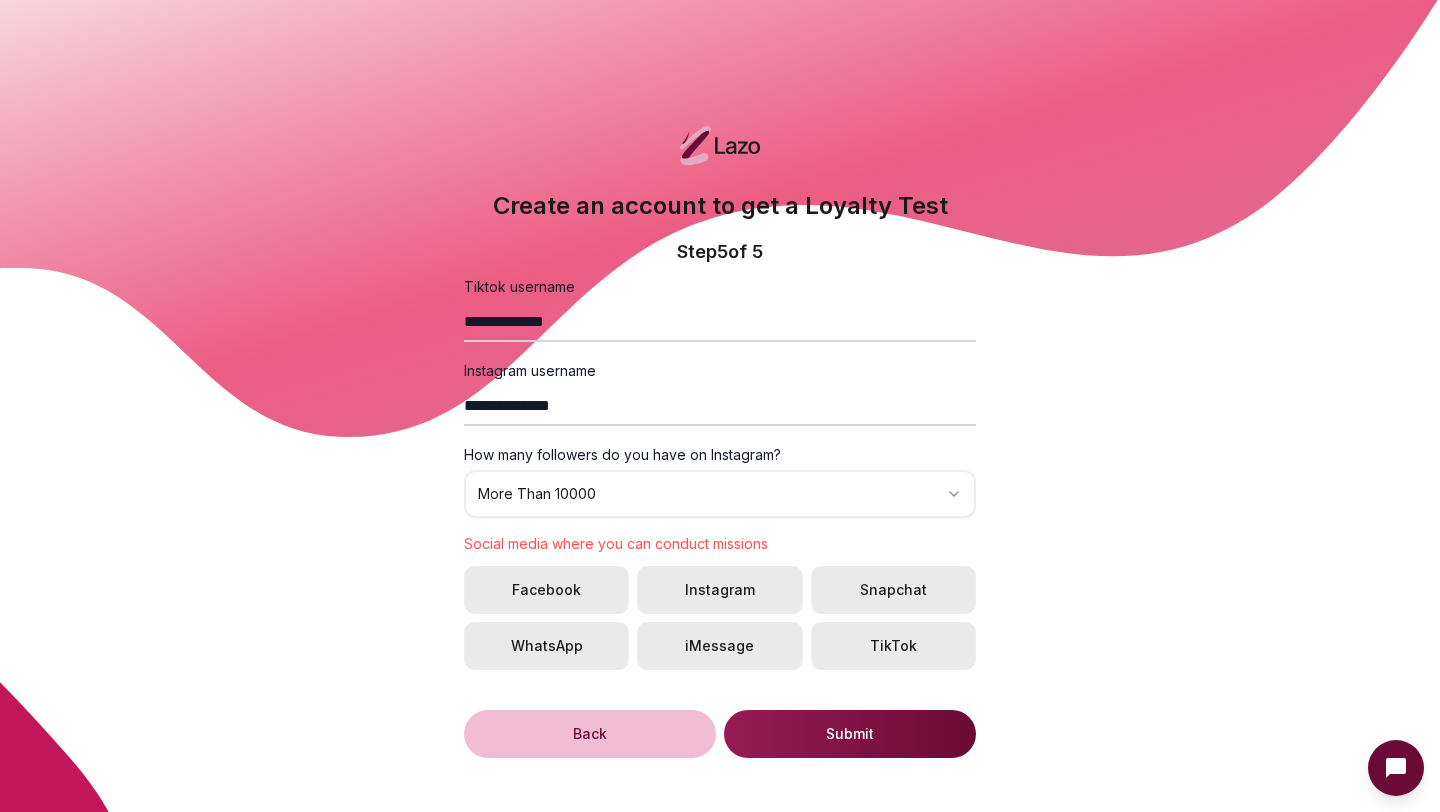 scroll, scrollTop: 0, scrollLeft: 0, axis: both 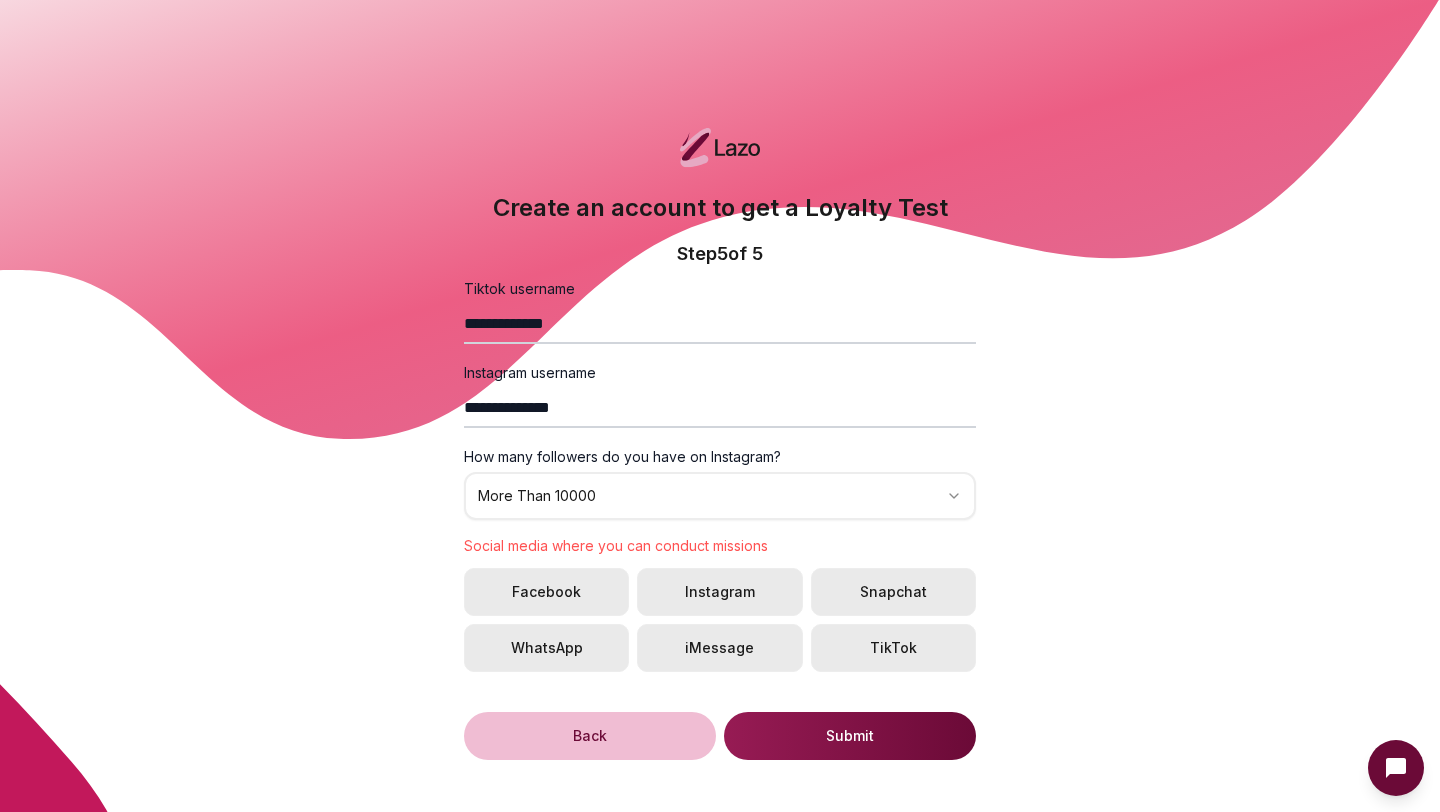 click on "Facebook" at bounding box center (546, 592) 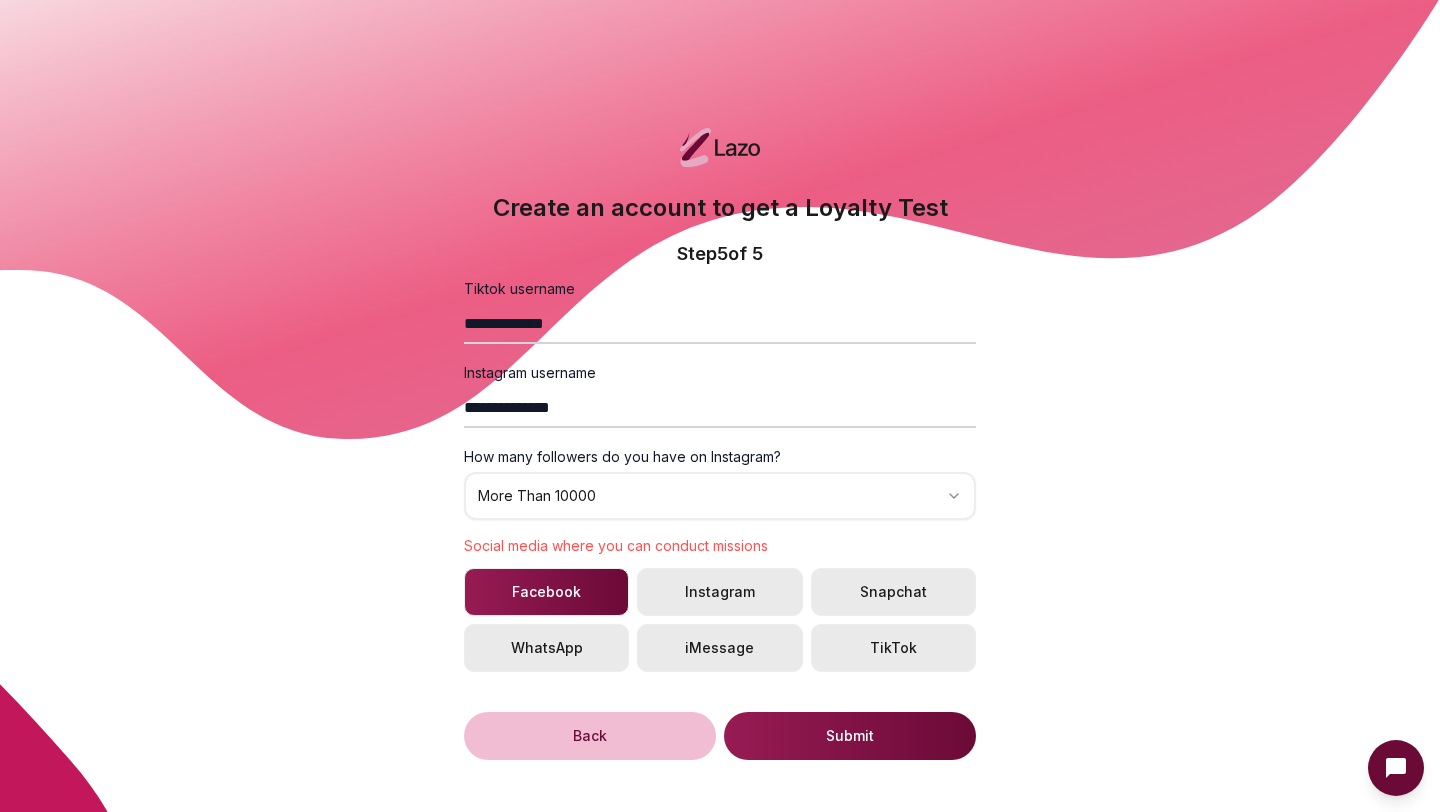 click on "Instagram" at bounding box center [719, 592] 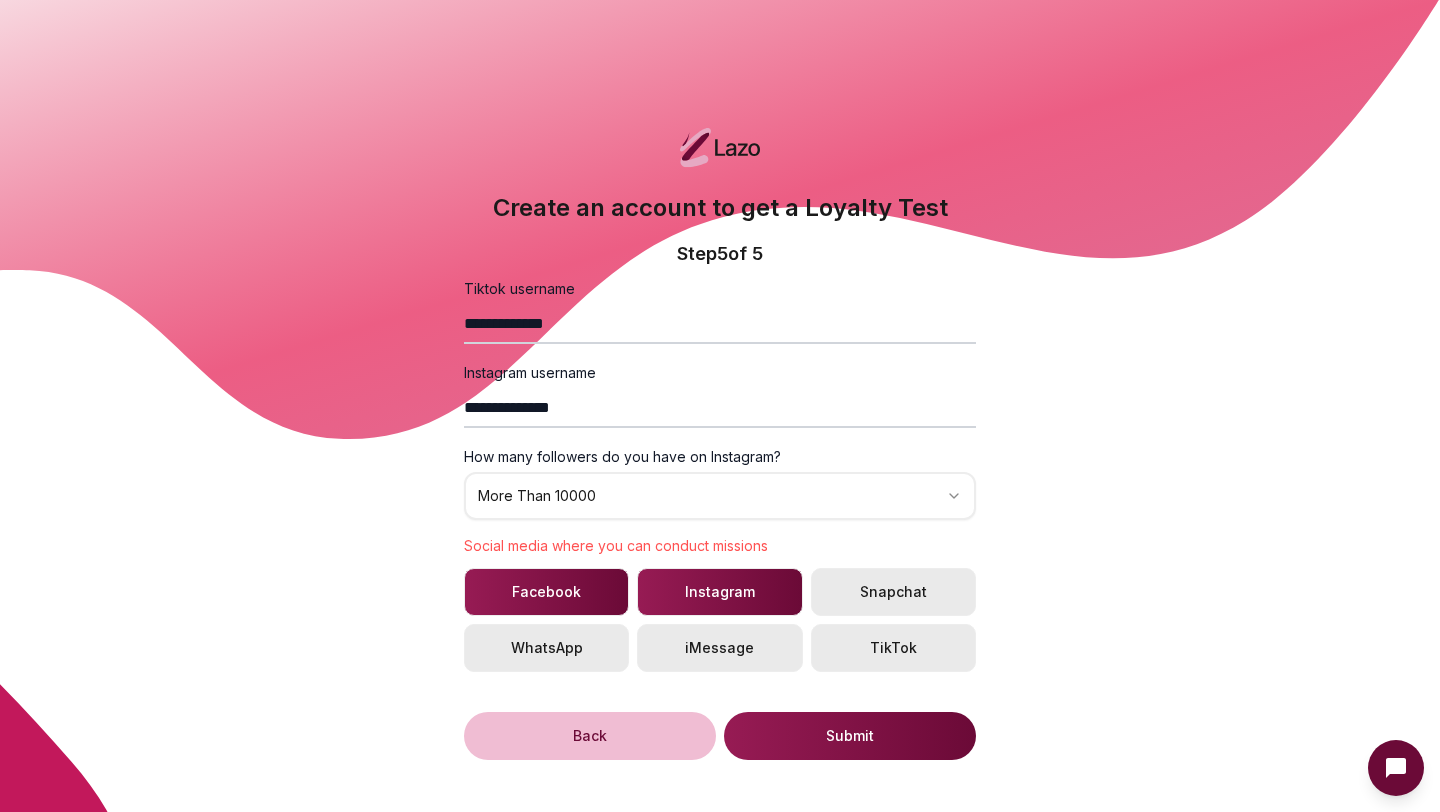 click on "Snapchat" at bounding box center (893, 592) 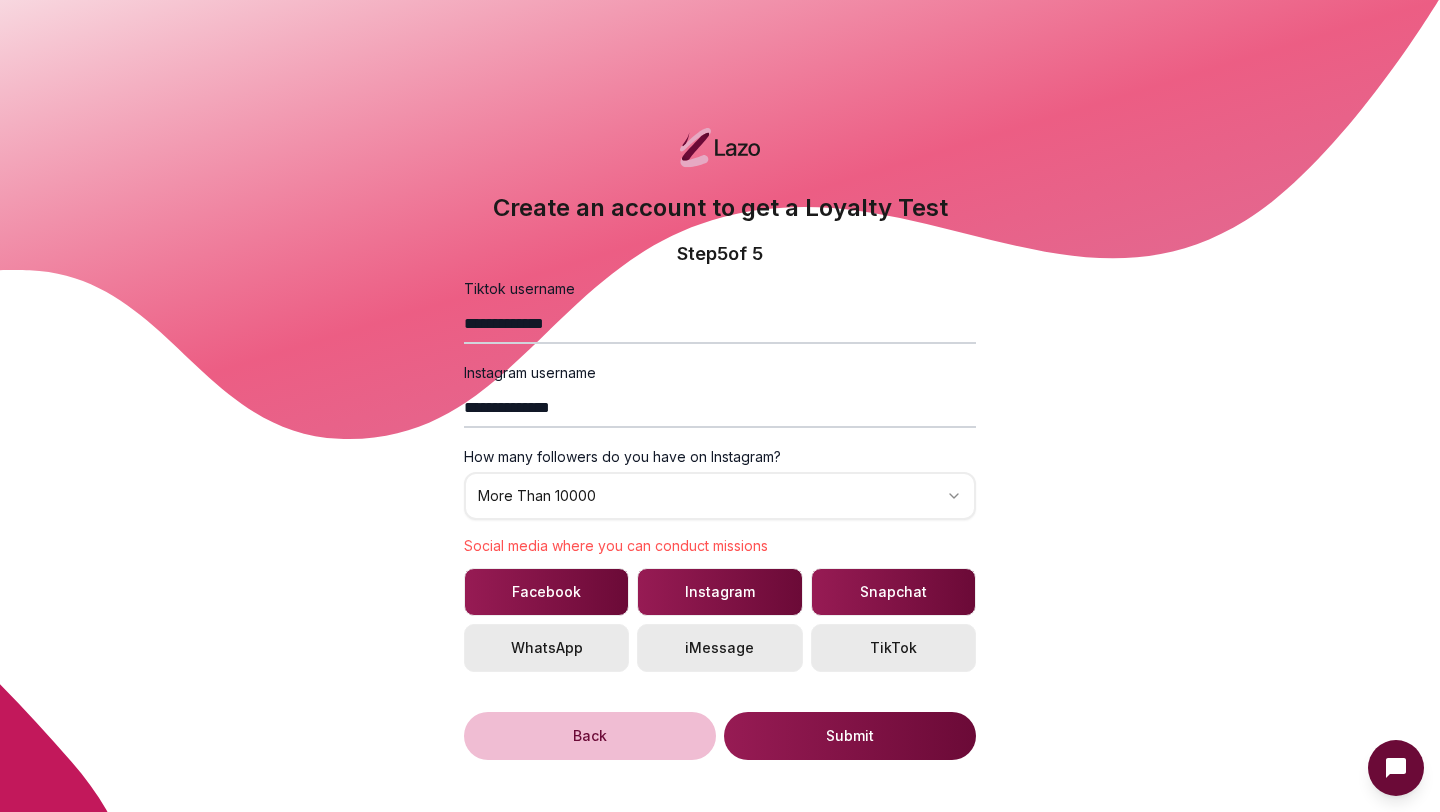 click on "TikTok" at bounding box center (893, 648) 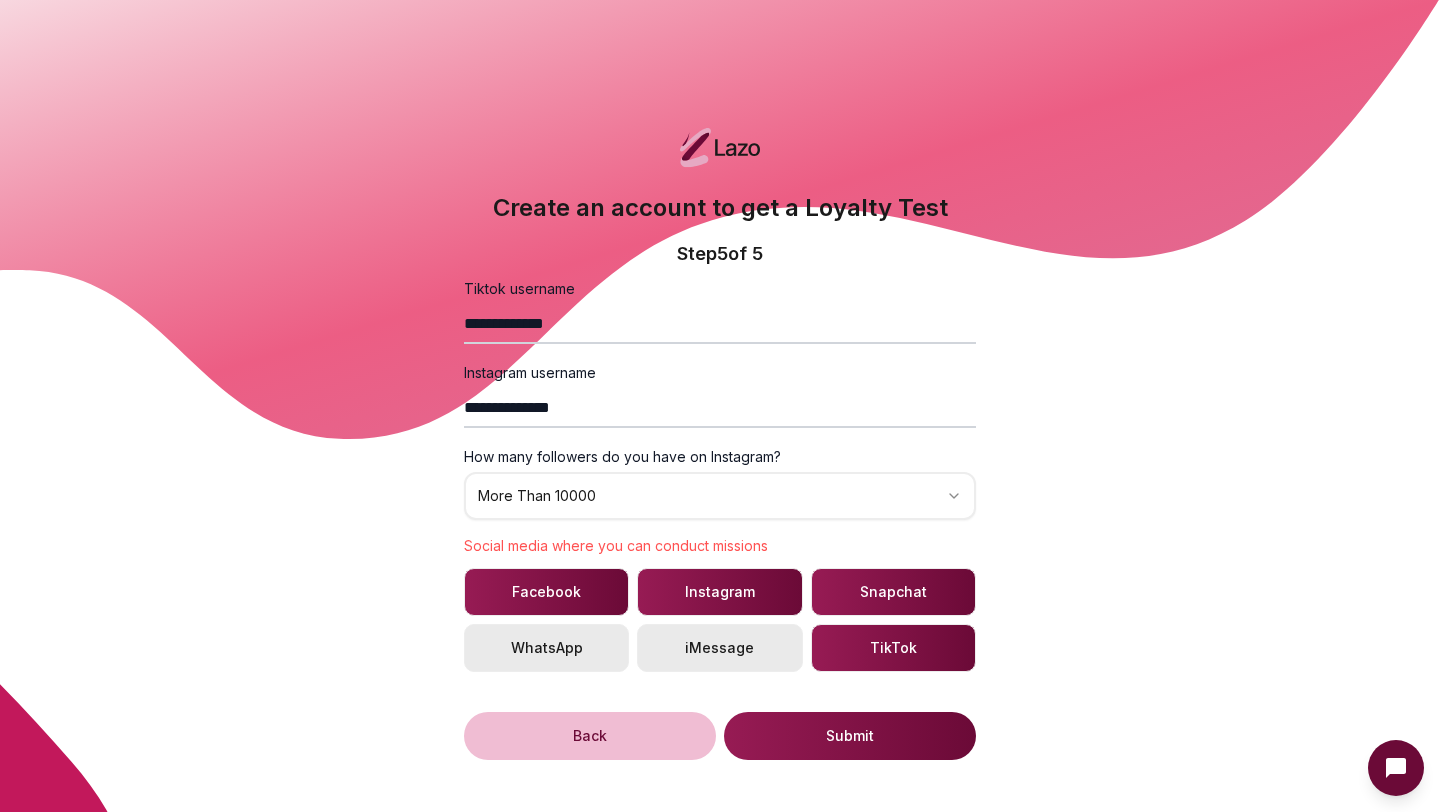 click on "iMessage" at bounding box center [719, 648] 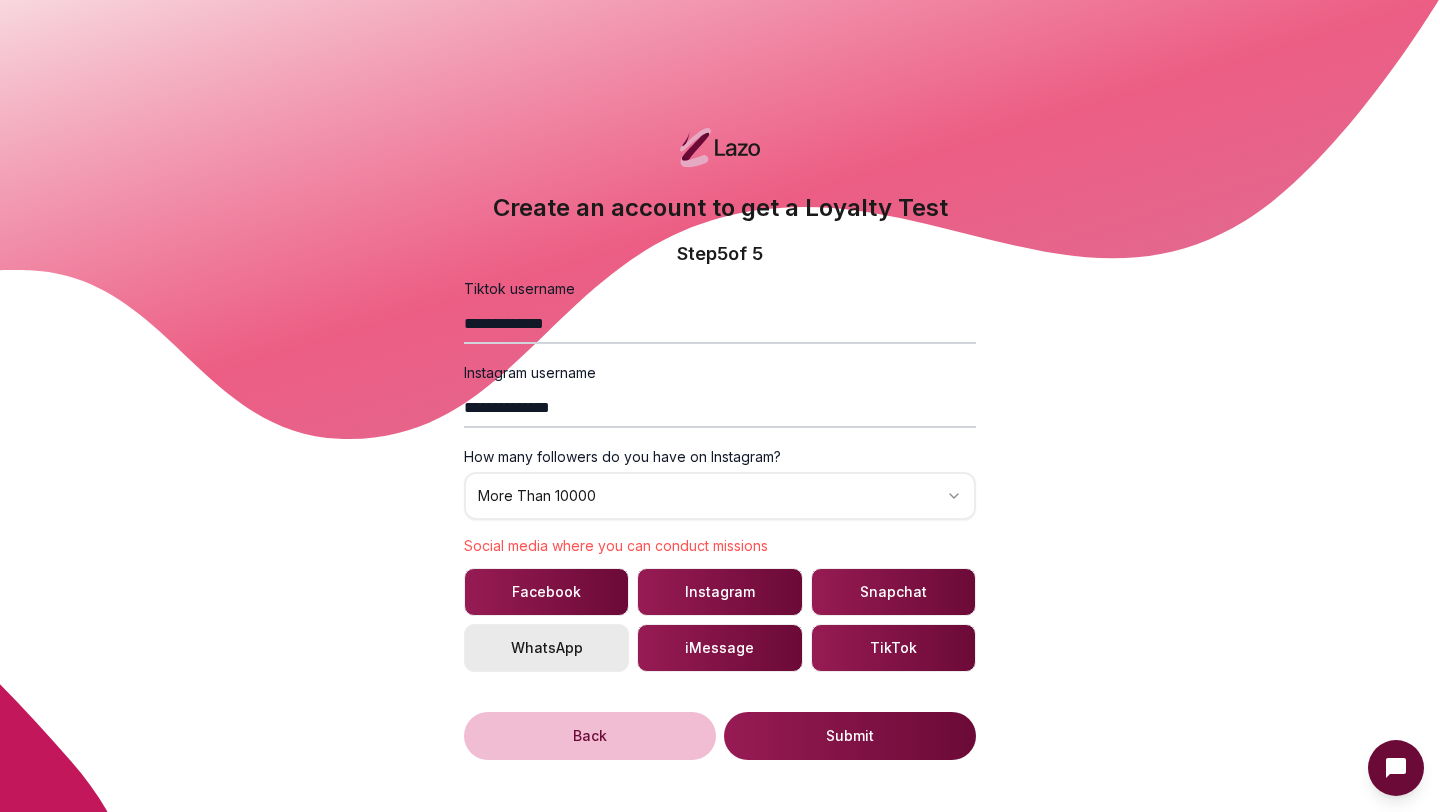 click on "WhatsApp" at bounding box center (546, 648) 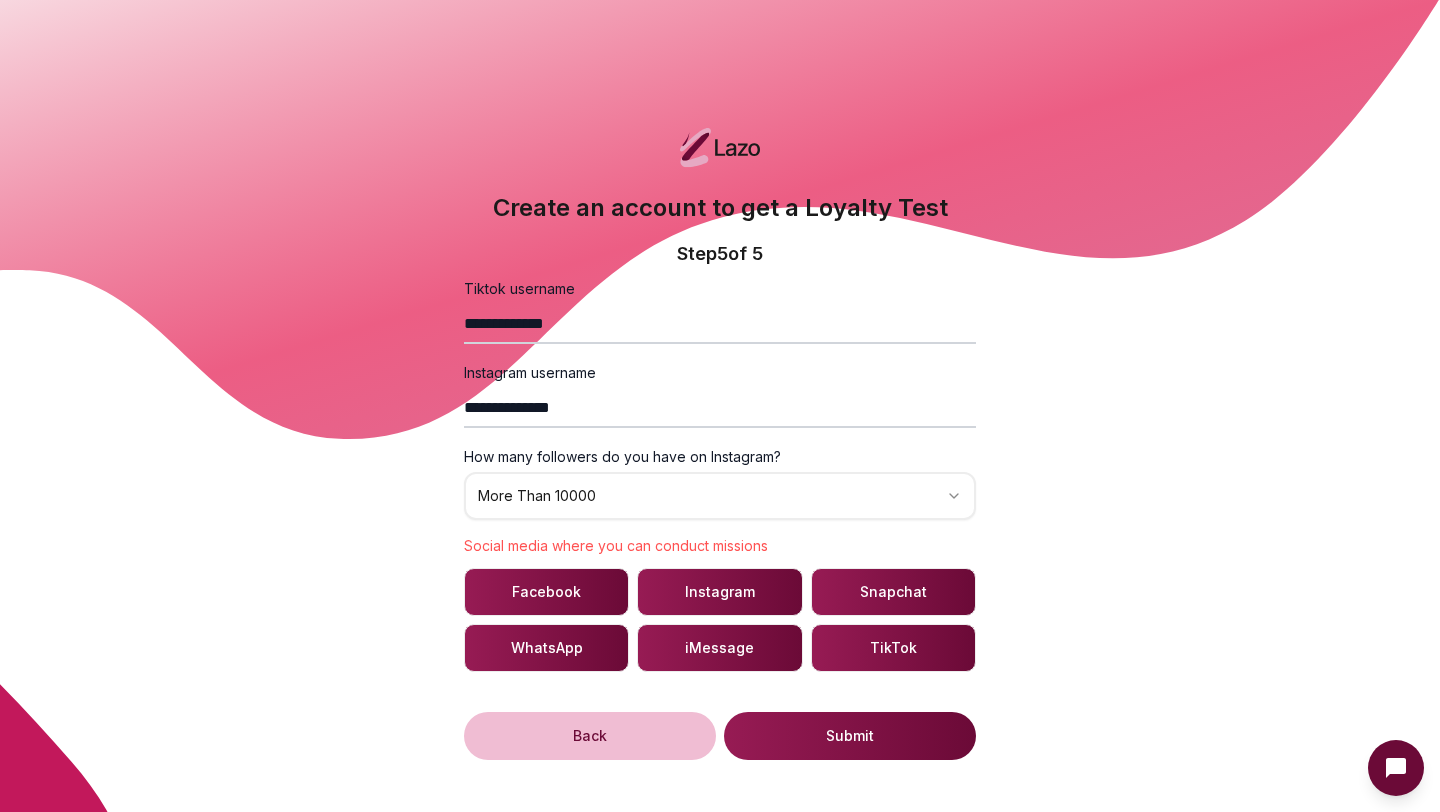 click on "Submit" at bounding box center (850, 736) 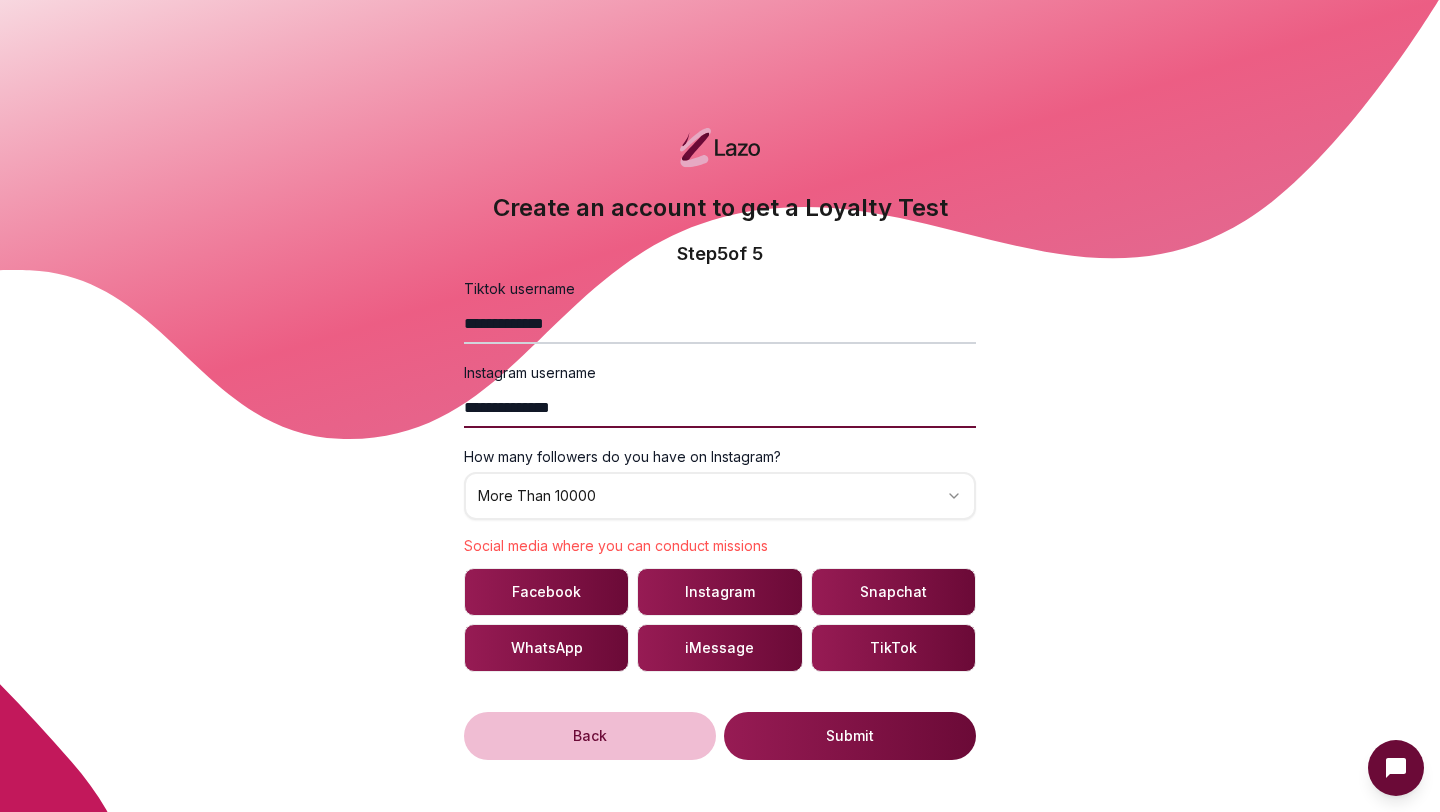 click on "**********" at bounding box center (720, 408) 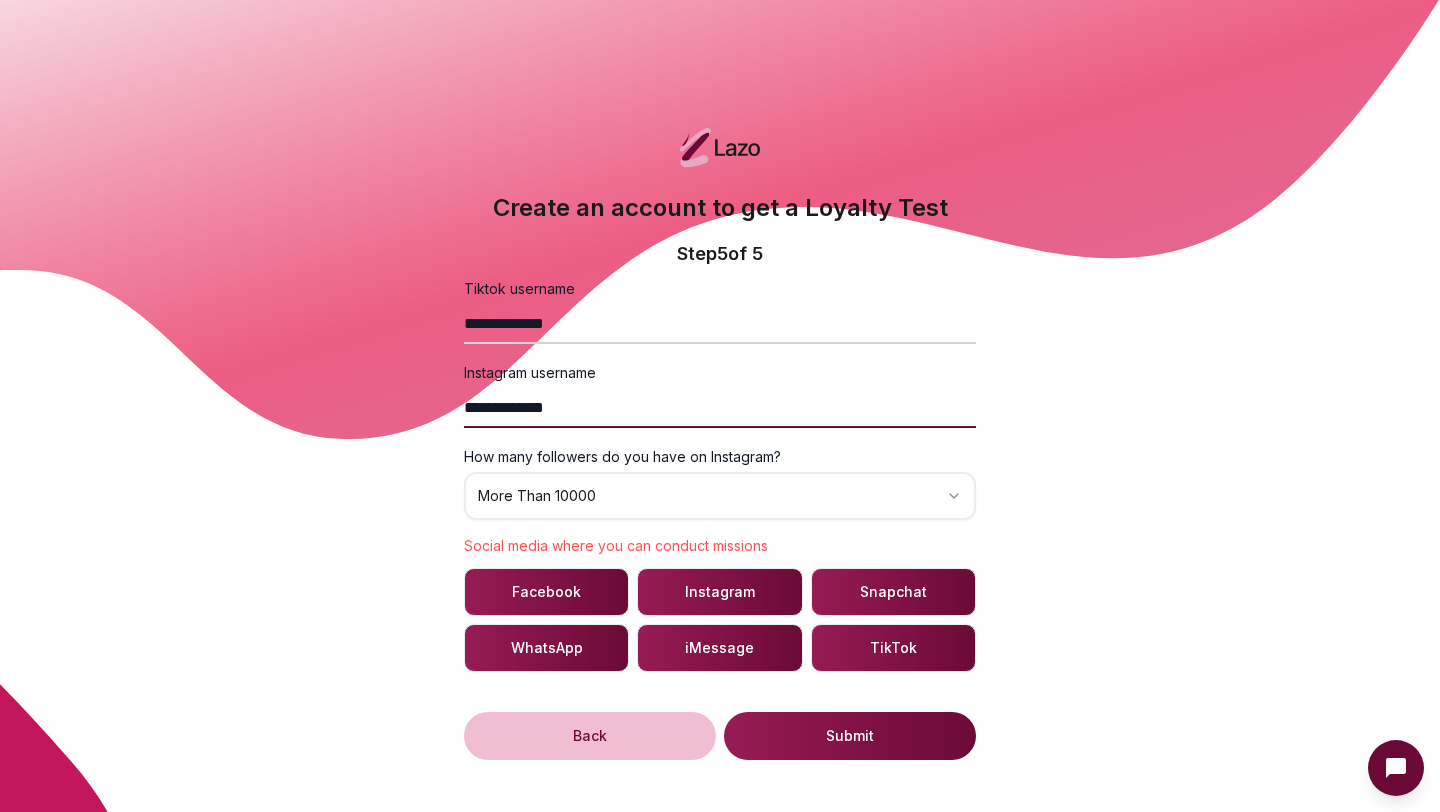 click on "**********" at bounding box center [720, 408] 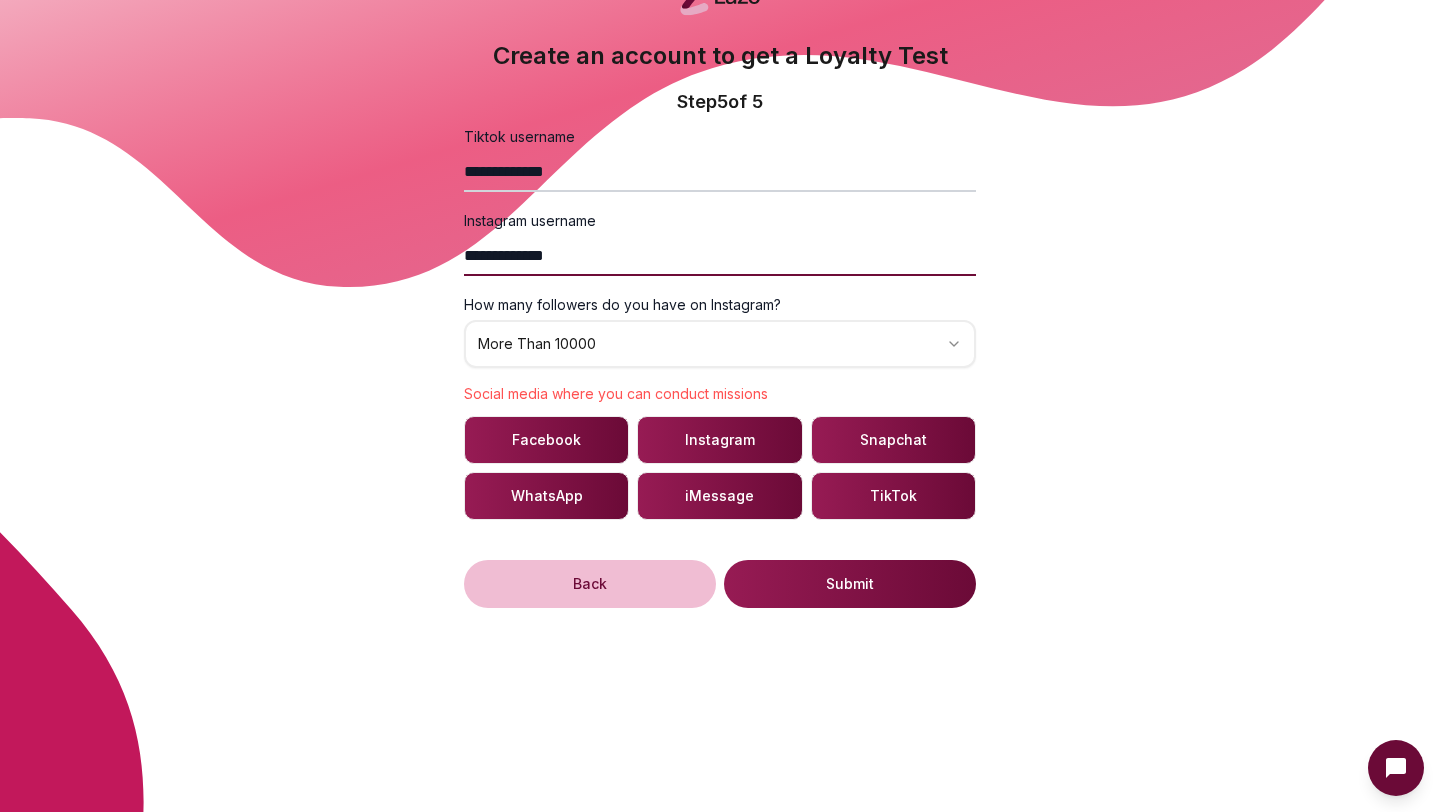 scroll, scrollTop: 166, scrollLeft: 0, axis: vertical 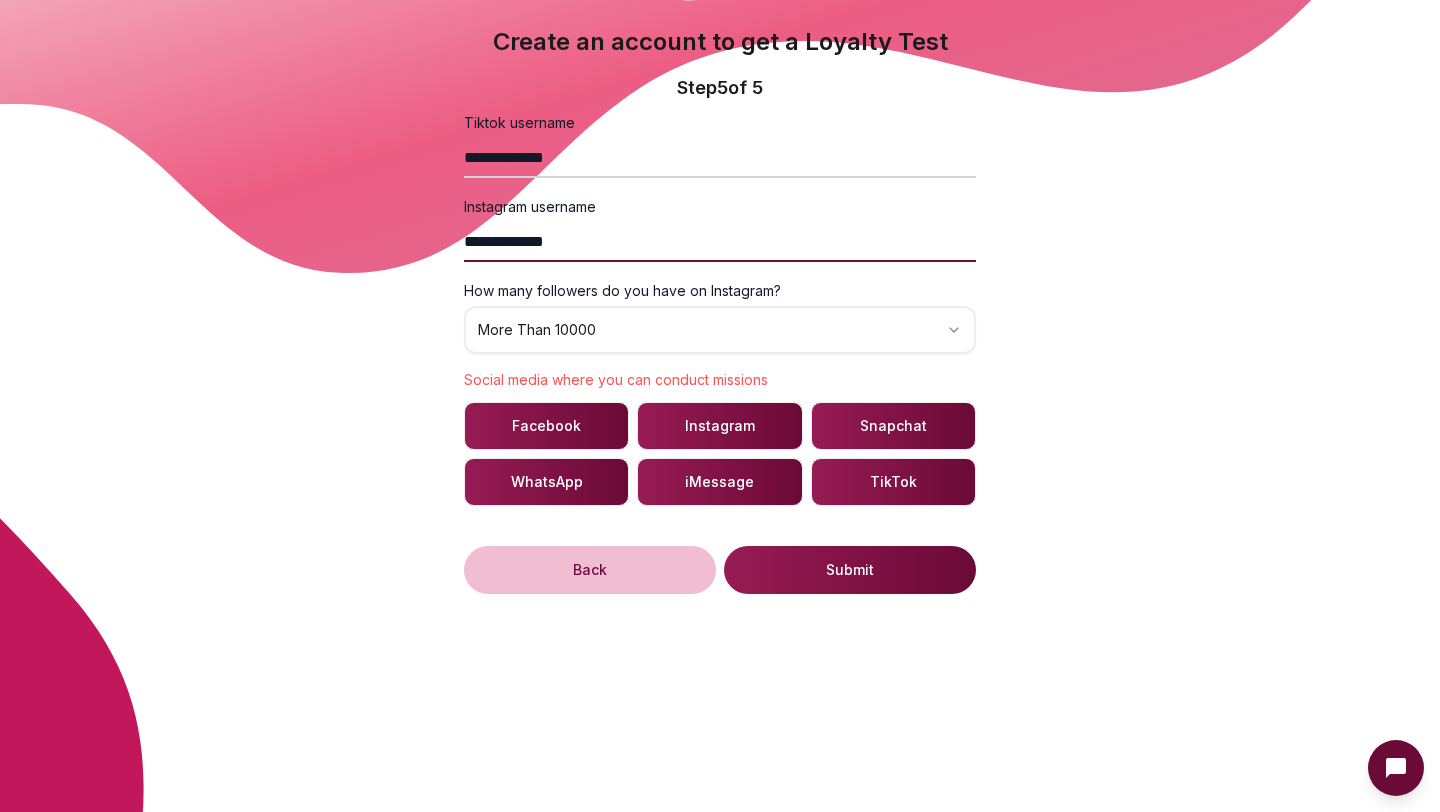 type on "**********" 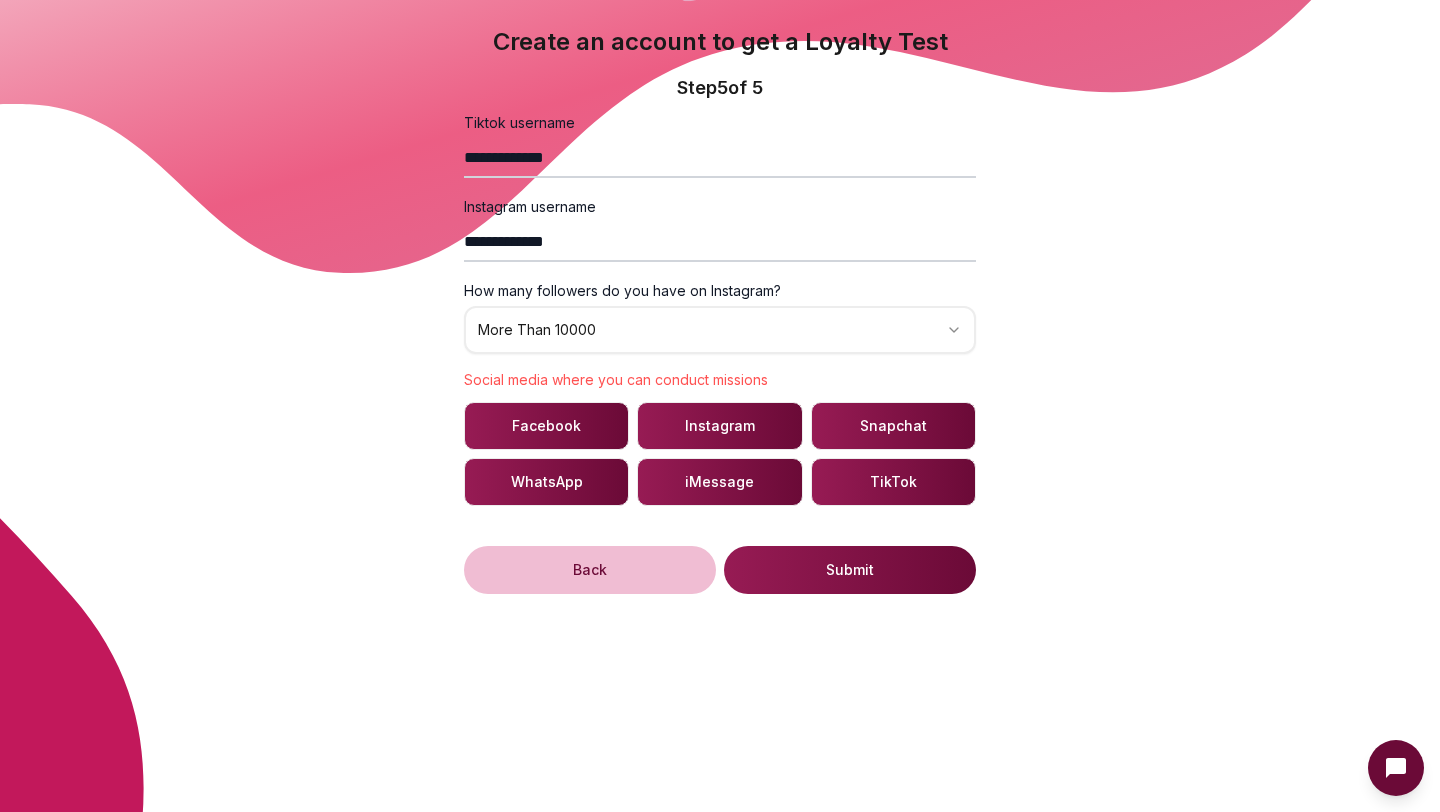 click on "Facebook" at bounding box center [546, 426] 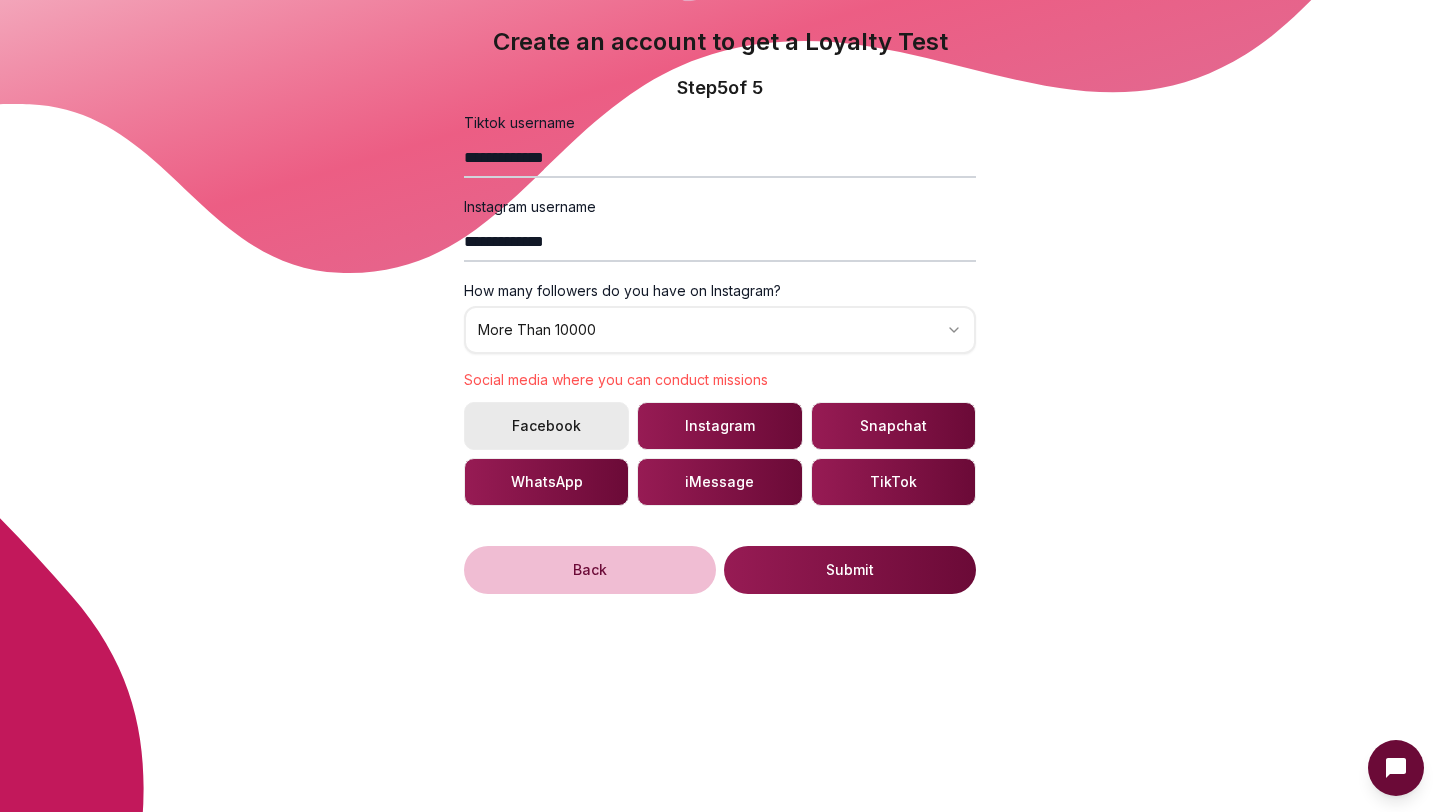 click on "Instagram" at bounding box center [719, 426] 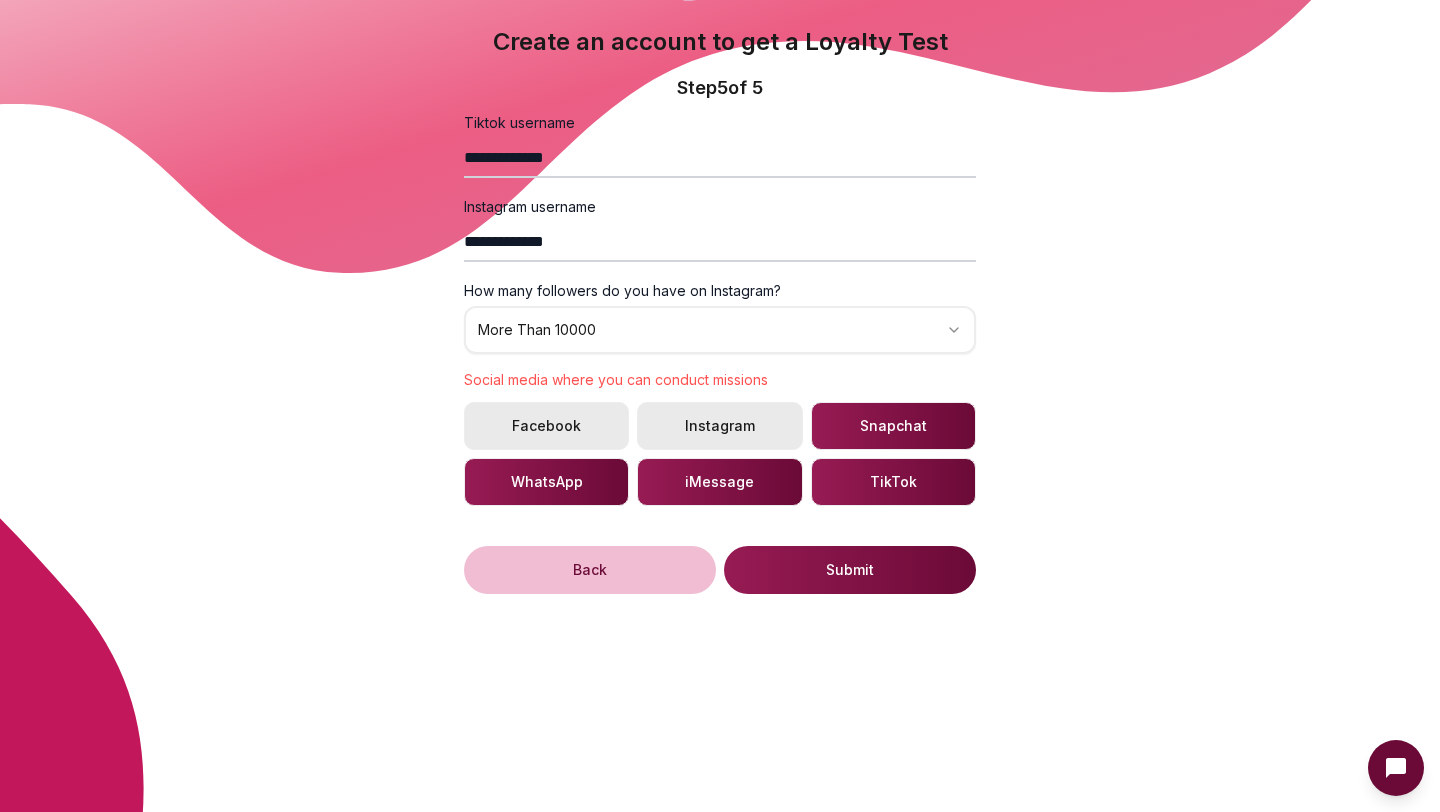 click on "iMessage" at bounding box center (719, 482) 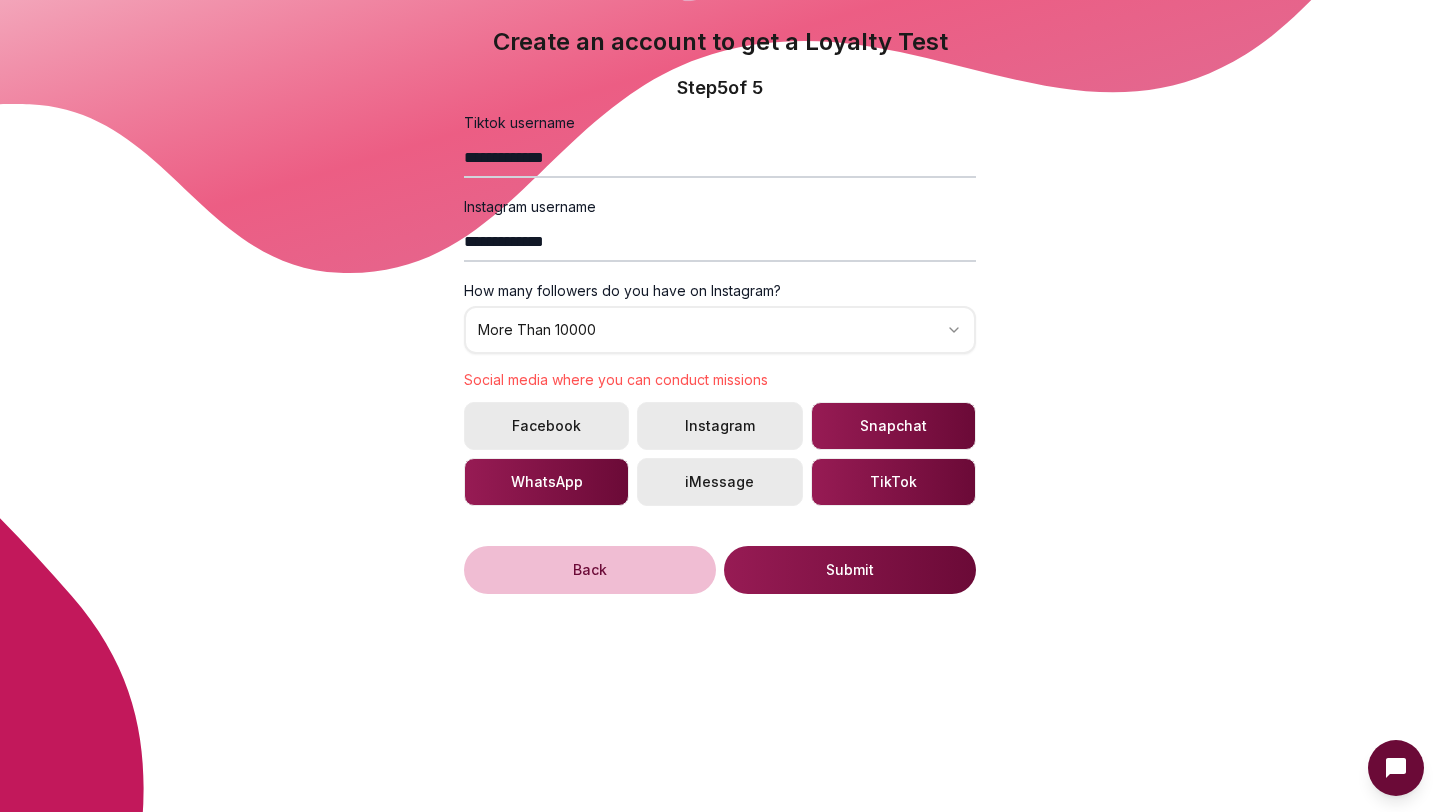 click on "TikTok" at bounding box center [893, 482] 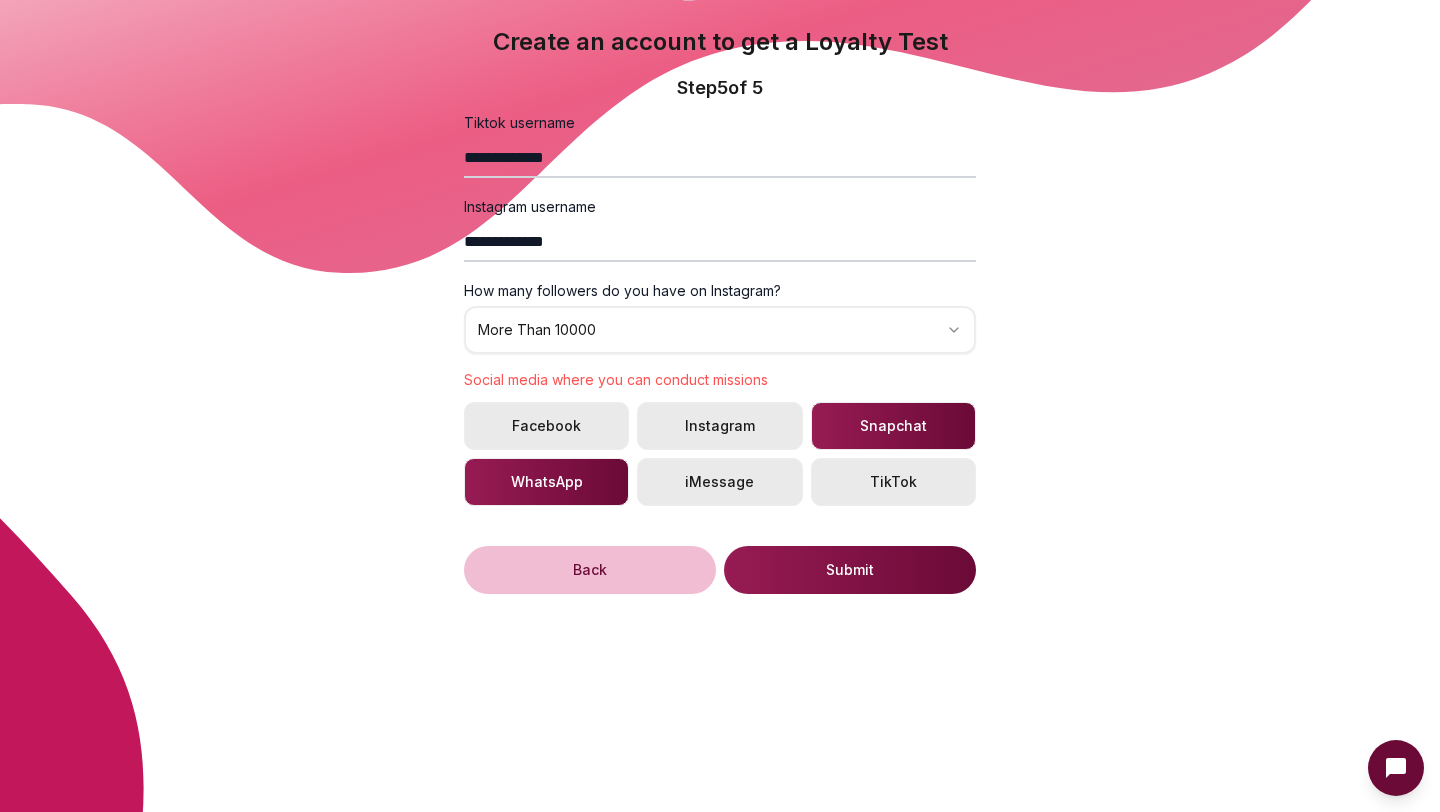 click on "WhatsApp" at bounding box center [546, 482] 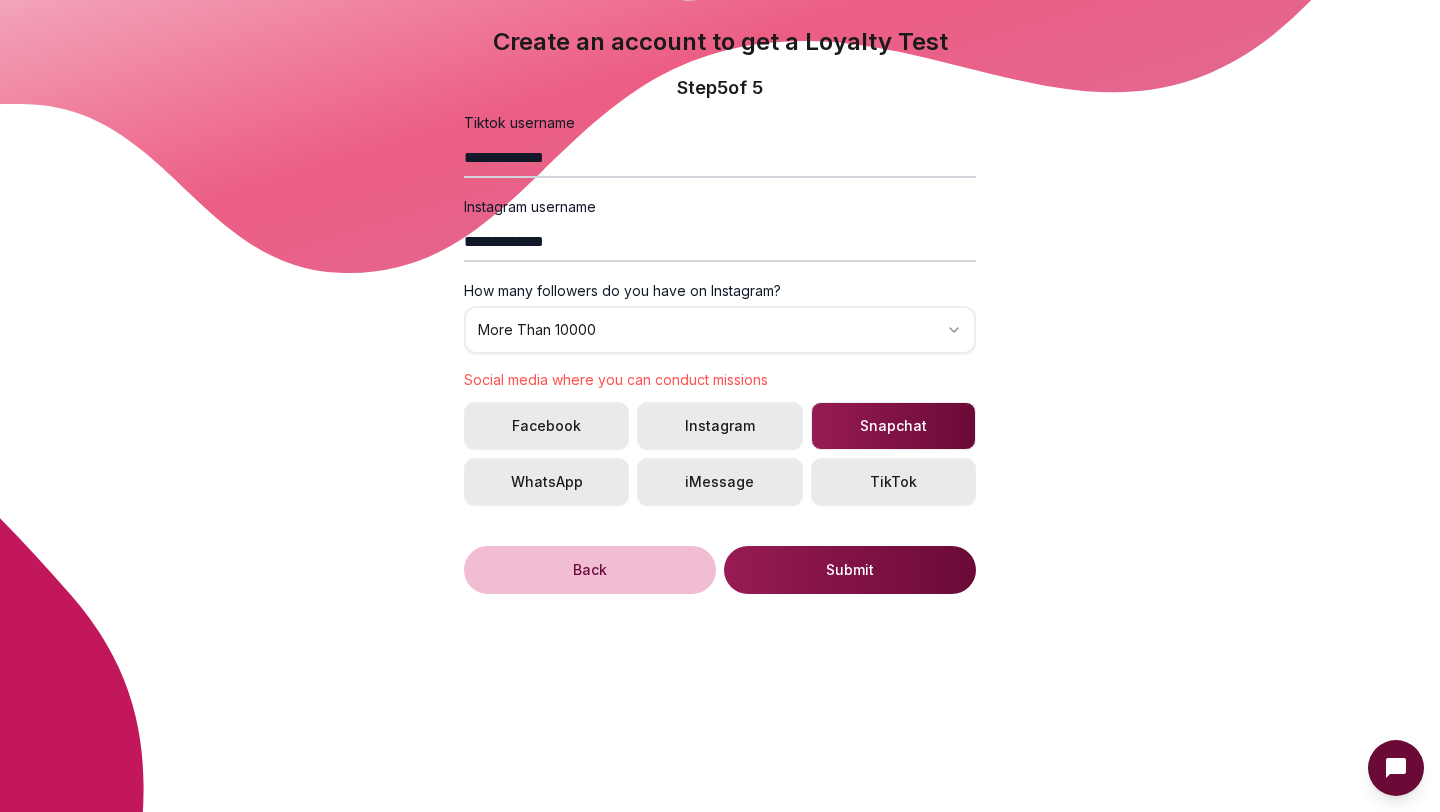 click on "Submit" at bounding box center [850, 570] 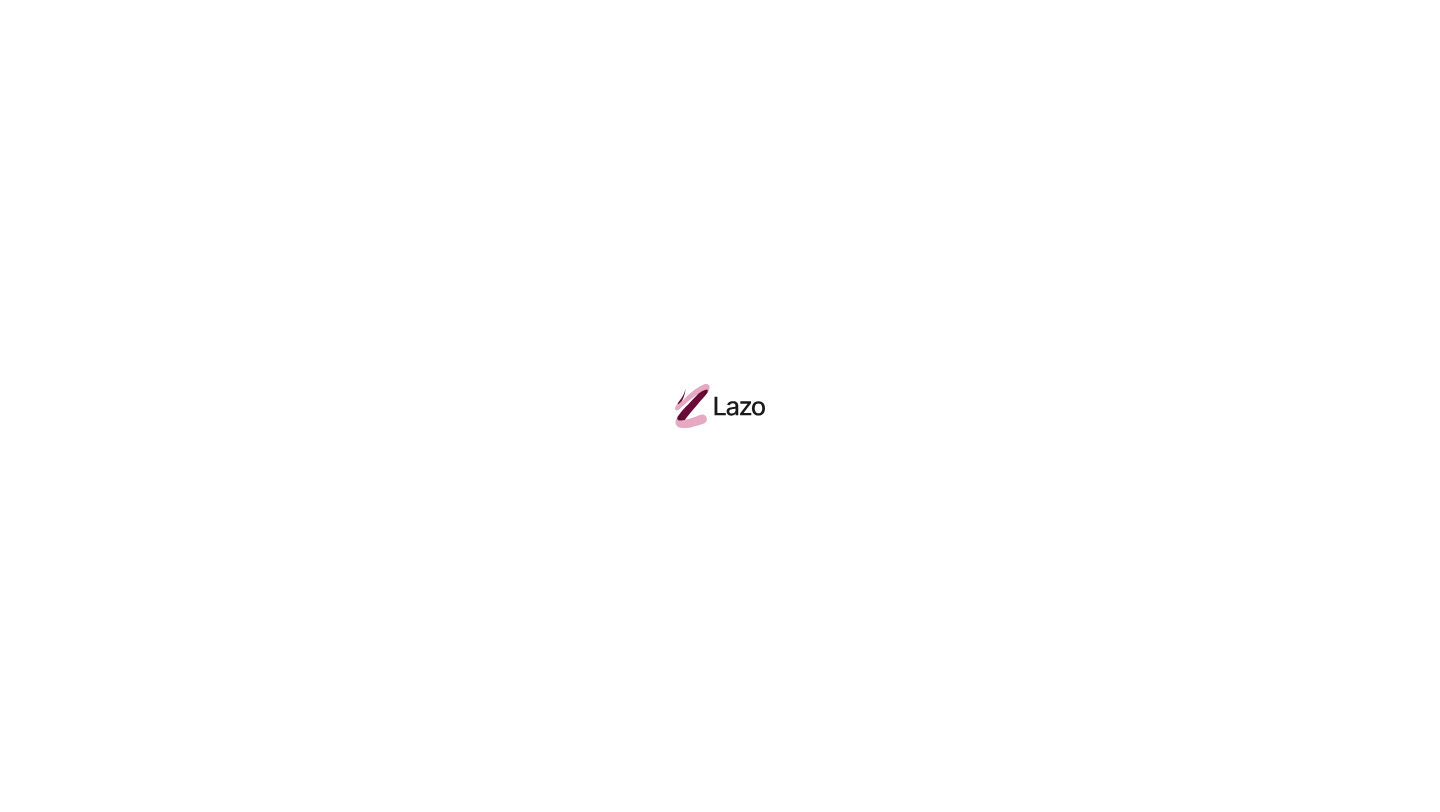 scroll, scrollTop: 0, scrollLeft: 0, axis: both 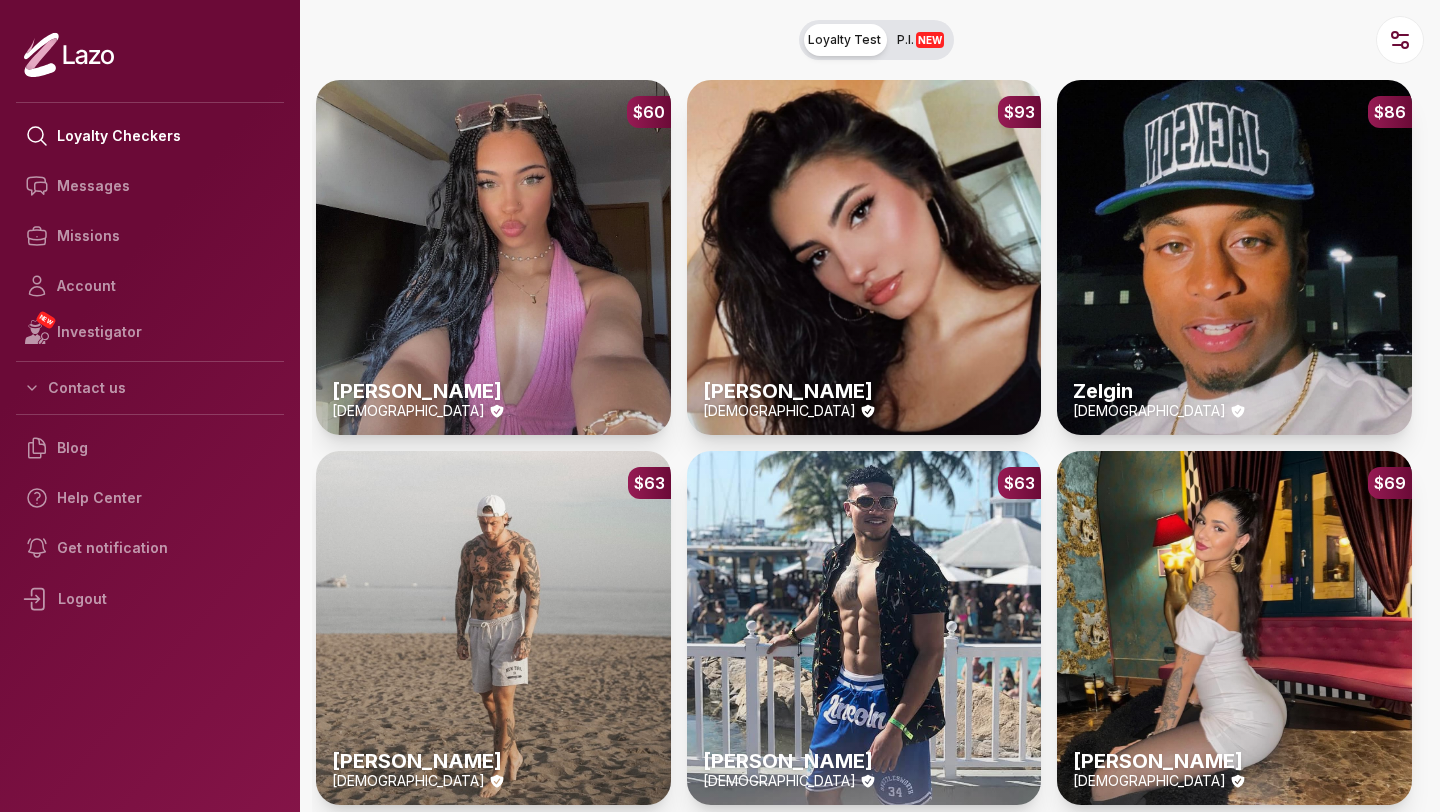 click on "Logout" at bounding box center (150, 599) 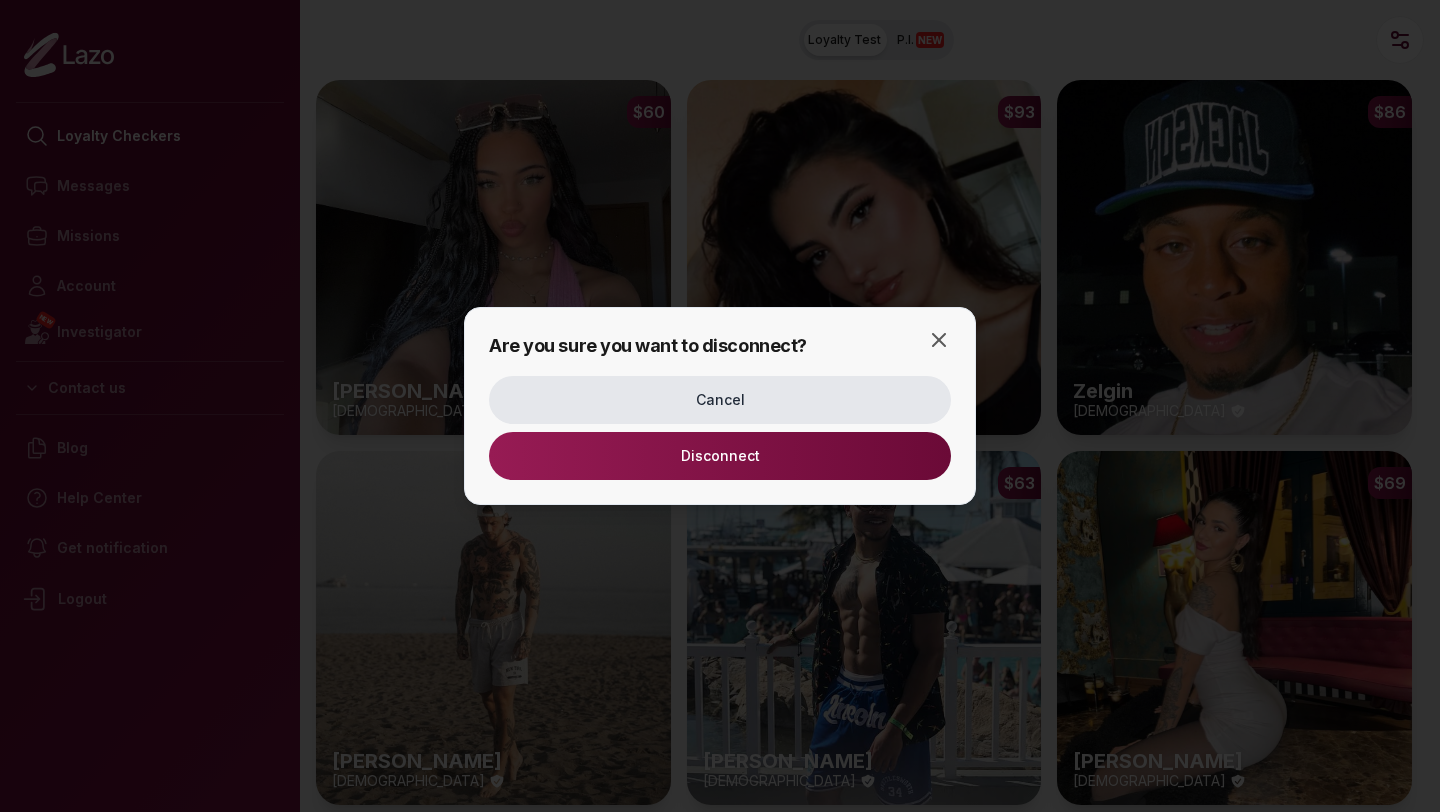 click on "Disconnect" at bounding box center [720, 456] 